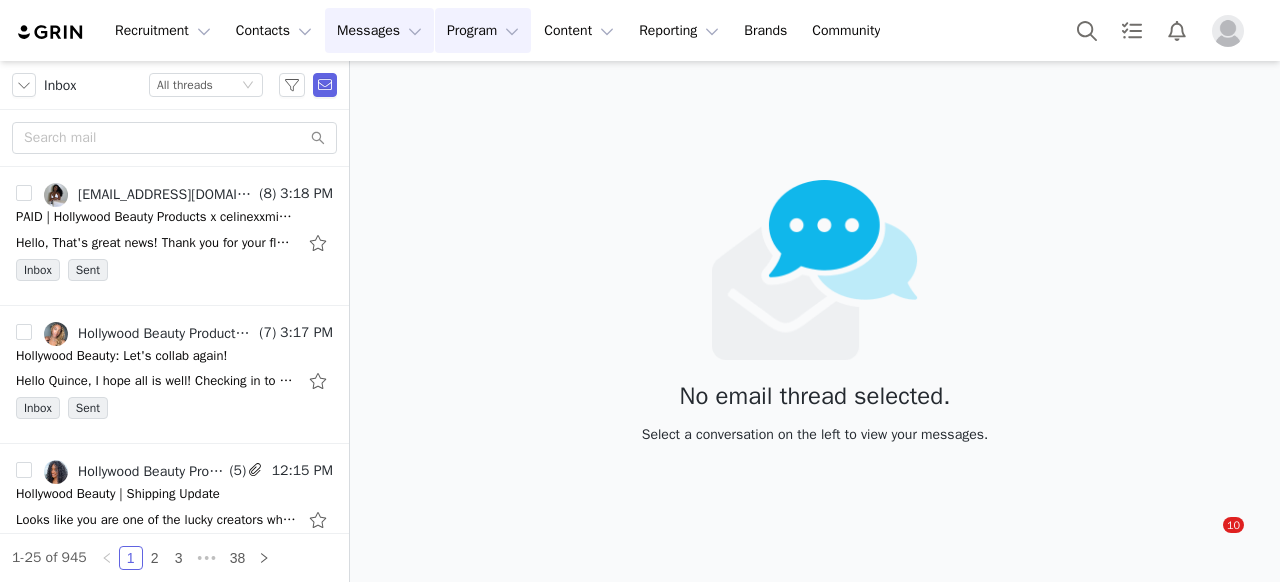 scroll, scrollTop: 0, scrollLeft: 0, axis: both 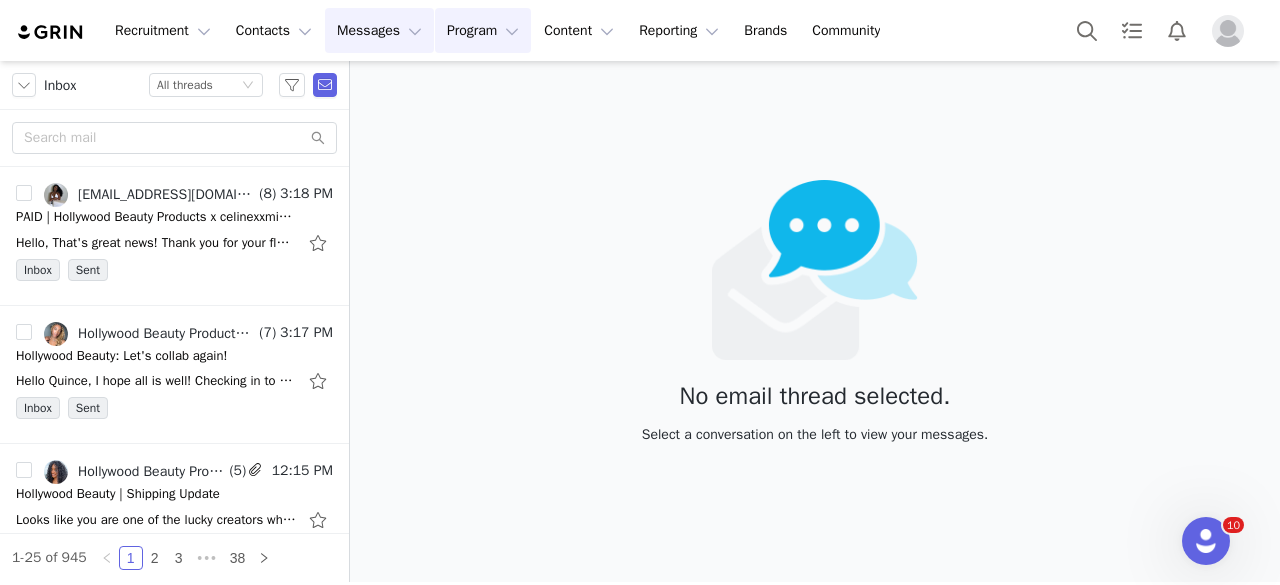 click on "Program Program" at bounding box center (483, 30) 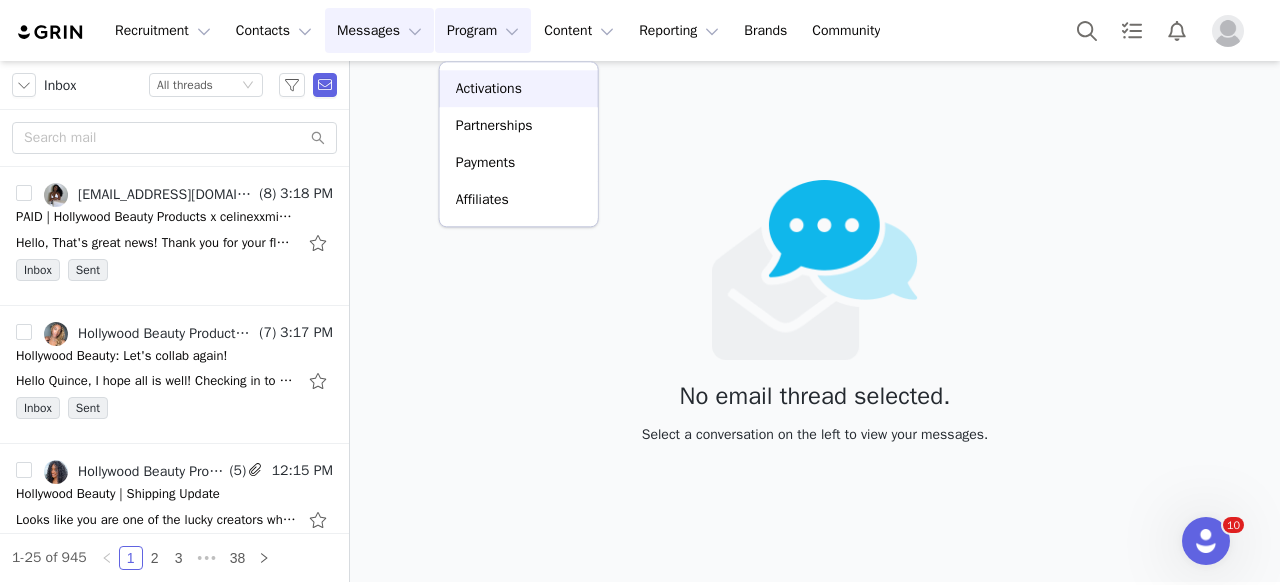 click on "Activations" at bounding box center (489, 88) 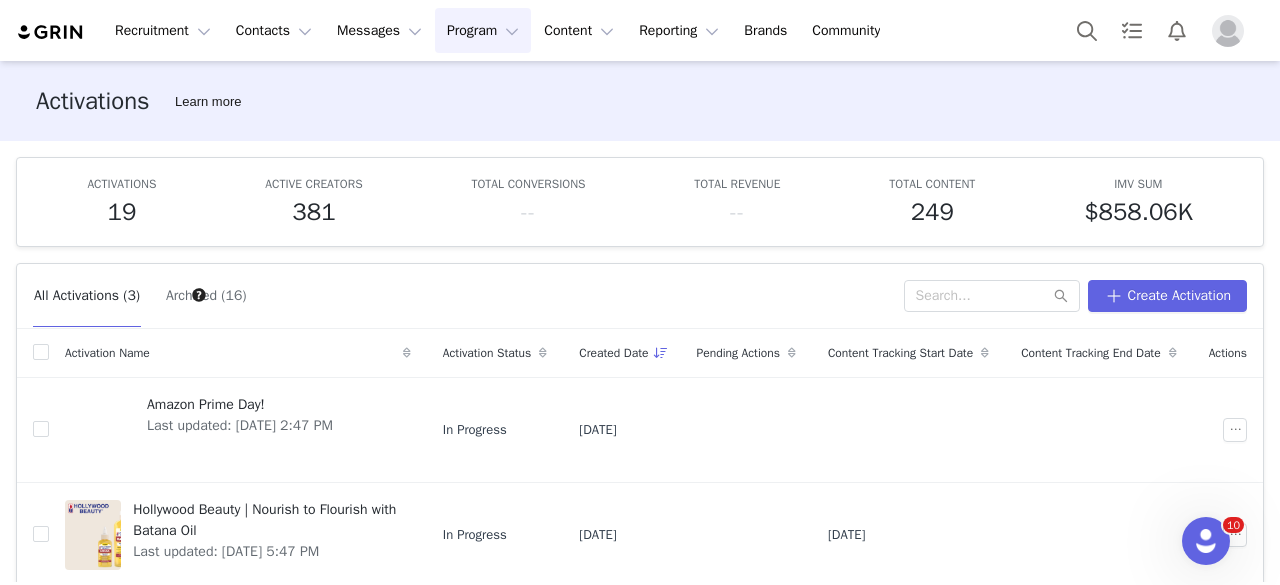 click at bounding box center [1228, 31] 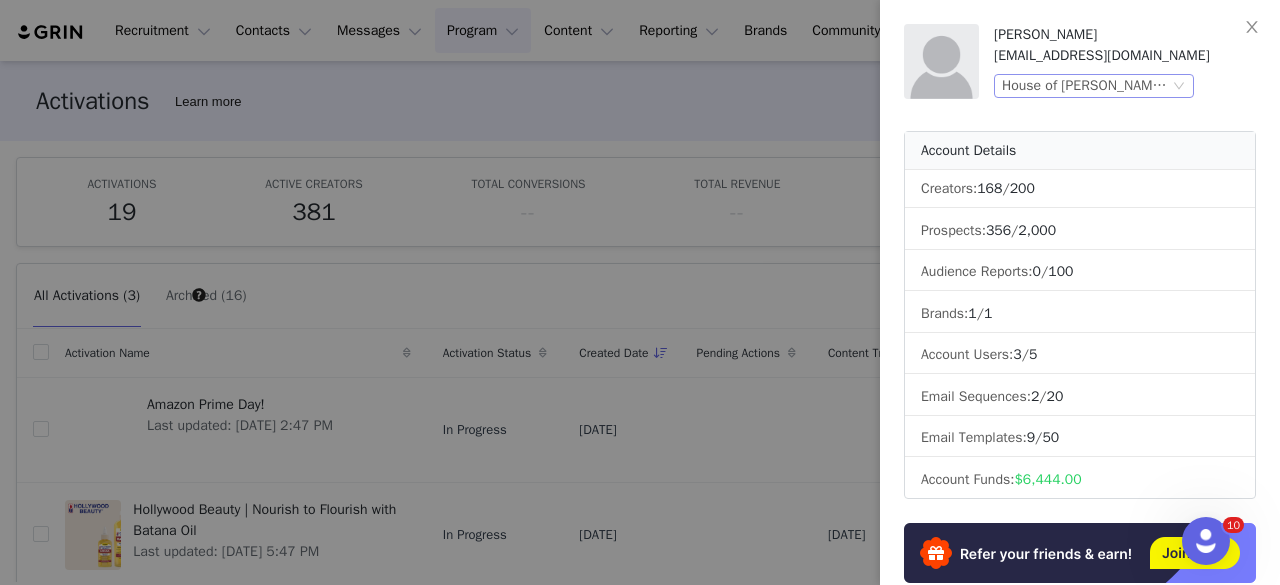 click 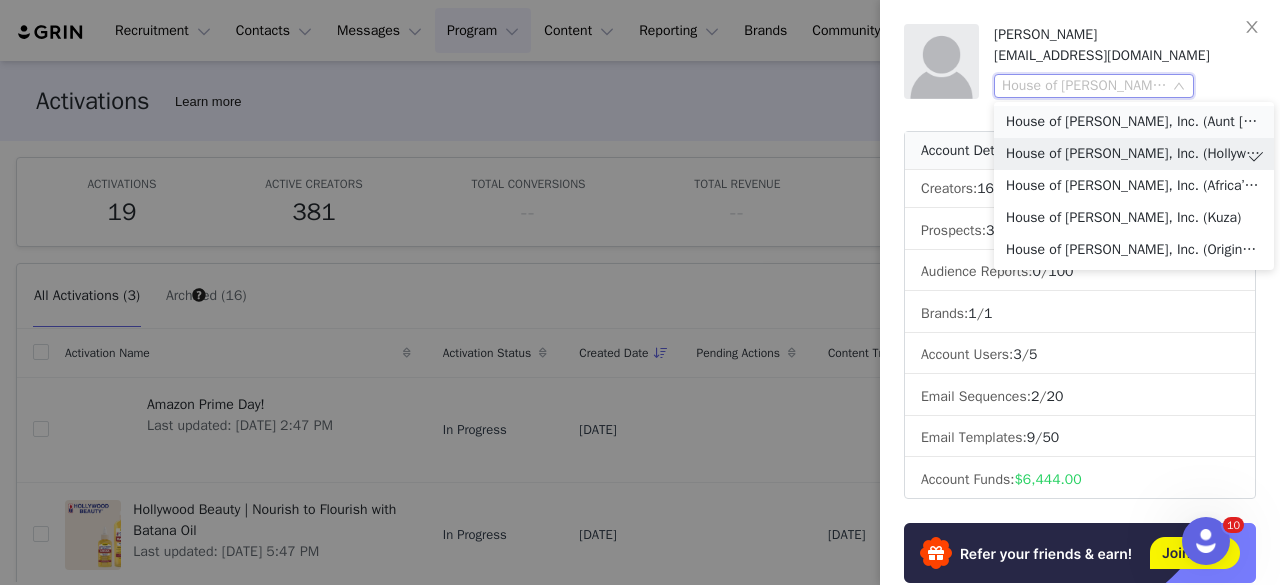 click on "House of [PERSON_NAME], Inc. (Aunt [PERSON_NAME]’s)" at bounding box center [1134, 122] 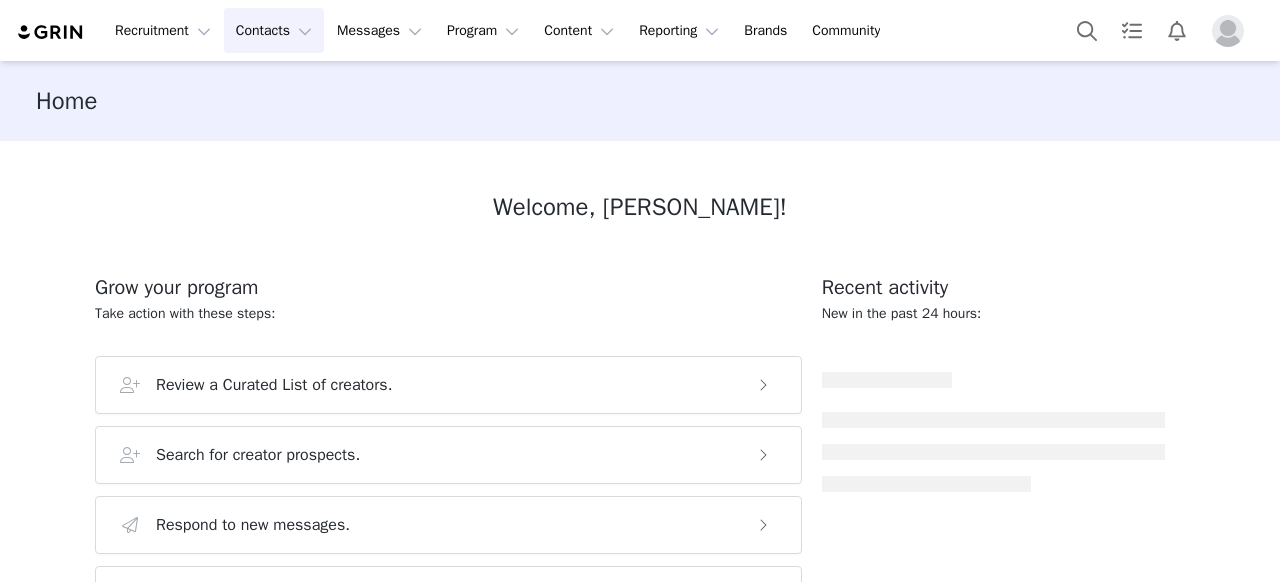 scroll, scrollTop: 0, scrollLeft: 0, axis: both 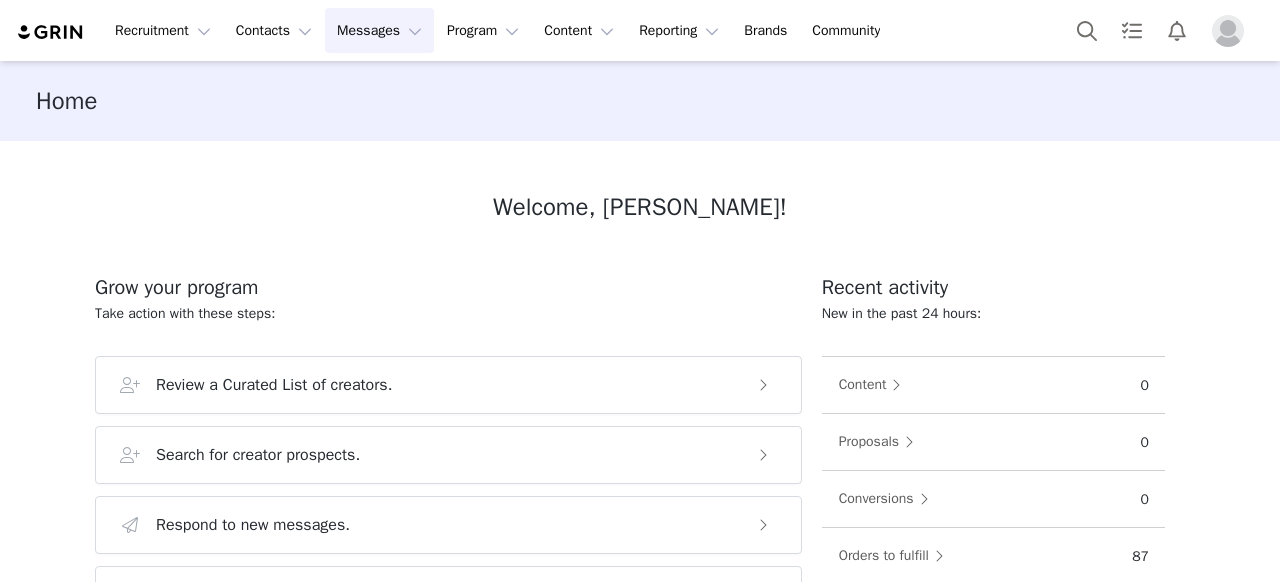 click on "Messages Messages" at bounding box center (379, 30) 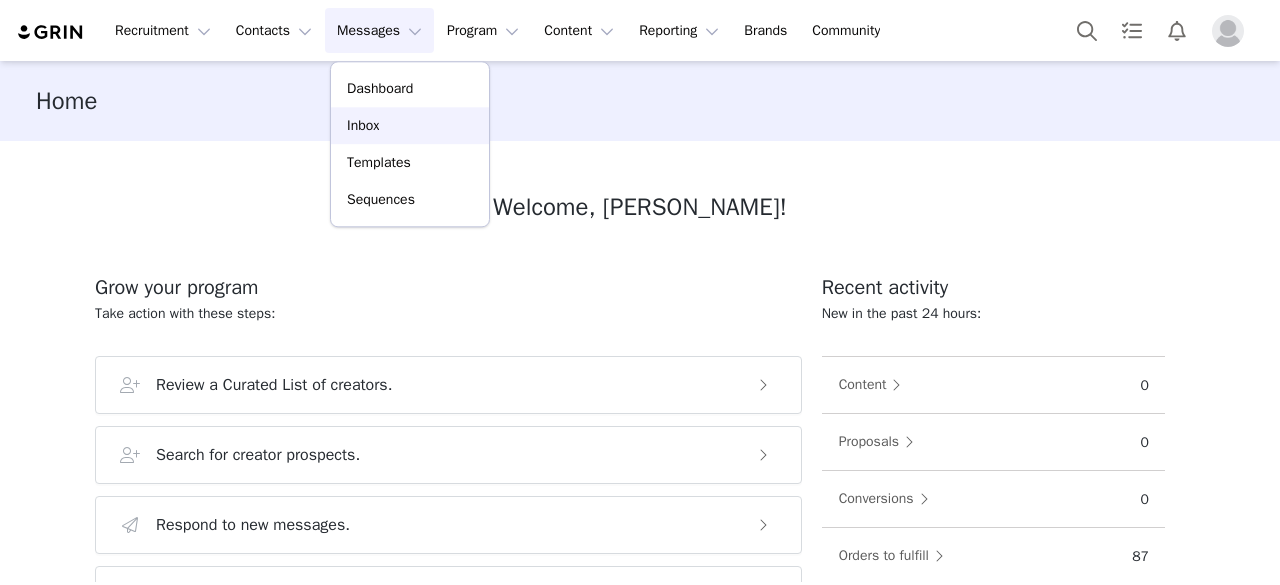 click on "Inbox" at bounding box center (410, 125) 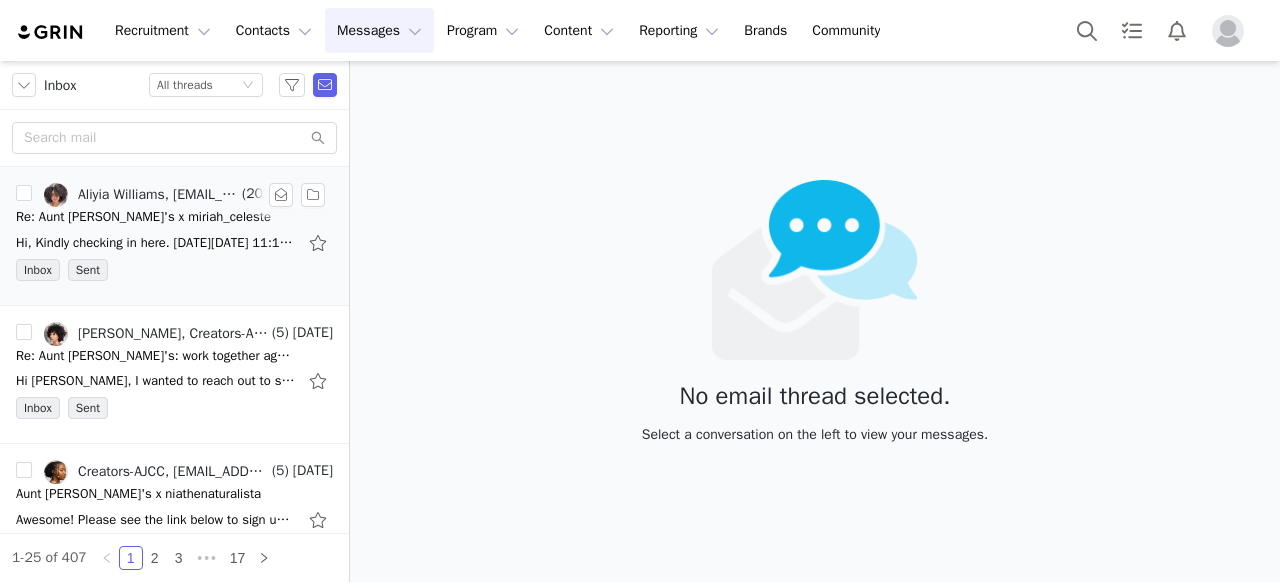 click on "Hi,
Kindly checking in here.
On Mon, Jul 7, 2025 at 11:13 AM Aliyia Williams <aliyia@unleashedmgmtco.com> wrote:
Hi!
Please see her draft for review HERE.
On Mon, Jul 7, 2025 at 8:12 AM Creators-AJCC <creators@auntjackiescurlsandcoils.com> wr" at bounding box center (156, 243) 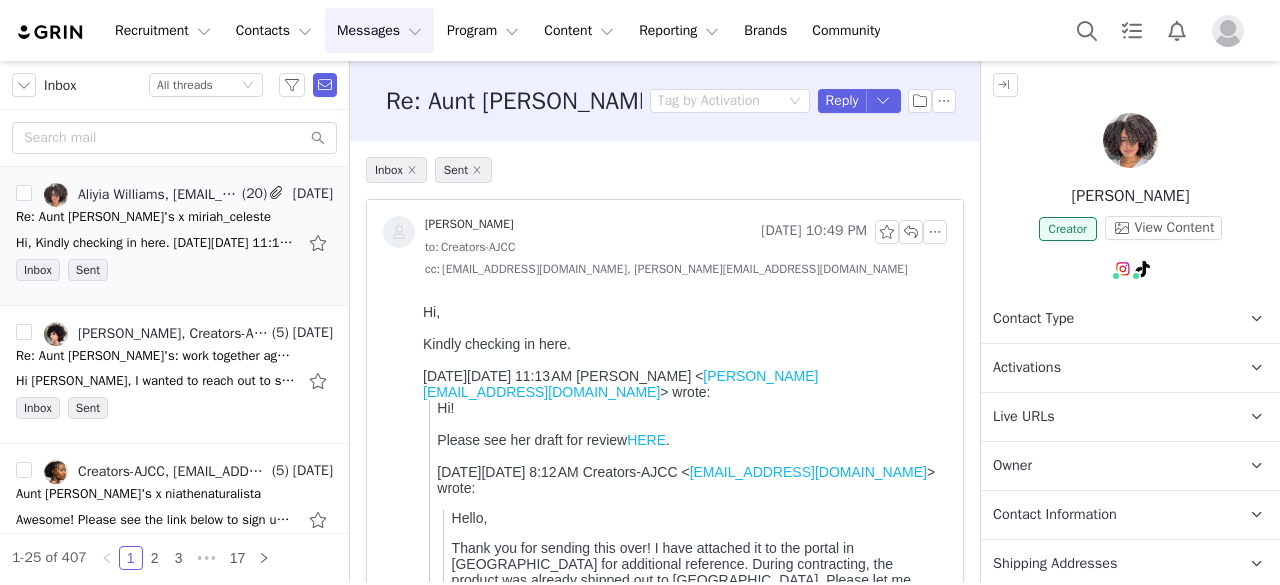 scroll, scrollTop: 0, scrollLeft: 0, axis: both 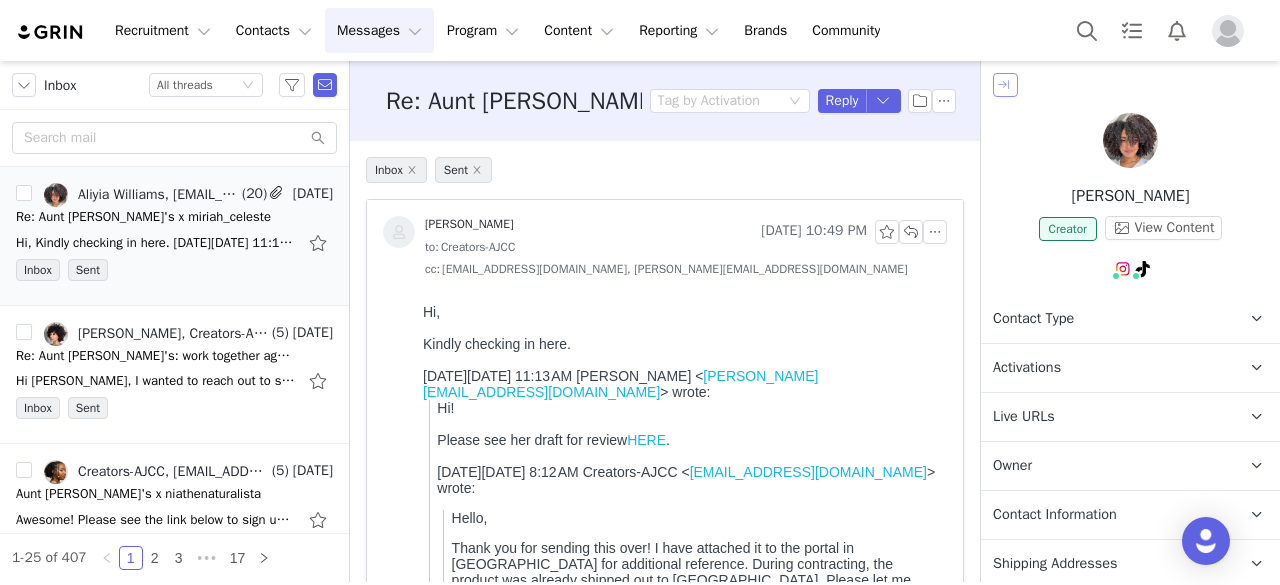 click at bounding box center [1005, 85] 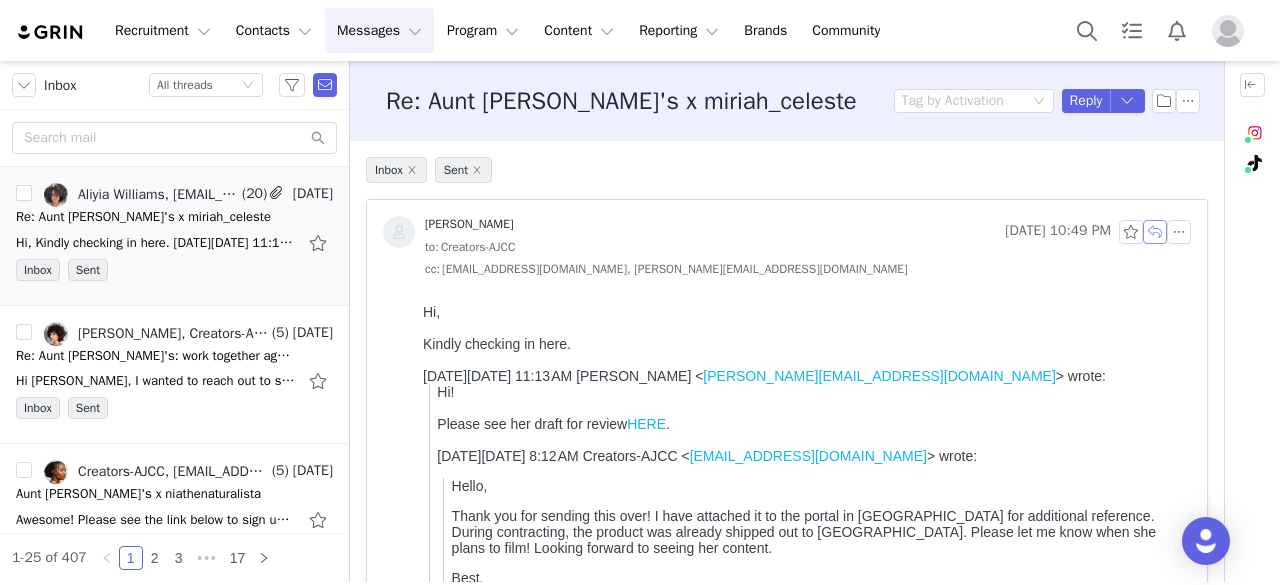 drag, startPoint x: 1562, startPoint y: 518, endPoint x: 1139, endPoint y: 312, distance: 470.49442 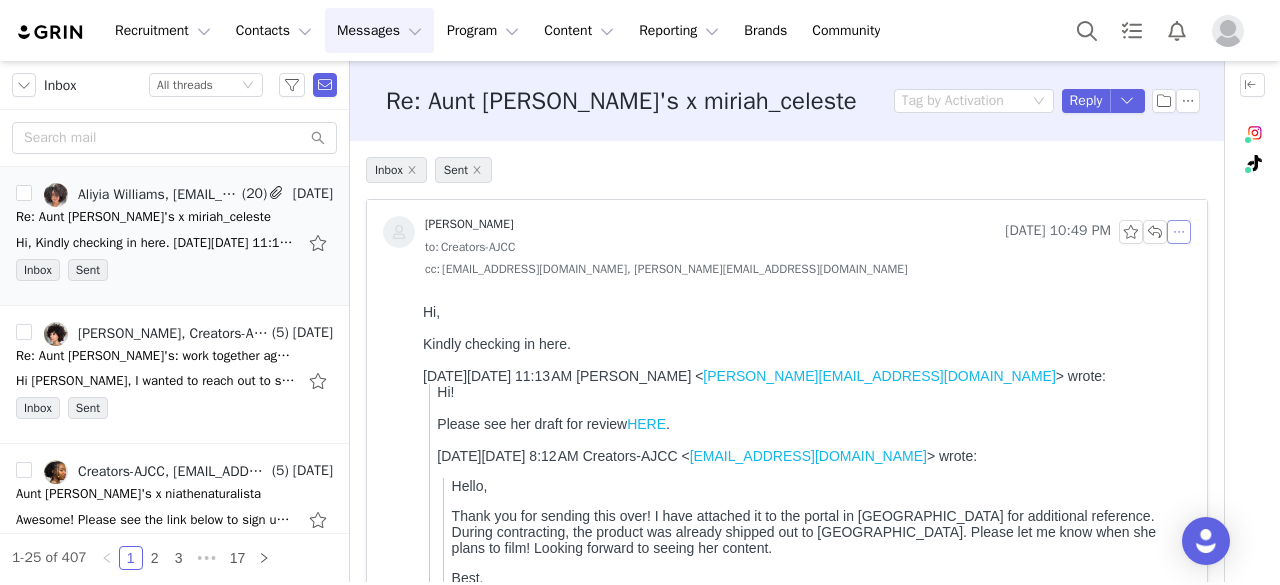 click at bounding box center [1179, 232] 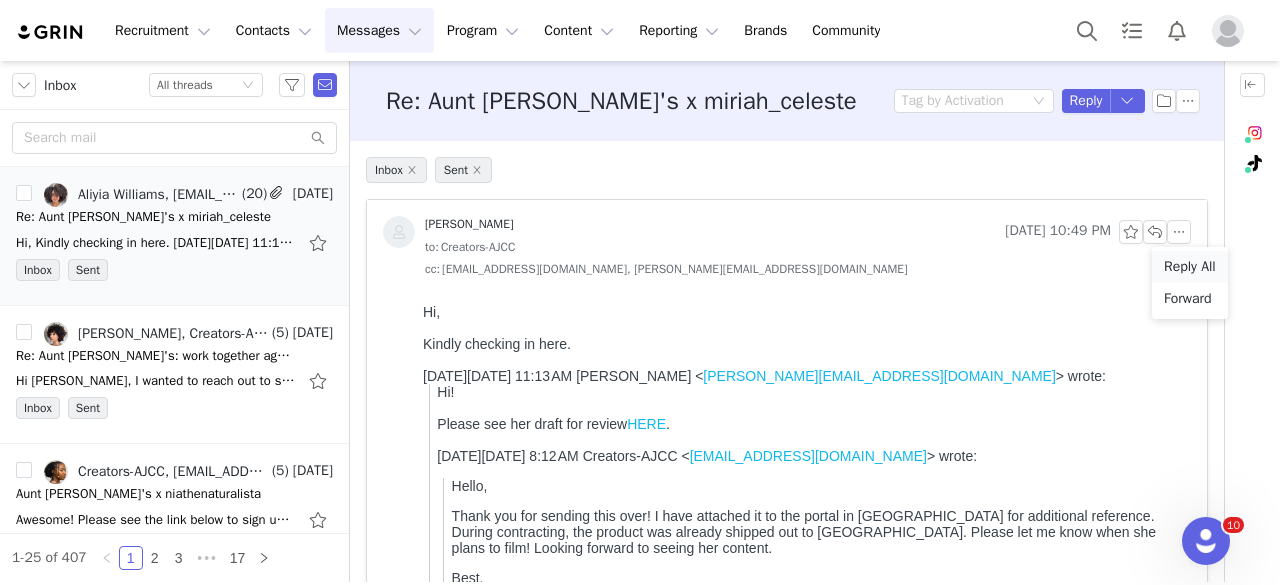 scroll, scrollTop: 0, scrollLeft: 0, axis: both 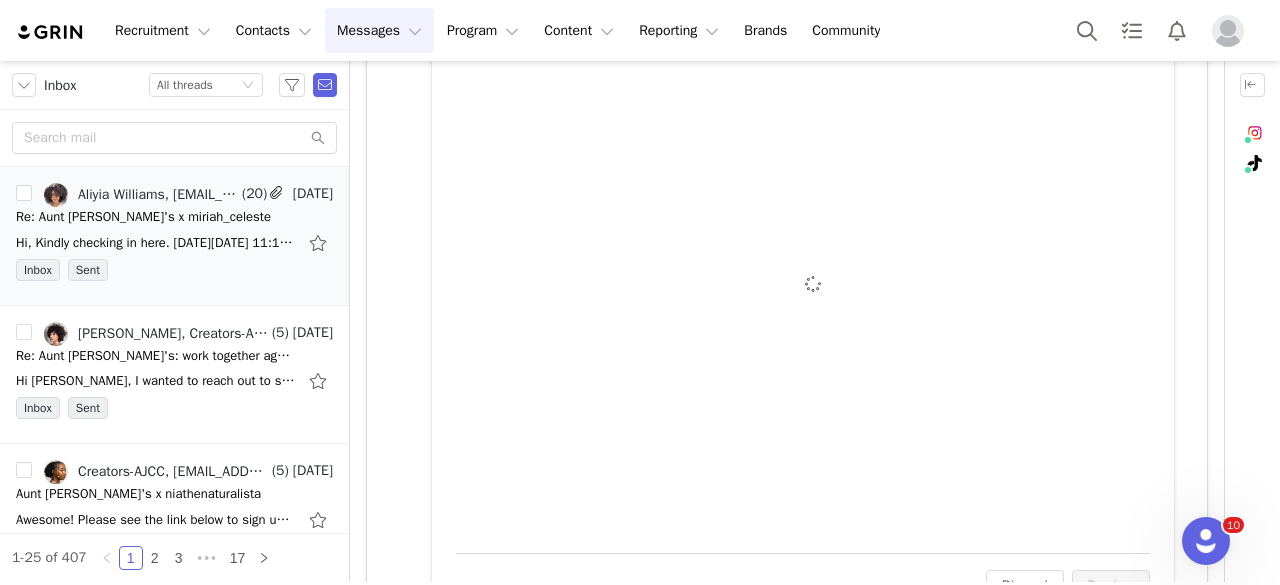 click on "To: creators@auntjackiescurlsandcoils.com aliyia@unleashedmgmtco.com       Cc  Cc: cheyenne@unleashedmgmtco.com miriah@unleashedmgmtco.com       Attach a file Sending Options  Send now       This will be sent outside of your set  email hours .       Tag by Activation  Optional" at bounding box center (803, 287) 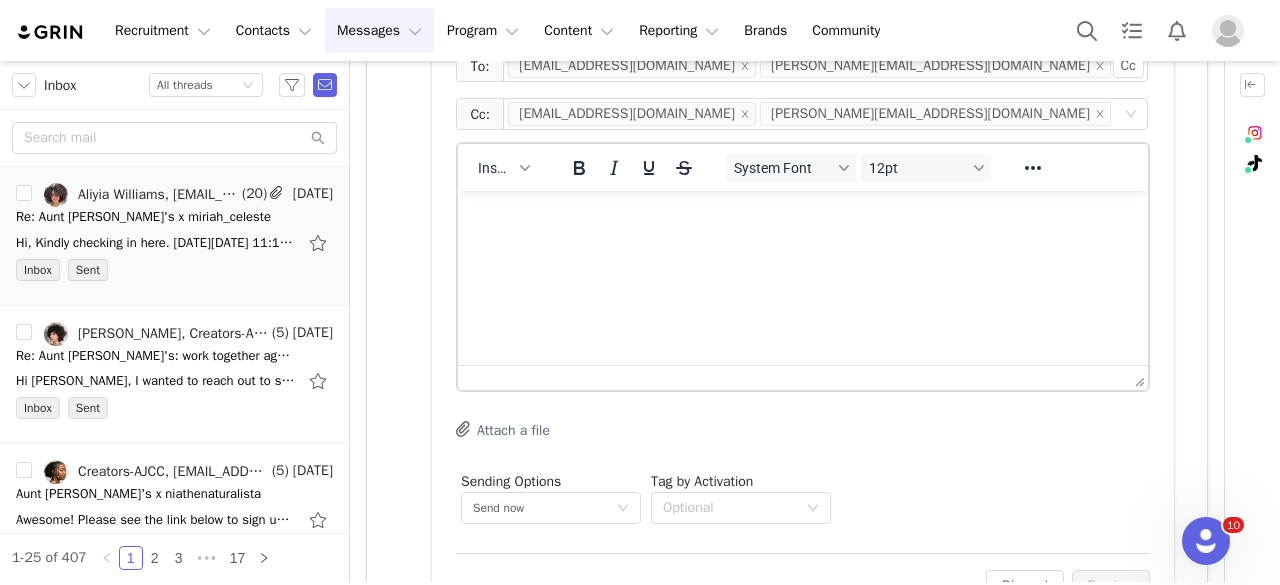 scroll, scrollTop: 0, scrollLeft: 0, axis: both 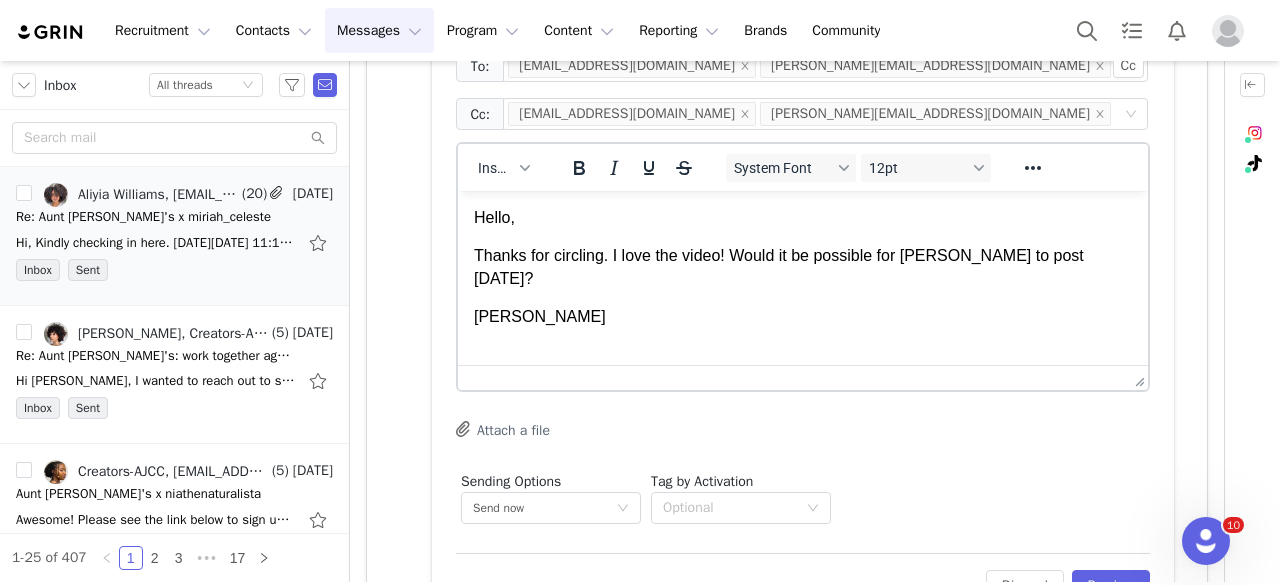 click on "Thanks for circling. I love the video! Would it be possible for Miriah to post today?" at bounding box center [803, 267] 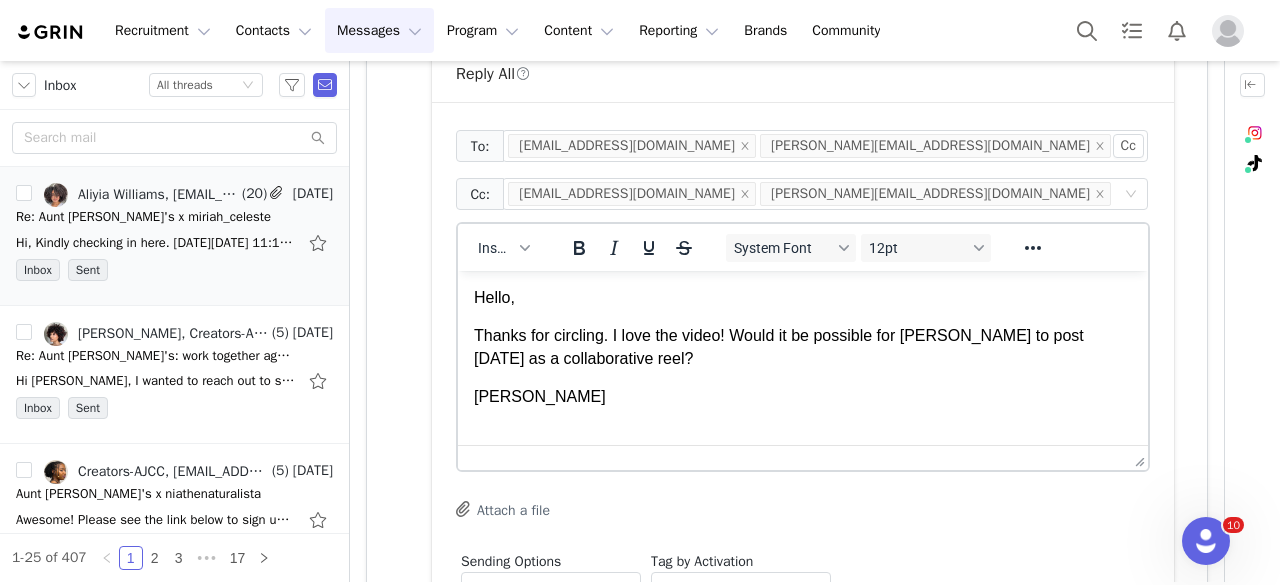 scroll, scrollTop: 702, scrollLeft: 0, axis: vertical 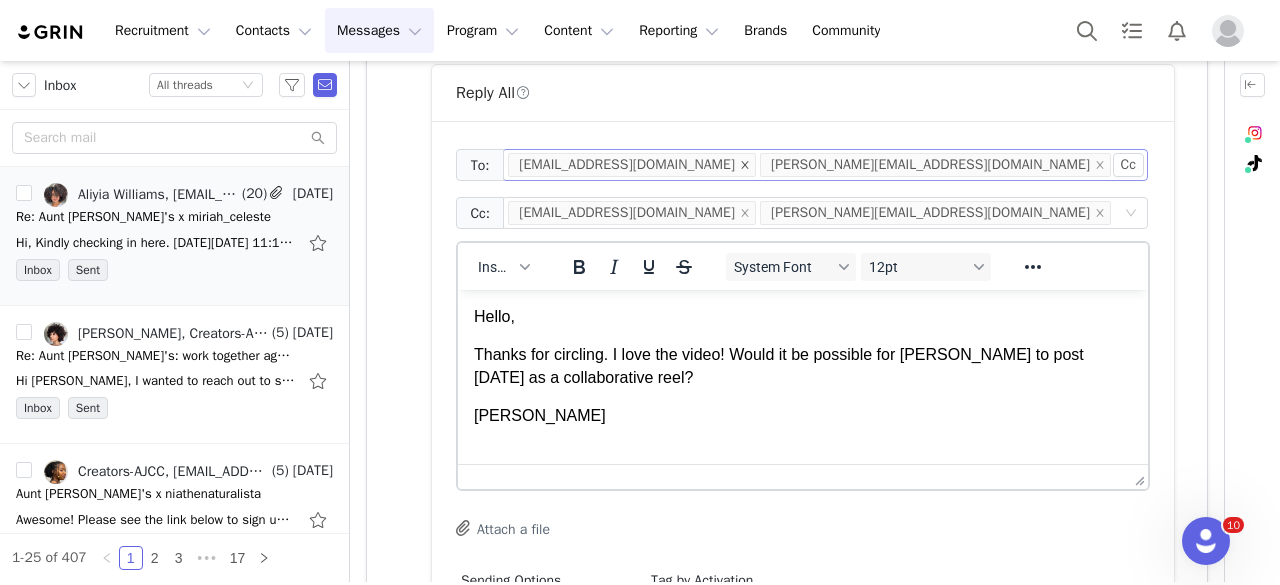 click 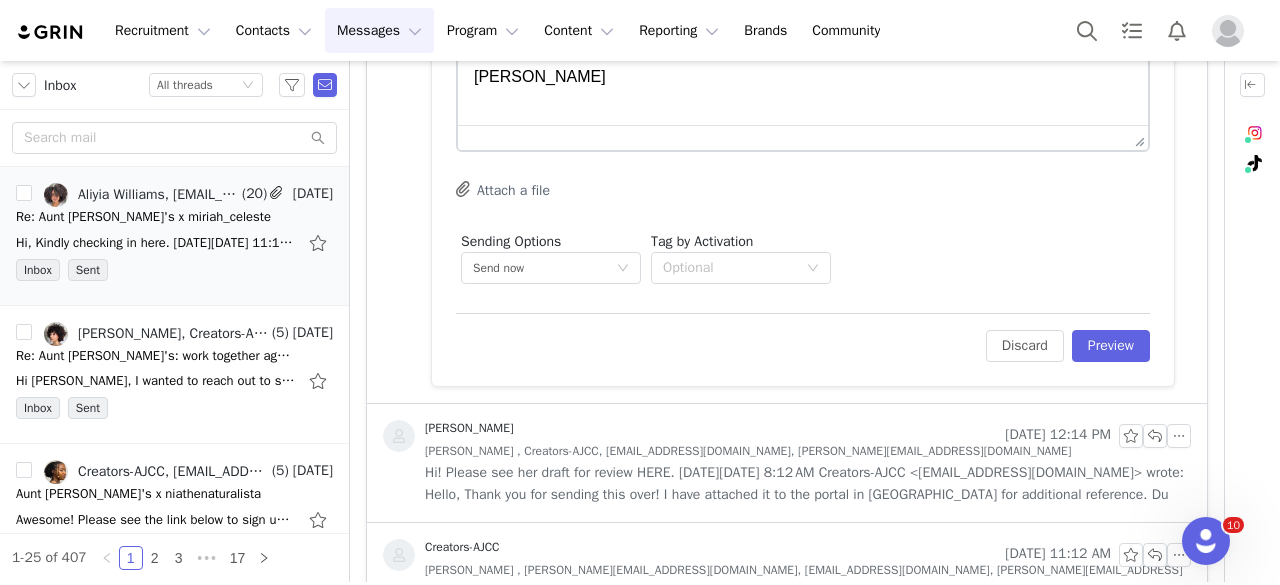 scroll, scrollTop: 1060, scrollLeft: 0, axis: vertical 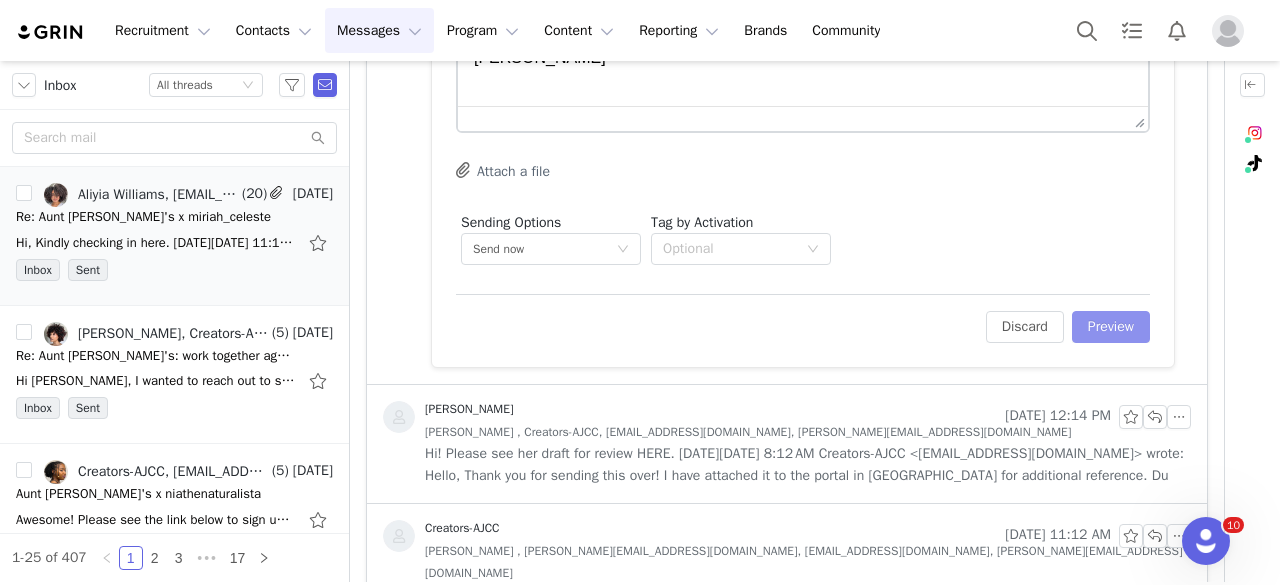 click on "Preview" at bounding box center [1111, 327] 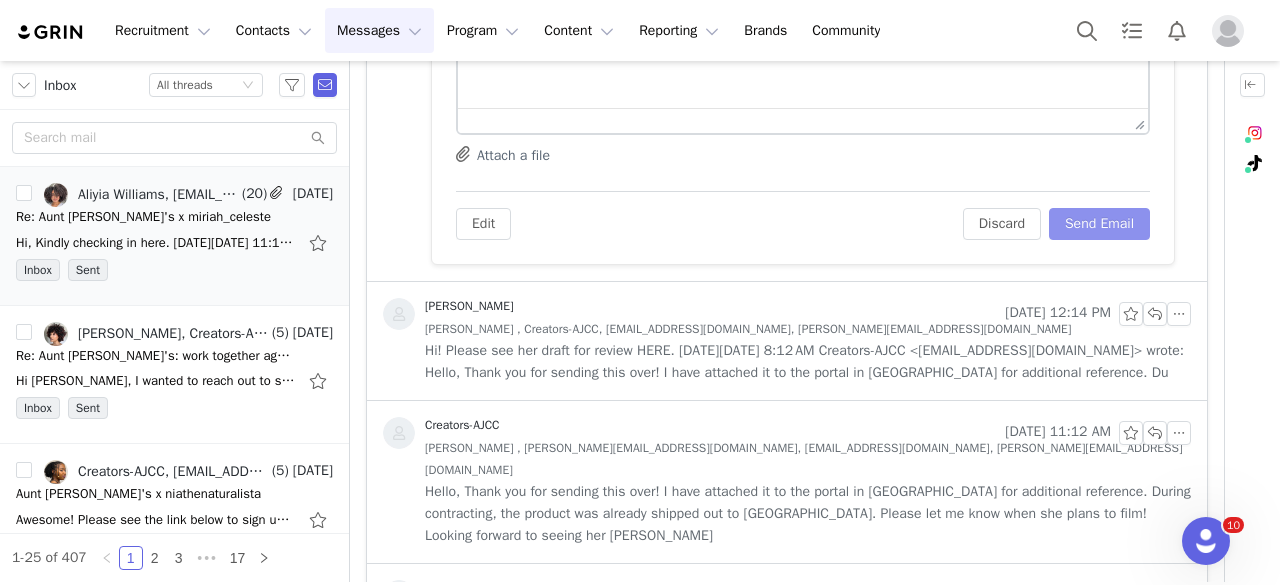 scroll, scrollTop: 958, scrollLeft: 0, axis: vertical 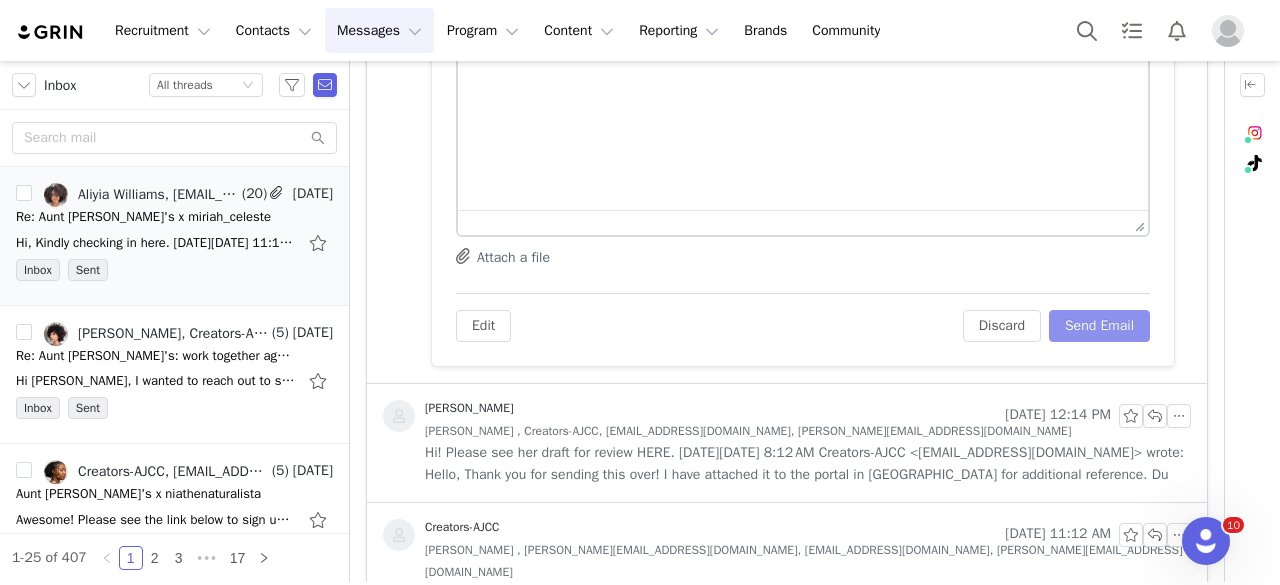 click on "Send Email" at bounding box center (1099, 326) 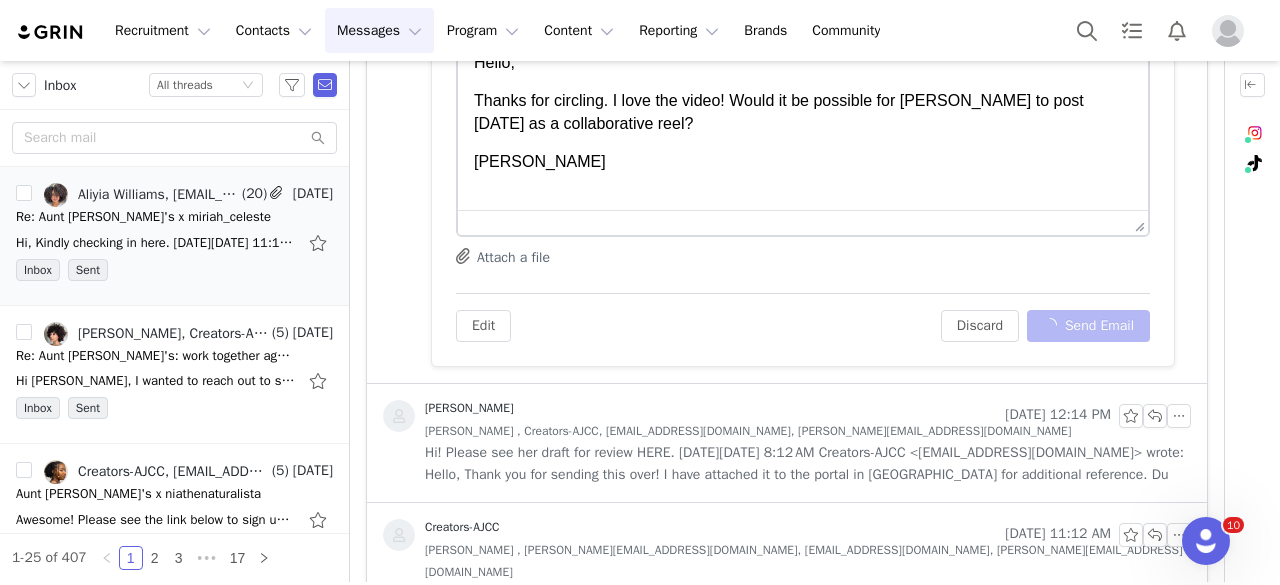 scroll, scrollTop: 0, scrollLeft: 0, axis: both 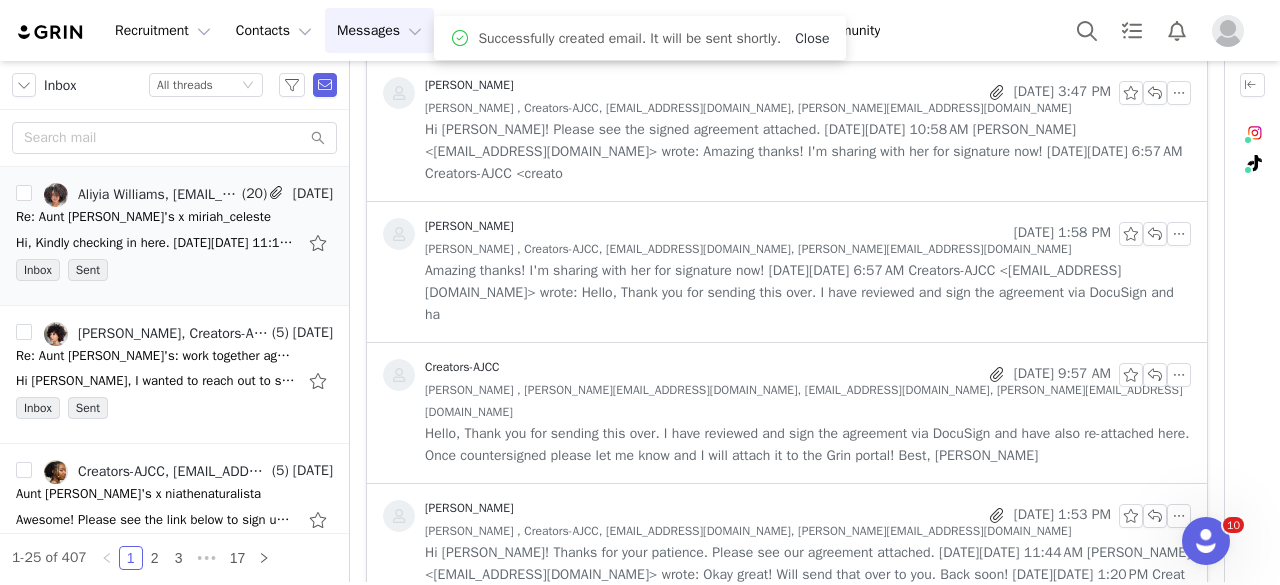 click on "Close" at bounding box center [812, 38] 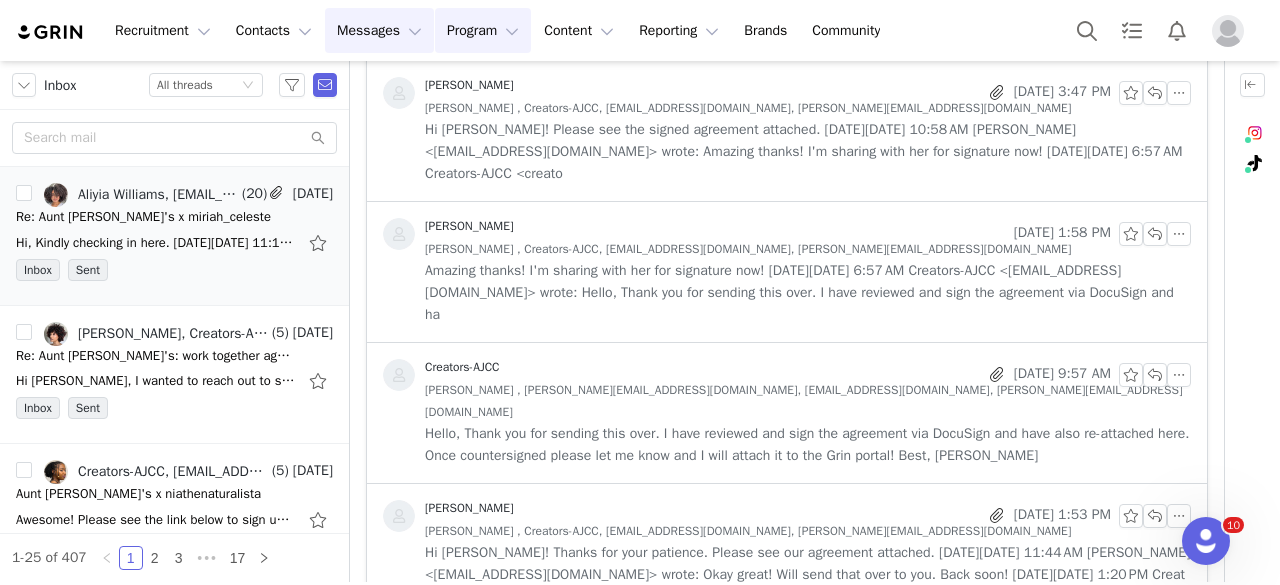 click on "Program Program" at bounding box center (483, 30) 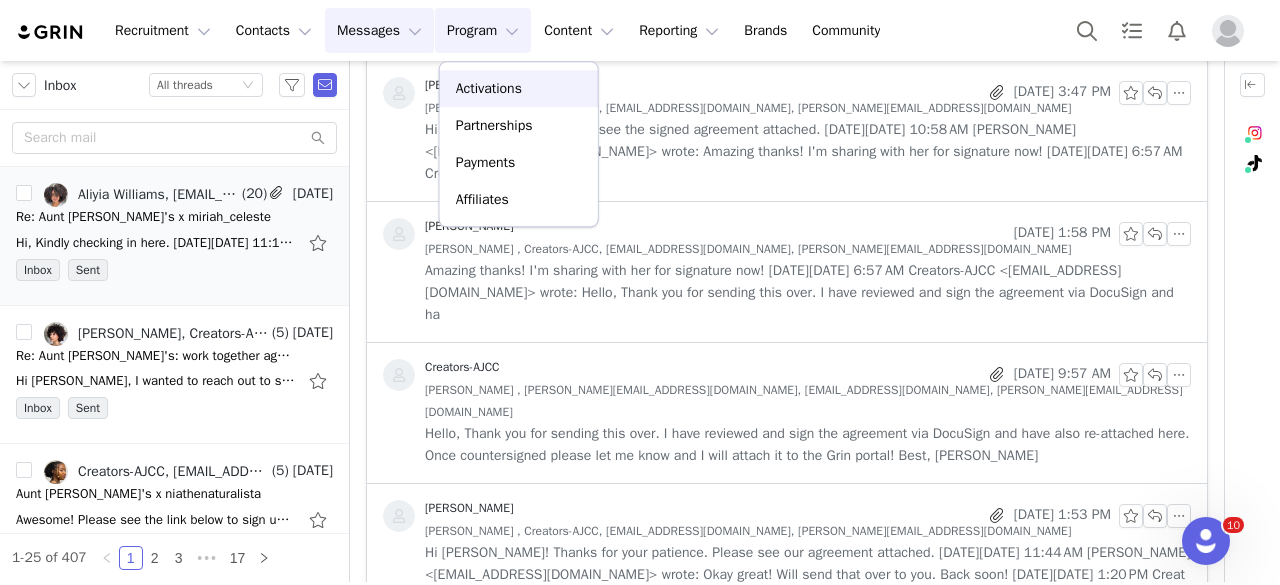 click on "Activations" at bounding box center (489, 88) 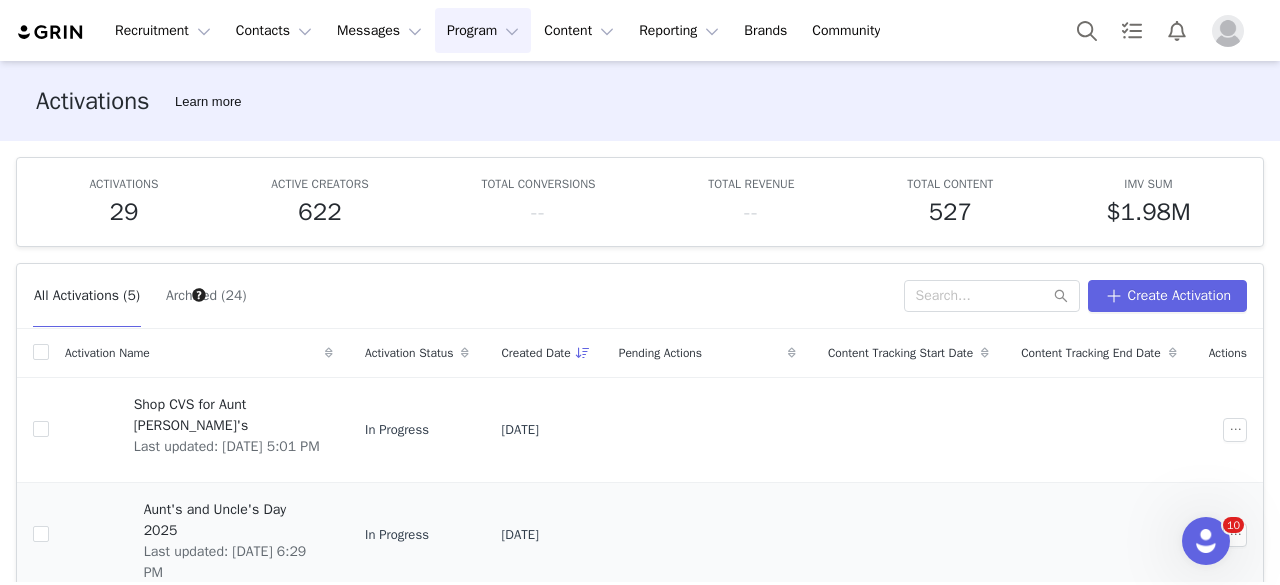 scroll, scrollTop: 285, scrollLeft: 0, axis: vertical 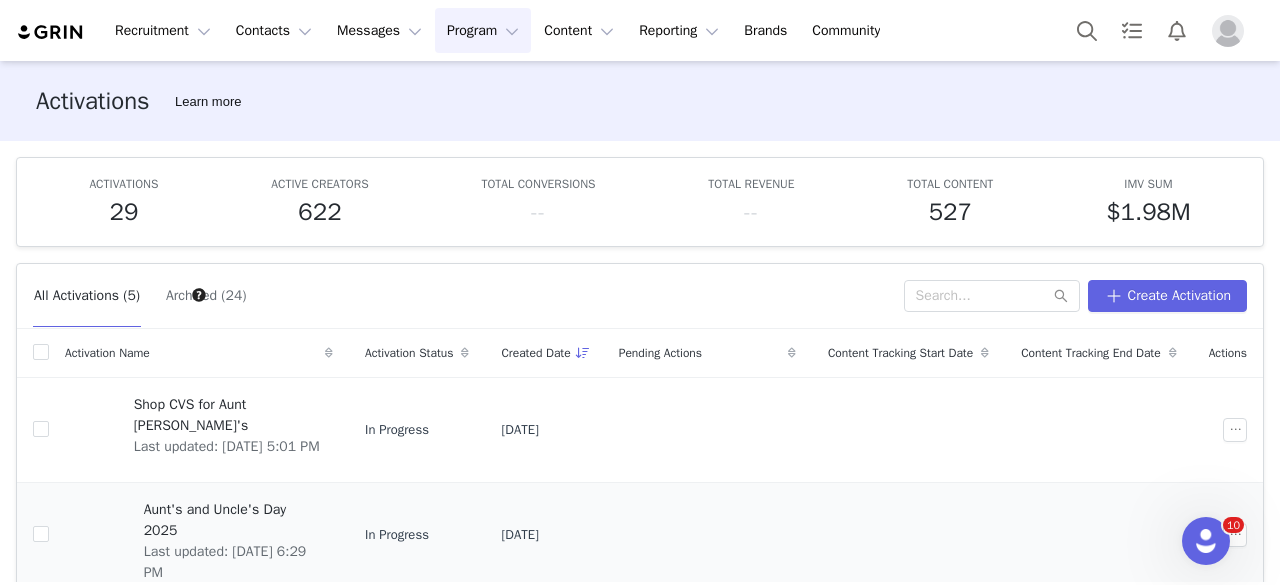 click on "Aunt's and Uncle's Day 2025" at bounding box center [232, 520] 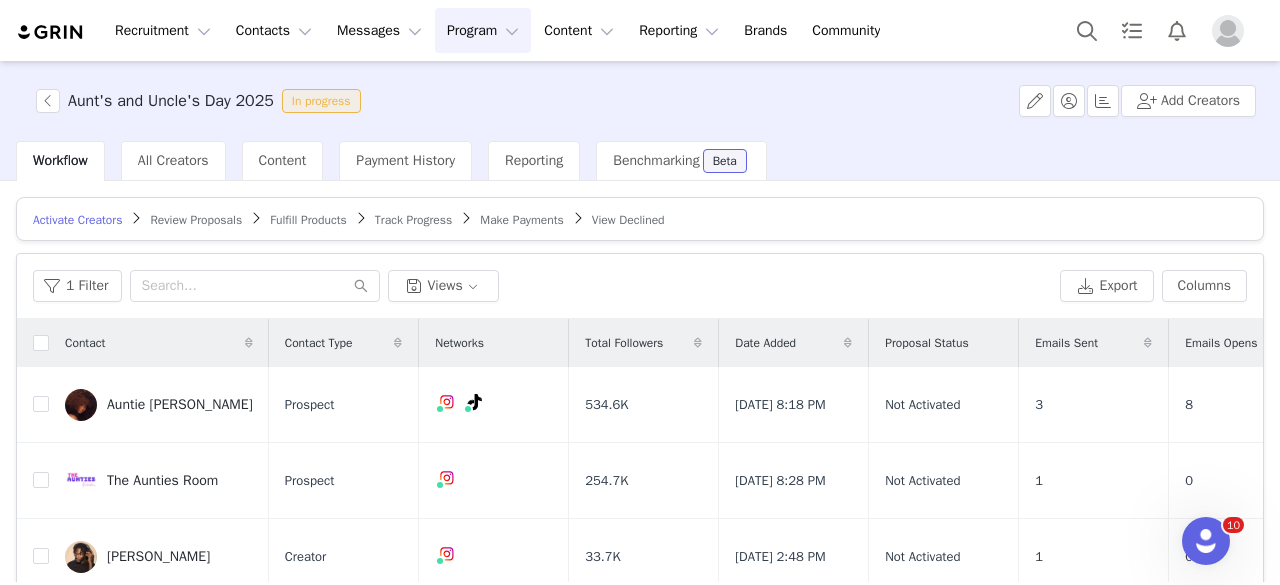 click on "Make Payments" at bounding box center (521, 220) 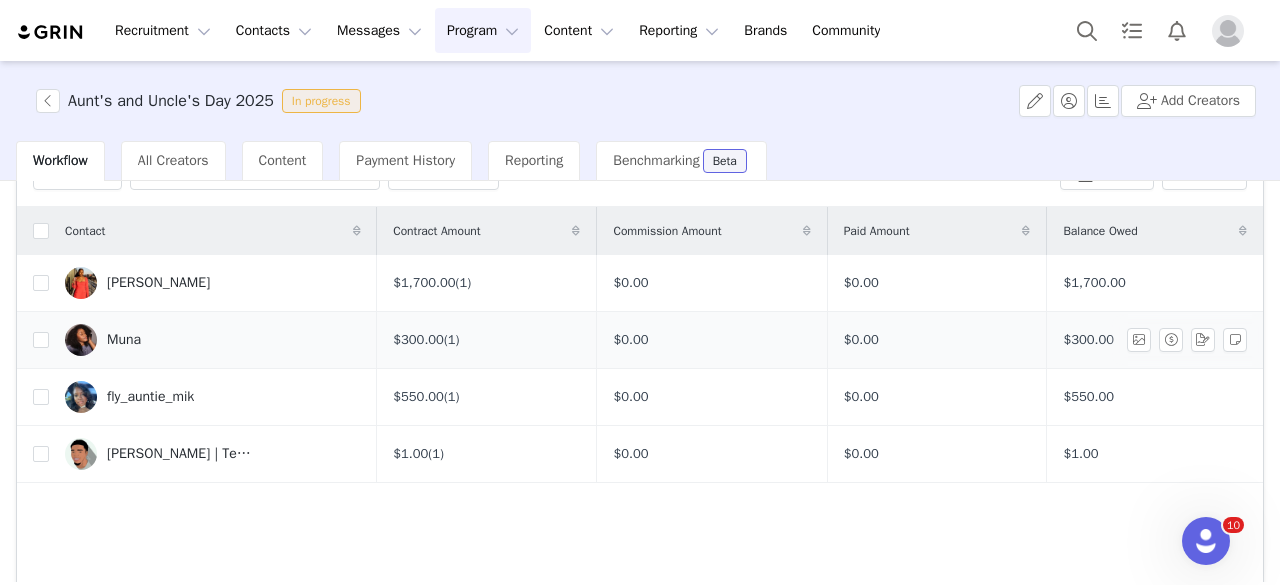scroll, scrollTop: 0, scrollLeft: 0, axis: both 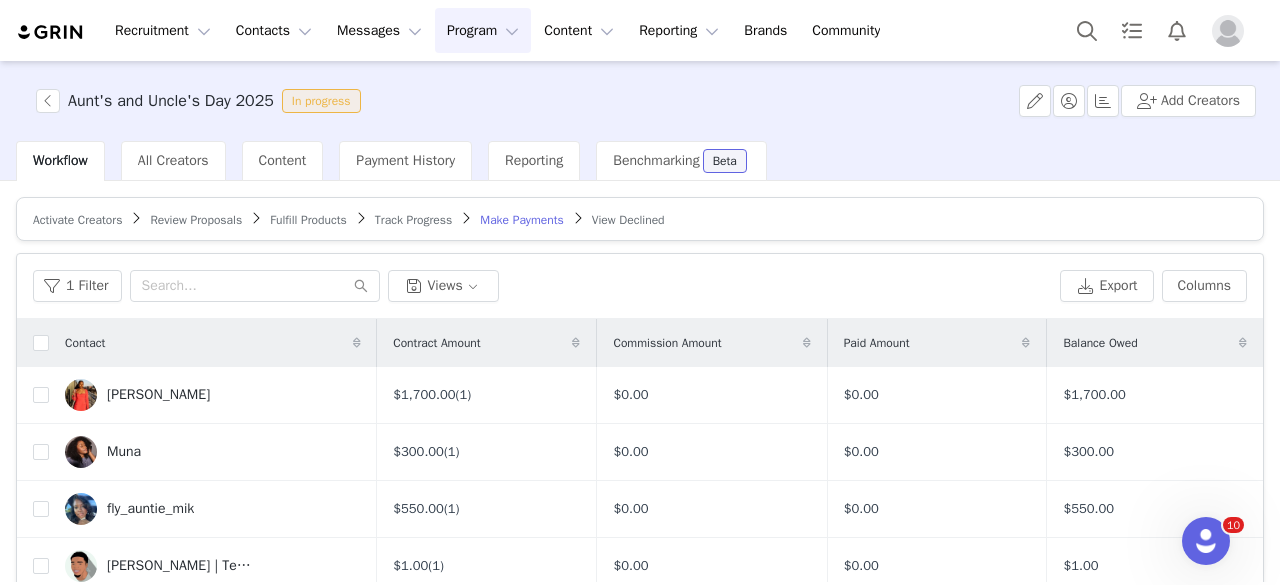 click on "Activate Creators" at bounding box center (77, 220) 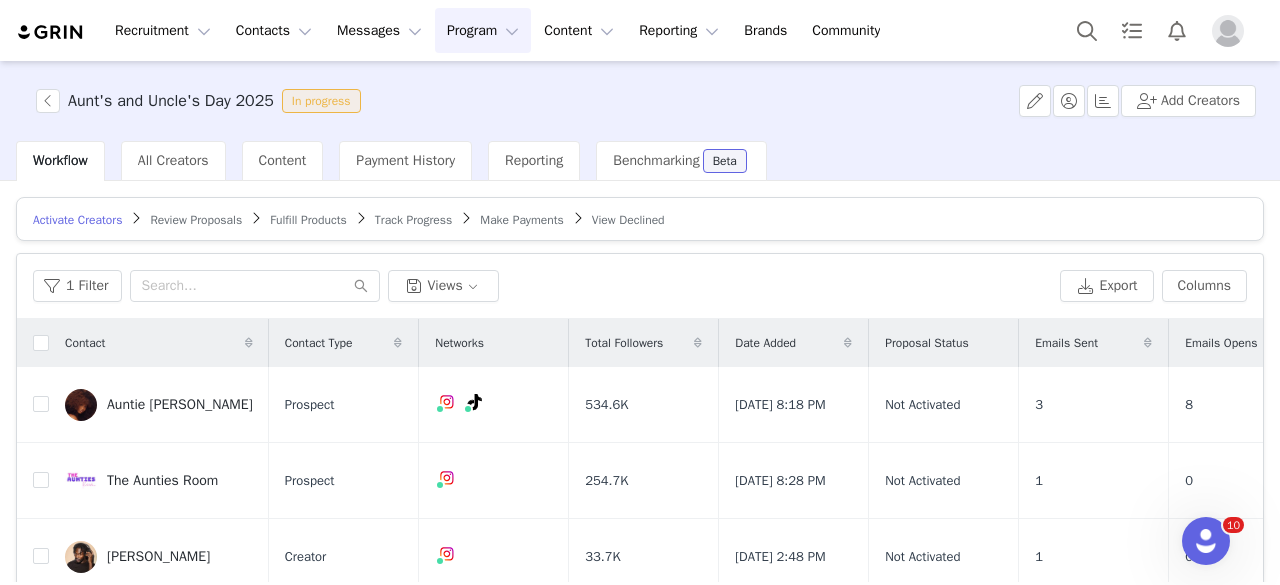 click on "Program Program" at bounding box center (483, 30) 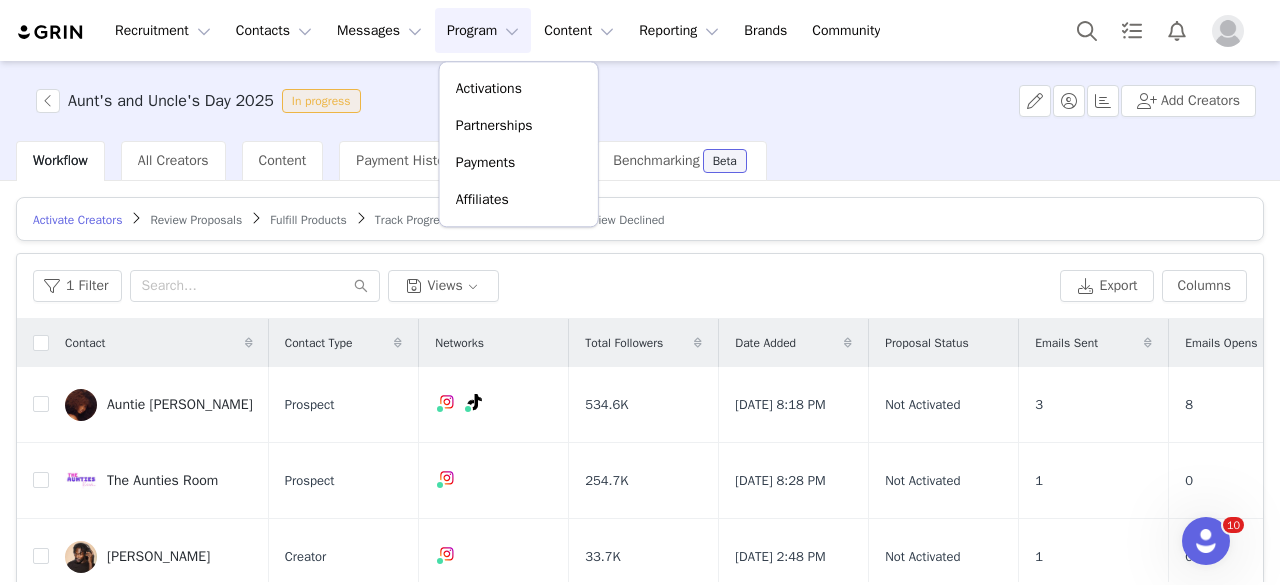 click on "1 Filter Views" at bounding box center [542, 286] 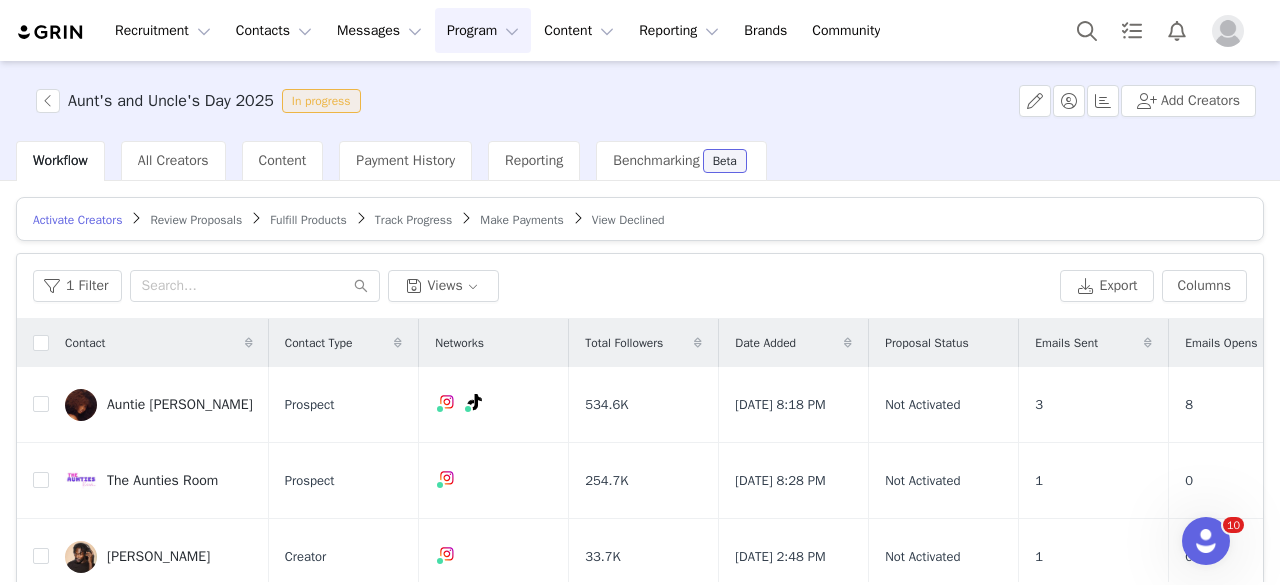 scroll, scrollTop: 28, scrollLeft: 0, axis: vertical 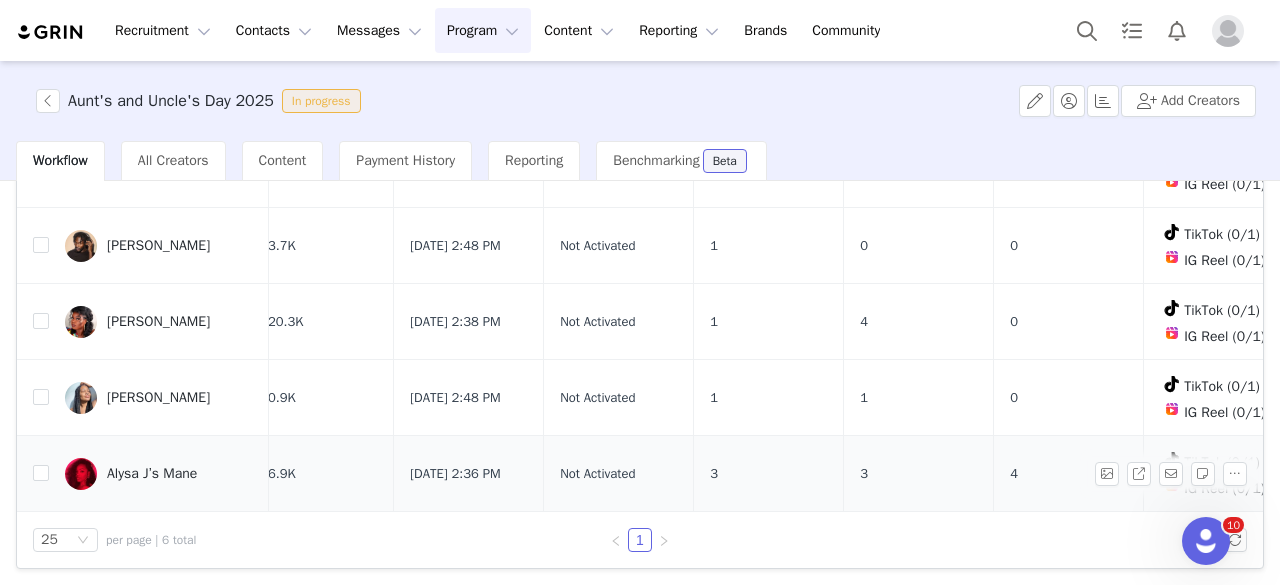 click at bounding box center [81, 474] 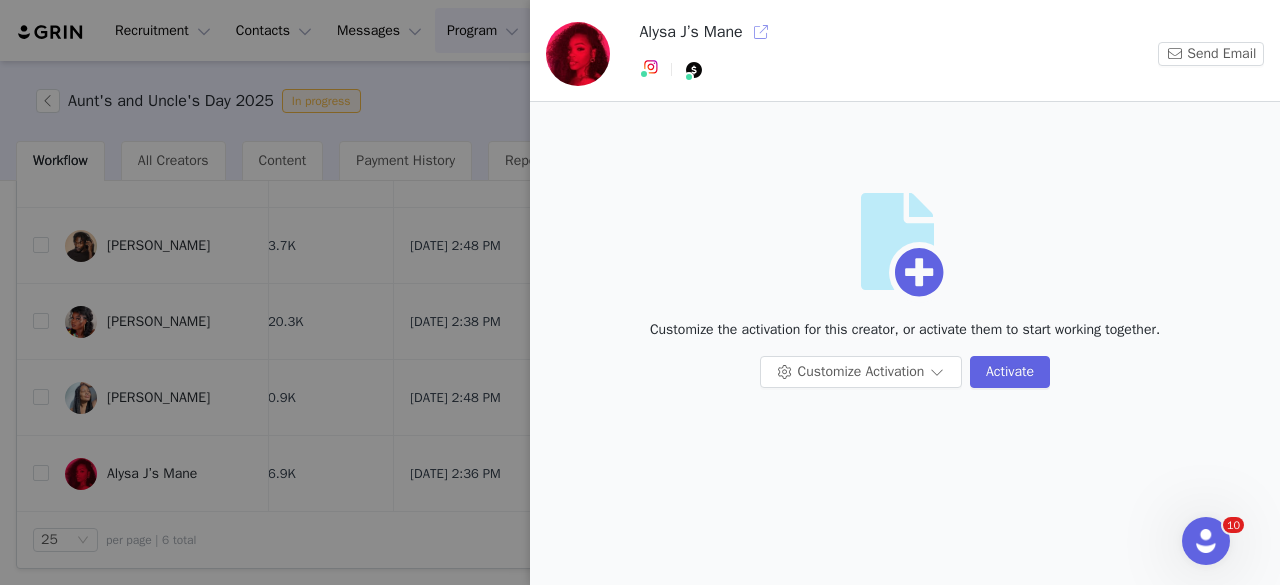 click at bounding box center (761, 32) 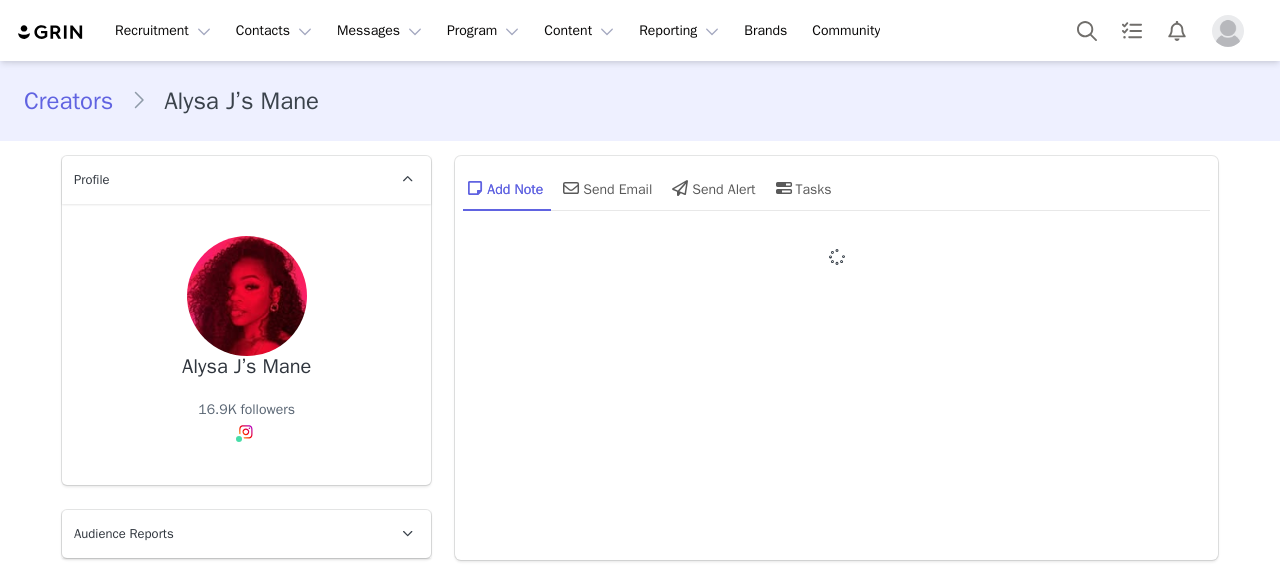 scroll, scrollTop: 0, scrollLeft: 0, axis: both 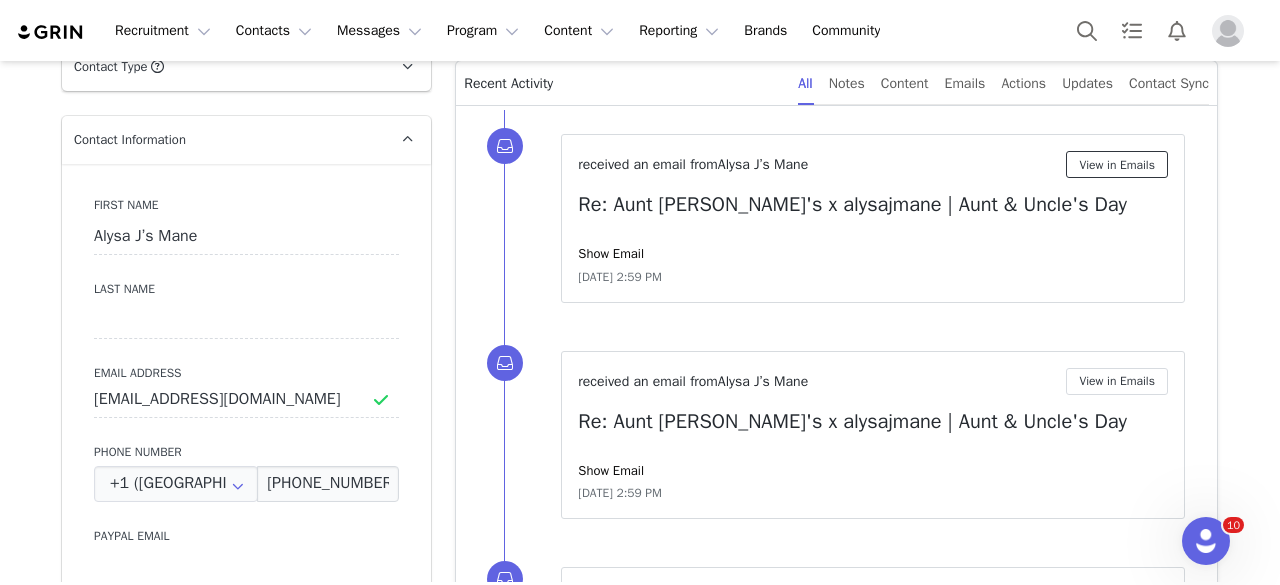 click on "View in Emails" at bounding box center [1117, 164] 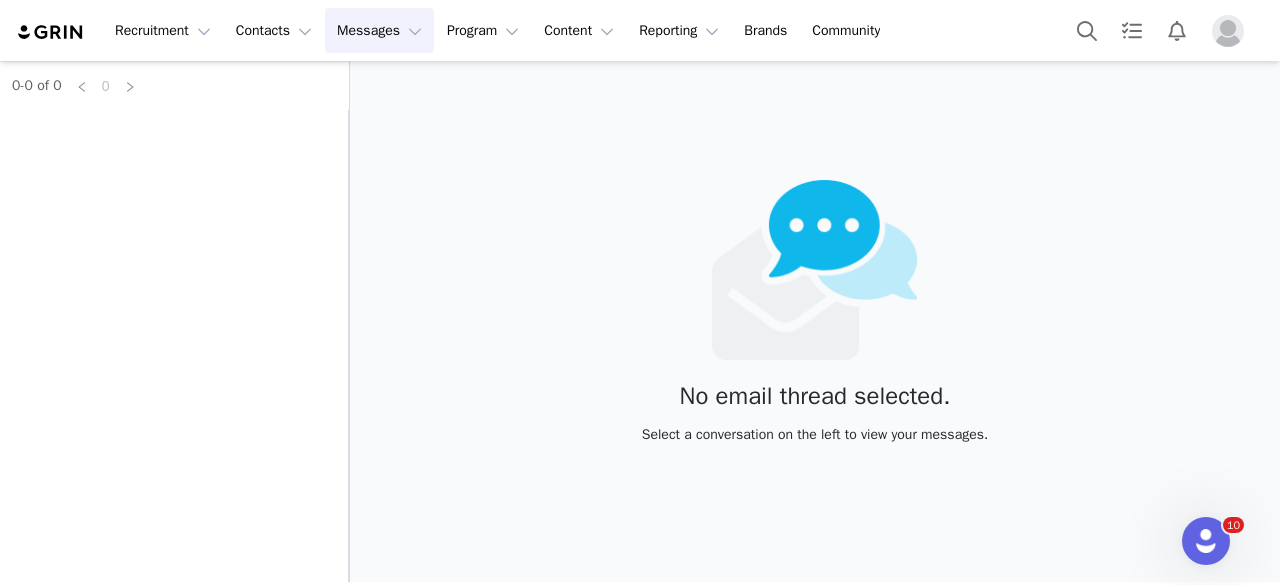 scroll, scrollTop: 0, scrollLeft: 0, axis: both 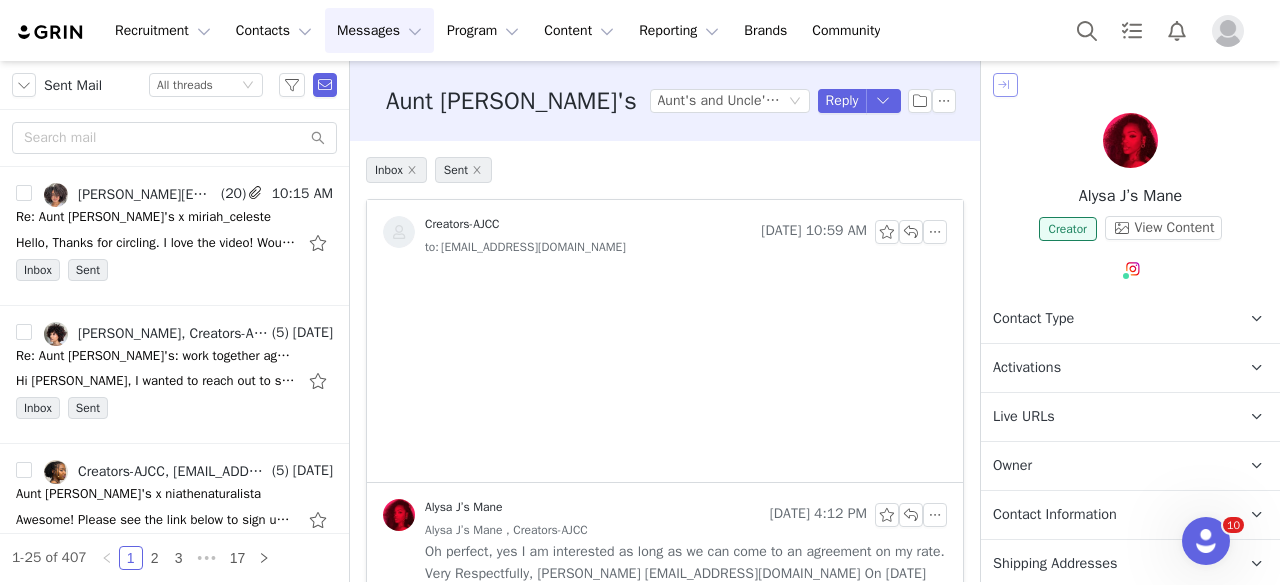 click at bounding box center [1005, 85] 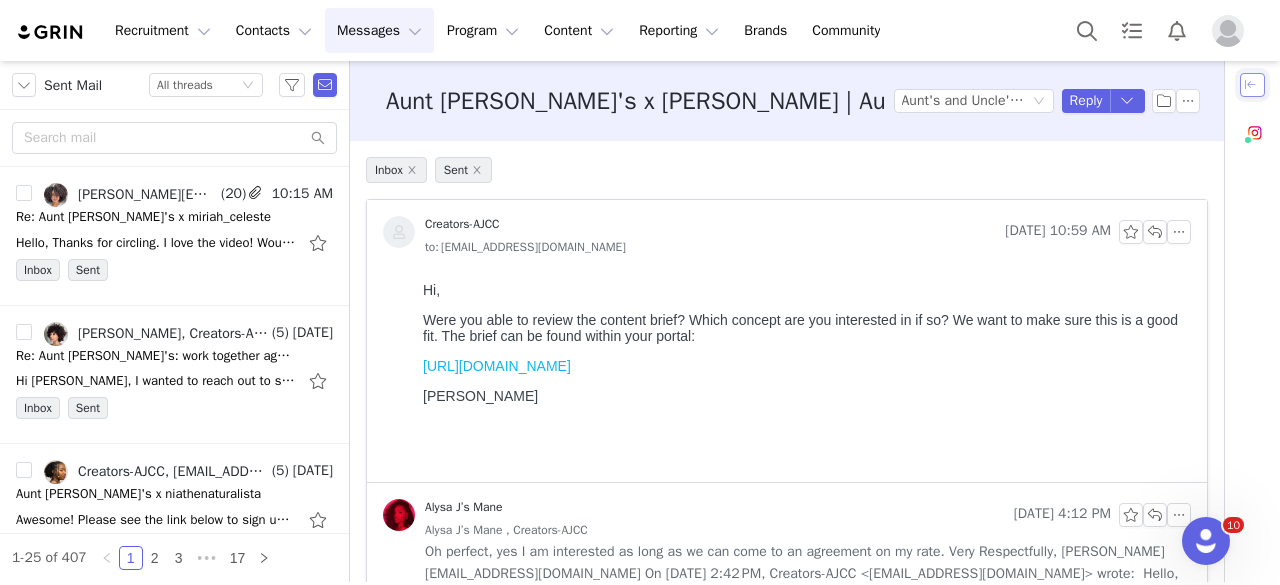 scroll, scrollTop: 0, scrollLeft: 0, axis: both 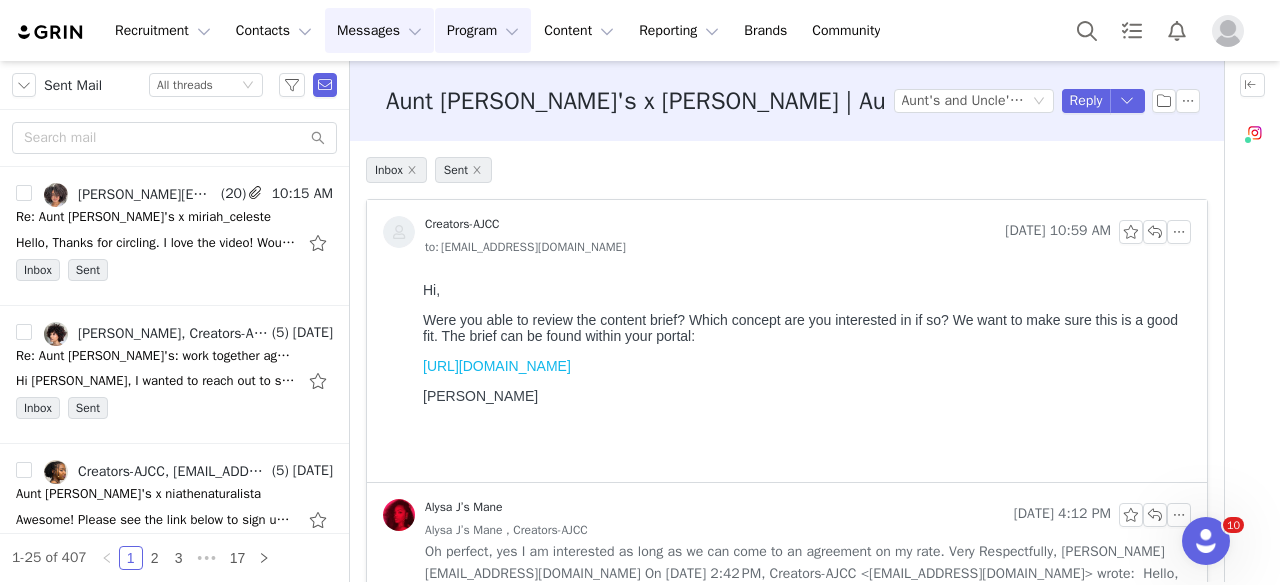 click on "Program Program" at bounding box center (483, 30) 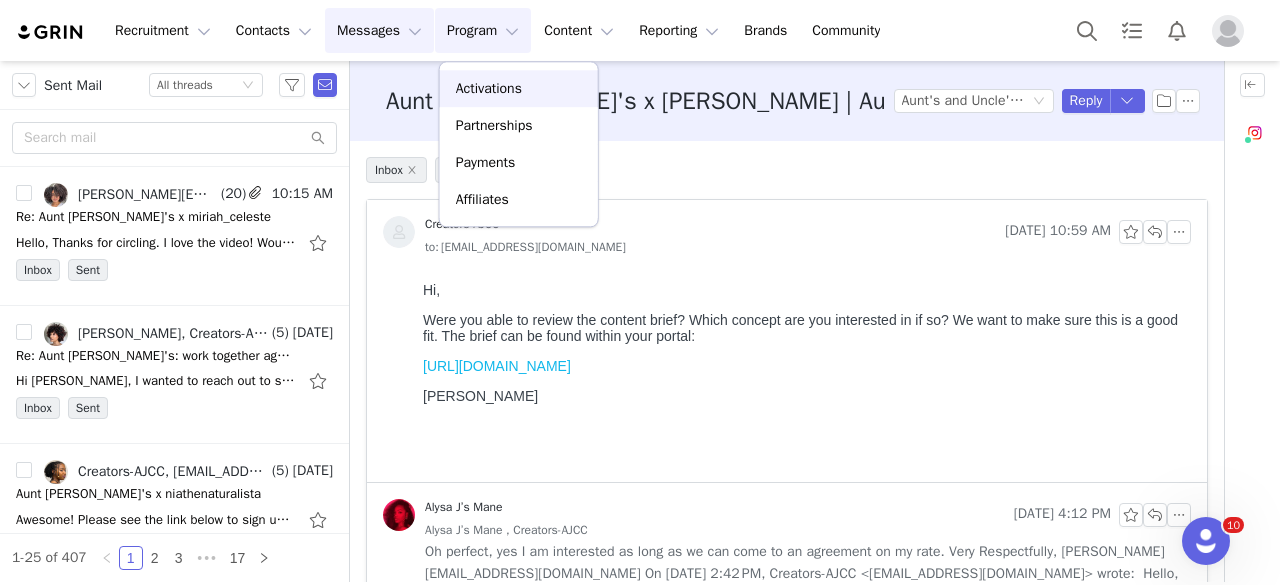 click on "Activations" at bounding box center (489, 88) 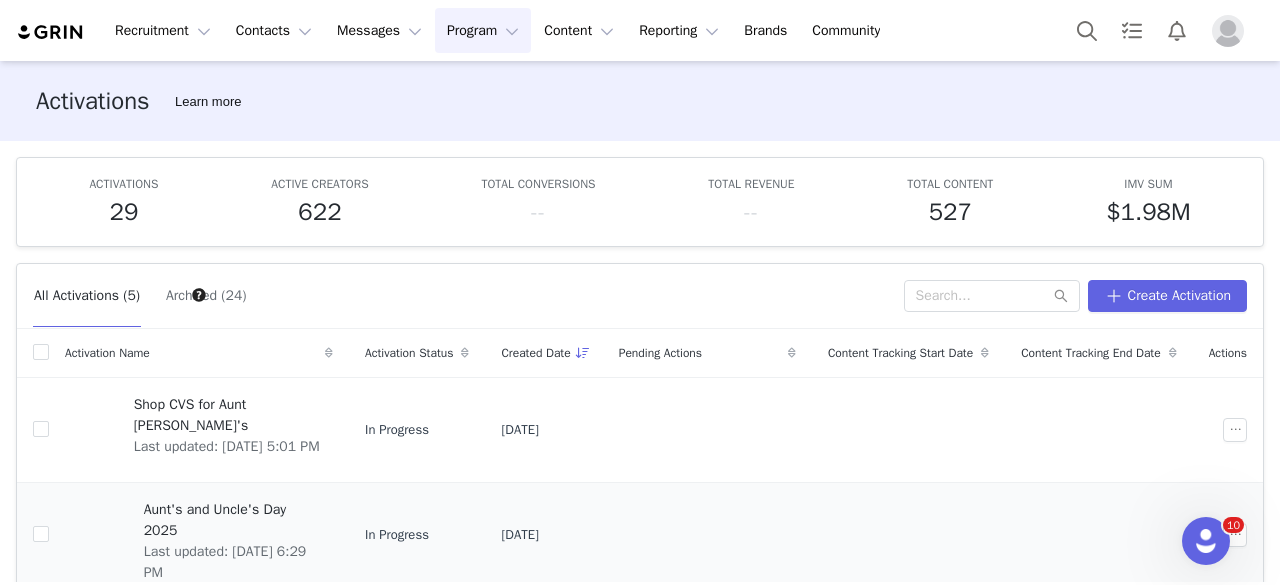 click on "Aunt's and Uncle's Day 2025" at bounding box center (232, 520) 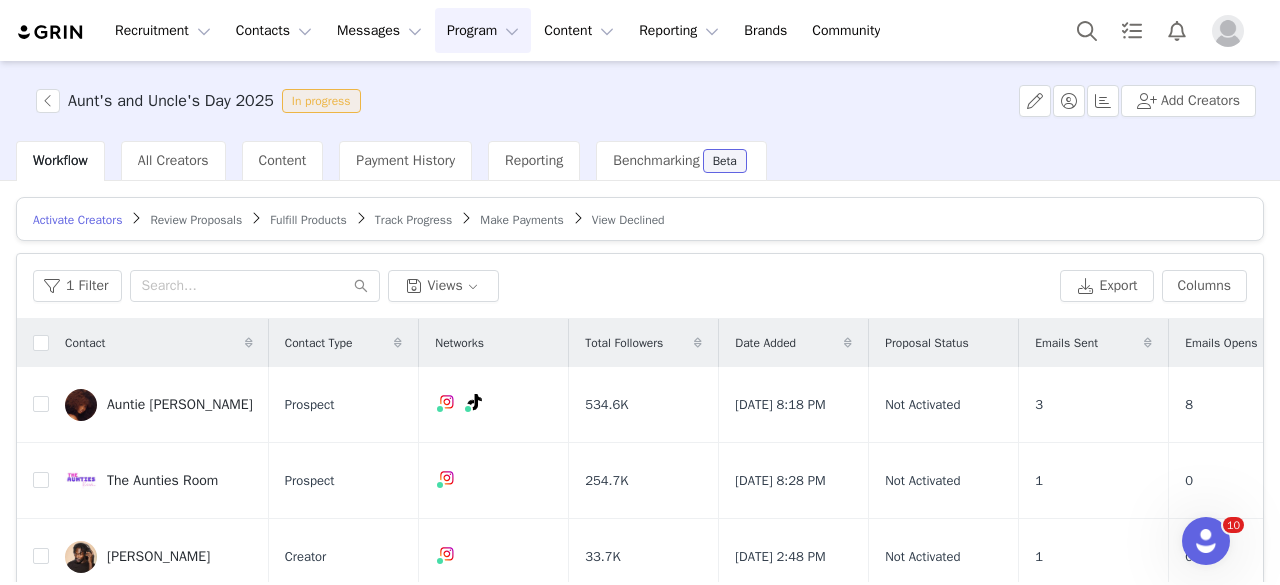scroll, scrollTop: 28, scrollLeft: 0, axis: vertical 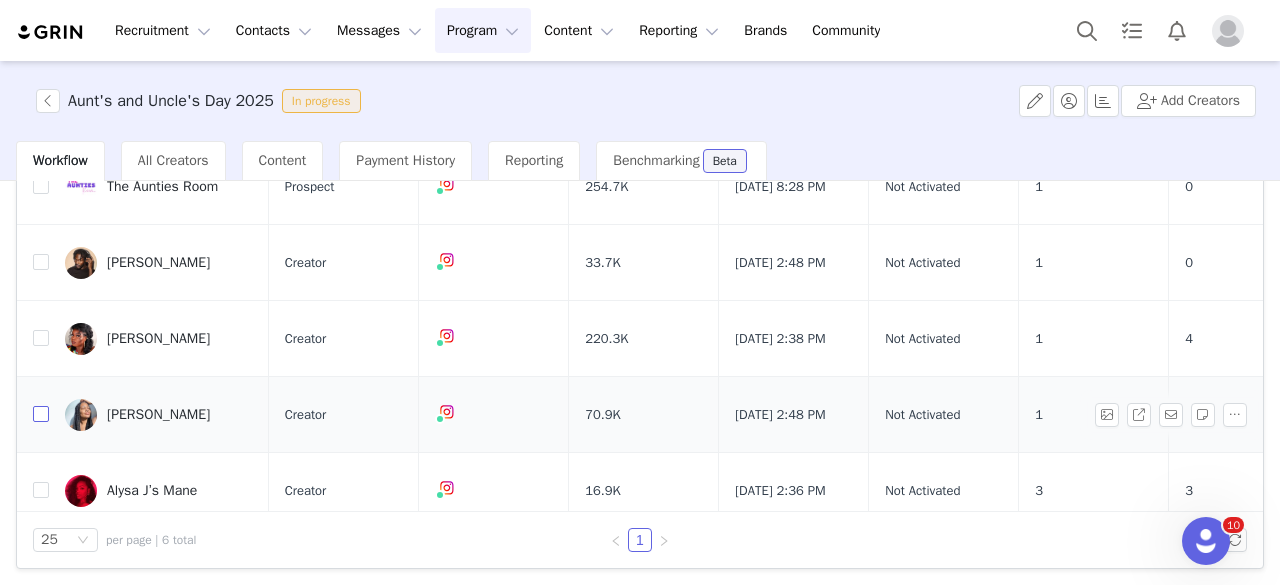 click at bounding box center (41, 414) 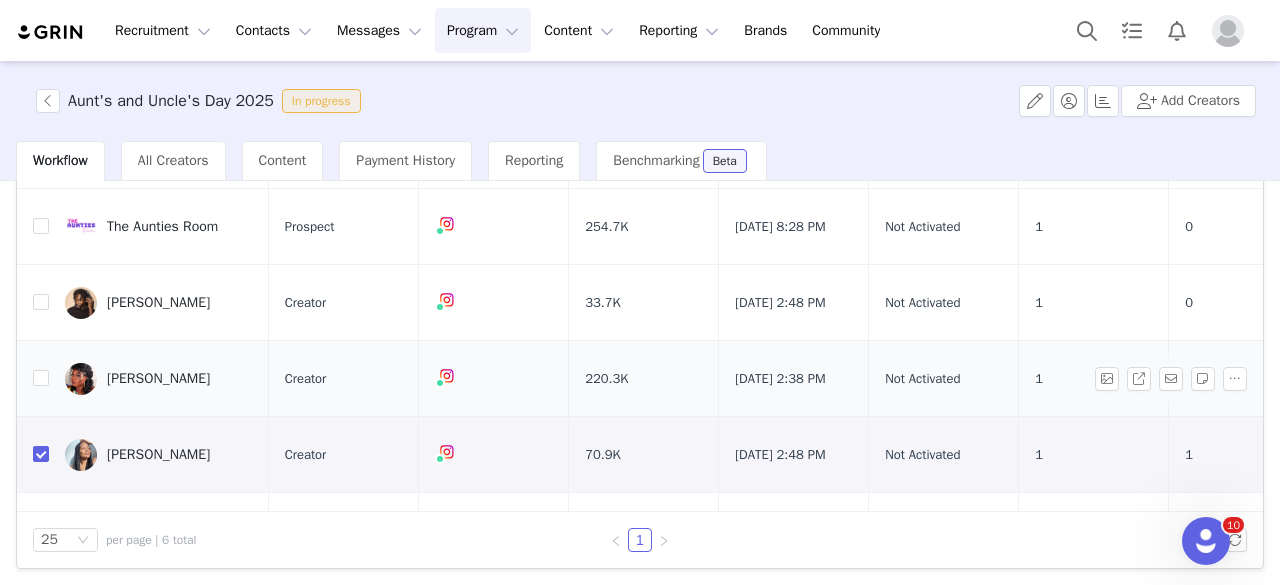 scroll, scrollTop: 0, scrollLeft: 0, axis: both 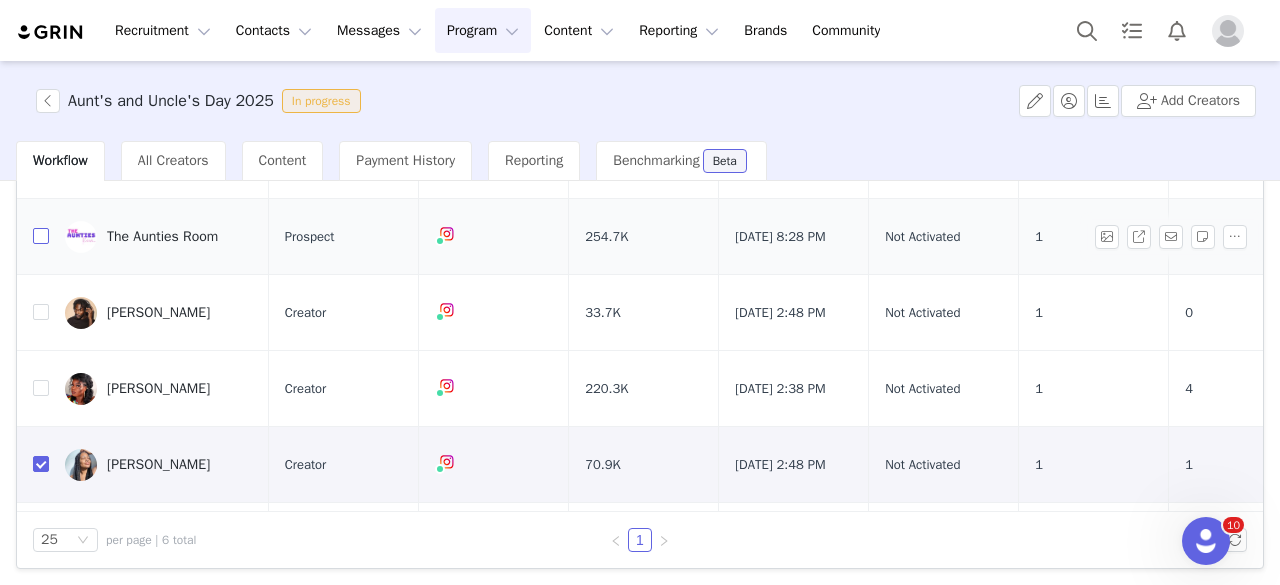 click at bounding box center (41, 236) 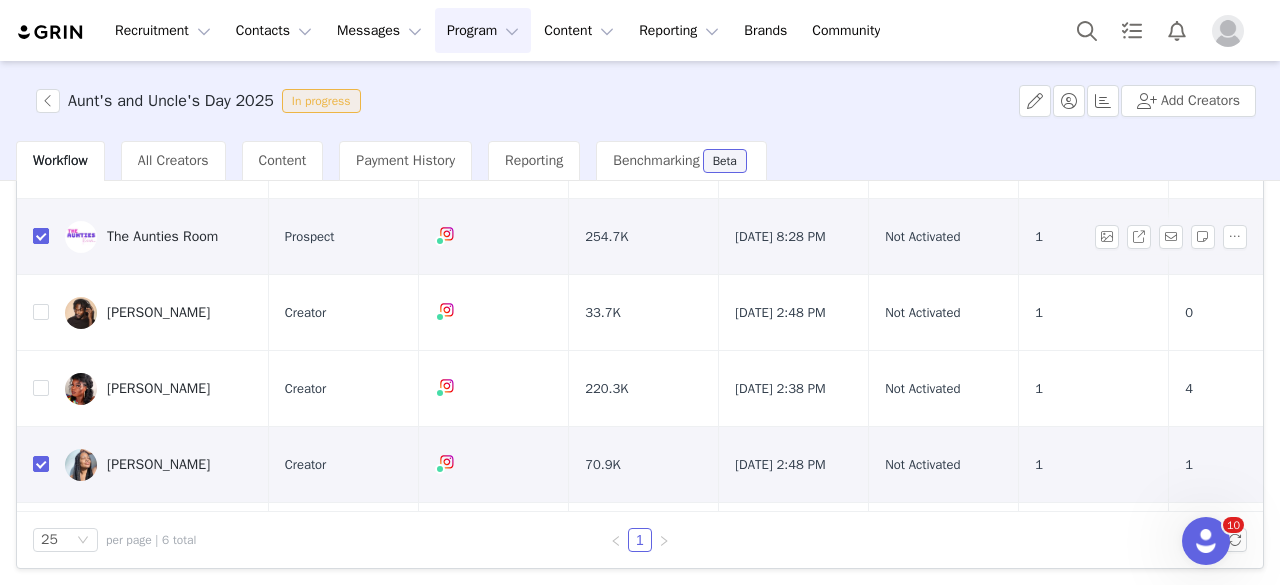 click at bounding box center [41, 236] 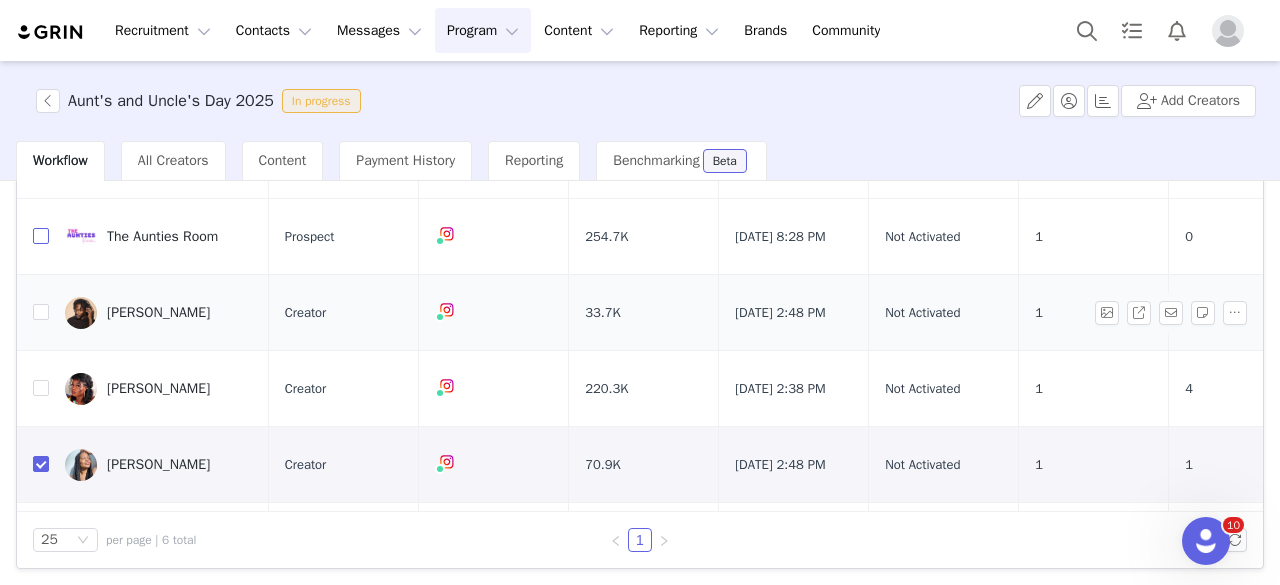 scroll, scrollTop: 54, scrollLeft: 0, axis: vertical 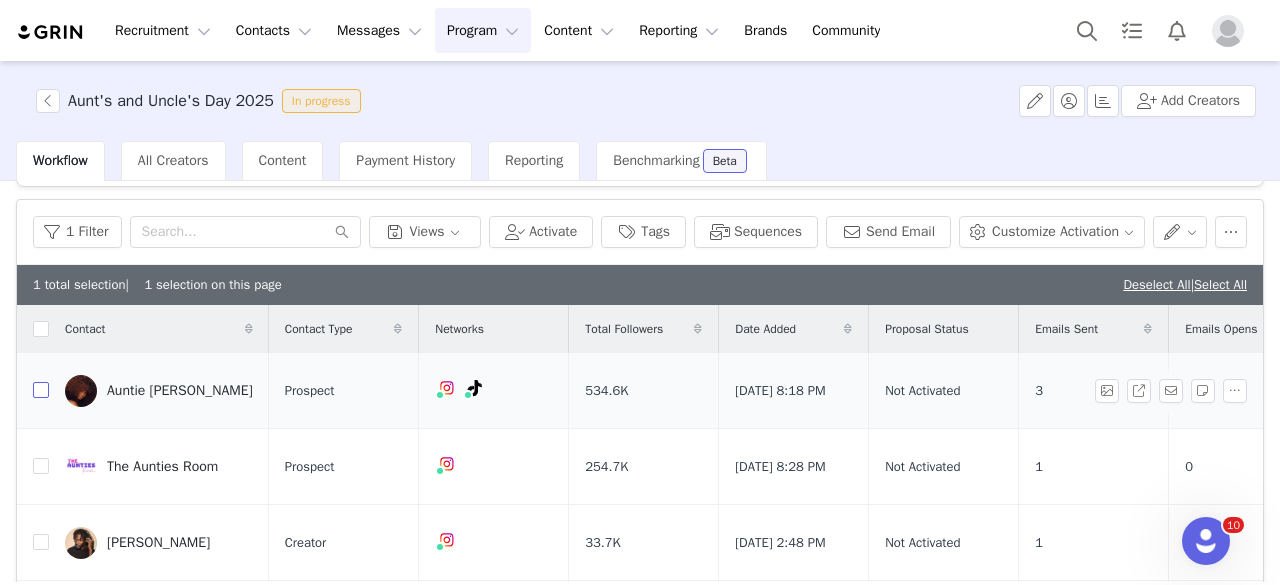 click at bounding box center (41, 390) 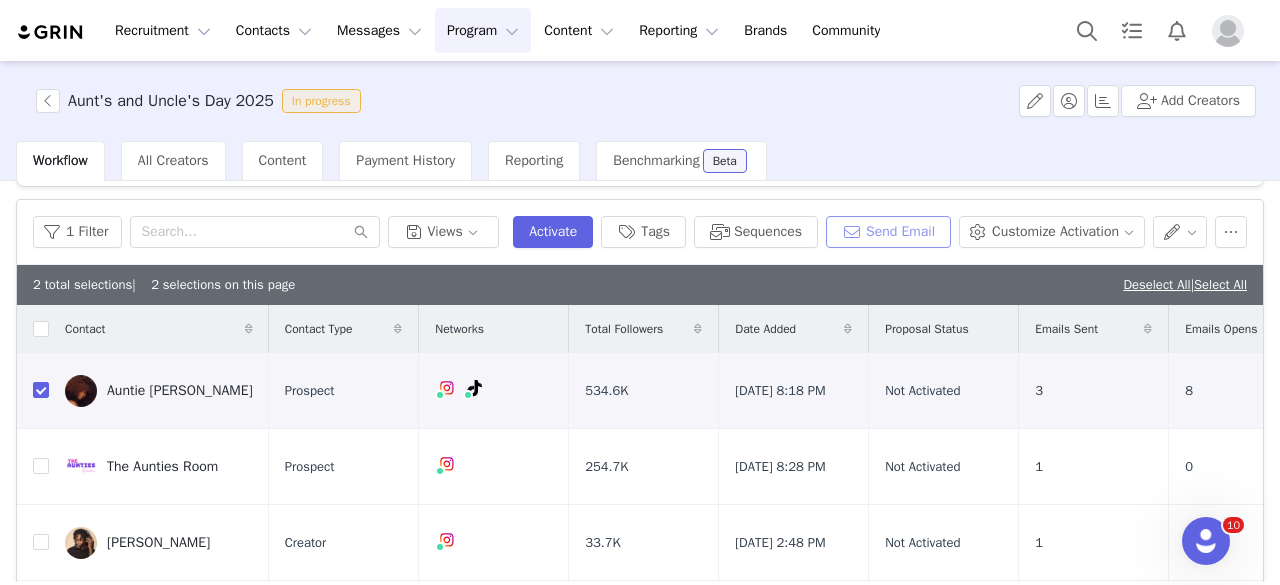 click on "Send Email" at bounding box center (888, 232) 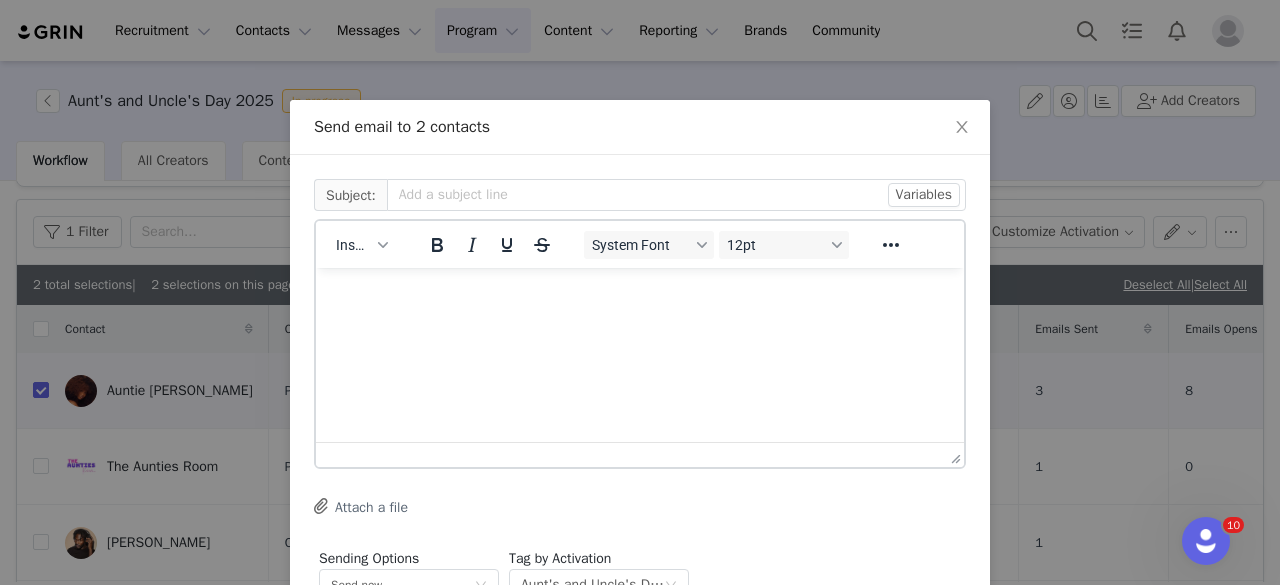 scroll, scrollTop: 0, scrollLeft: 0, axis: both 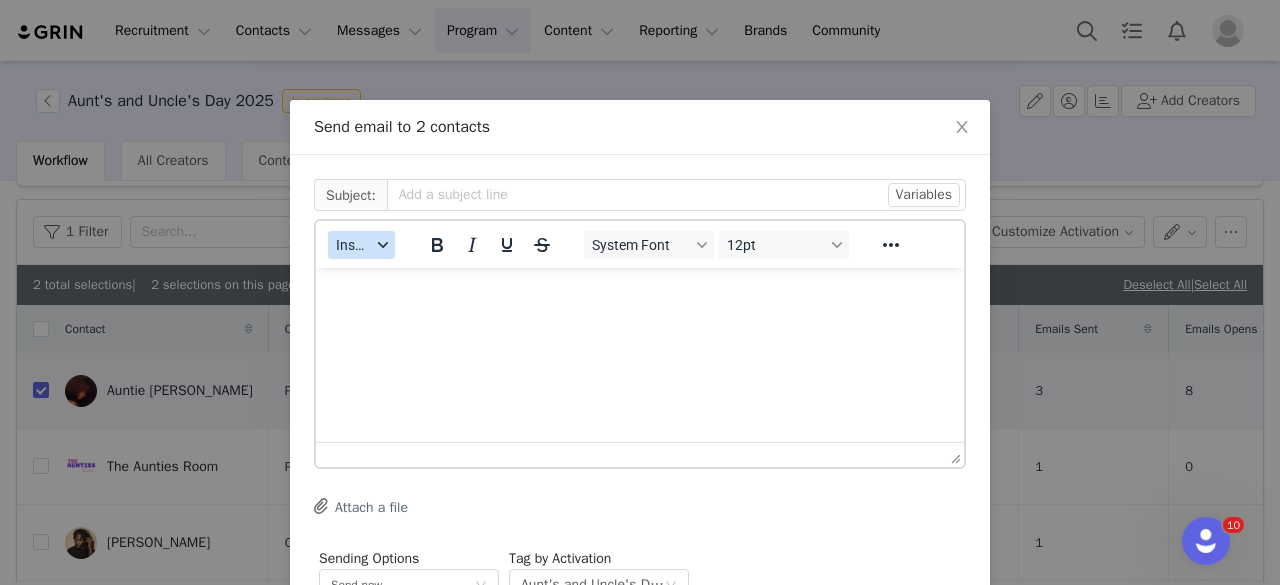 click on "Insert" at bounding box center (353, 245) 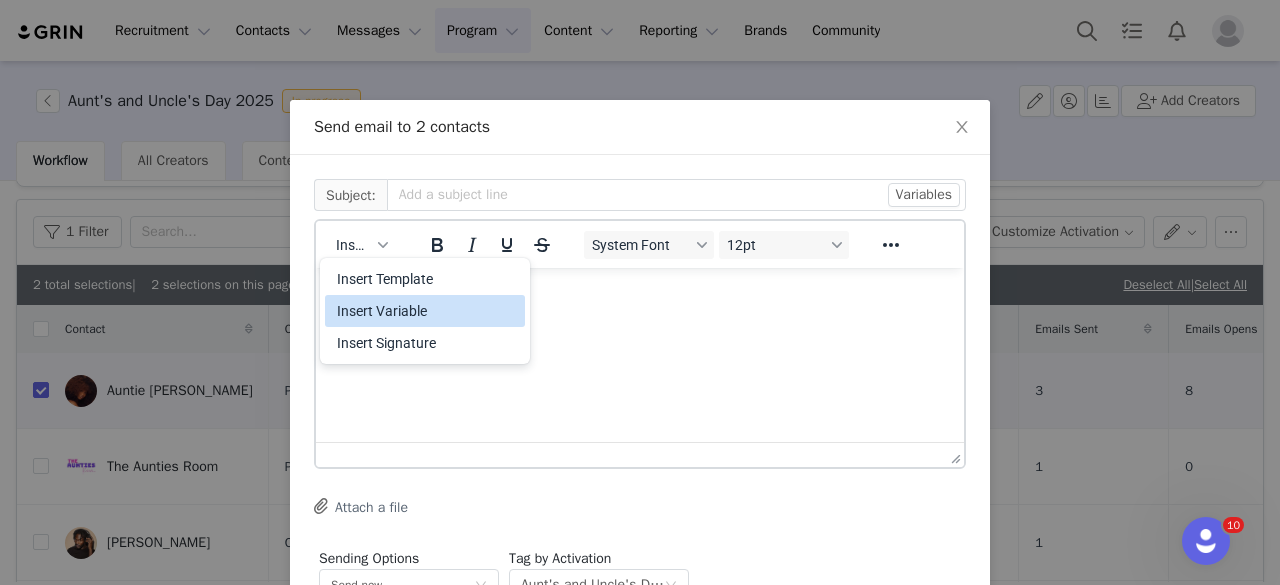 click on "Insert Variable" at bounding box center (427, 311) 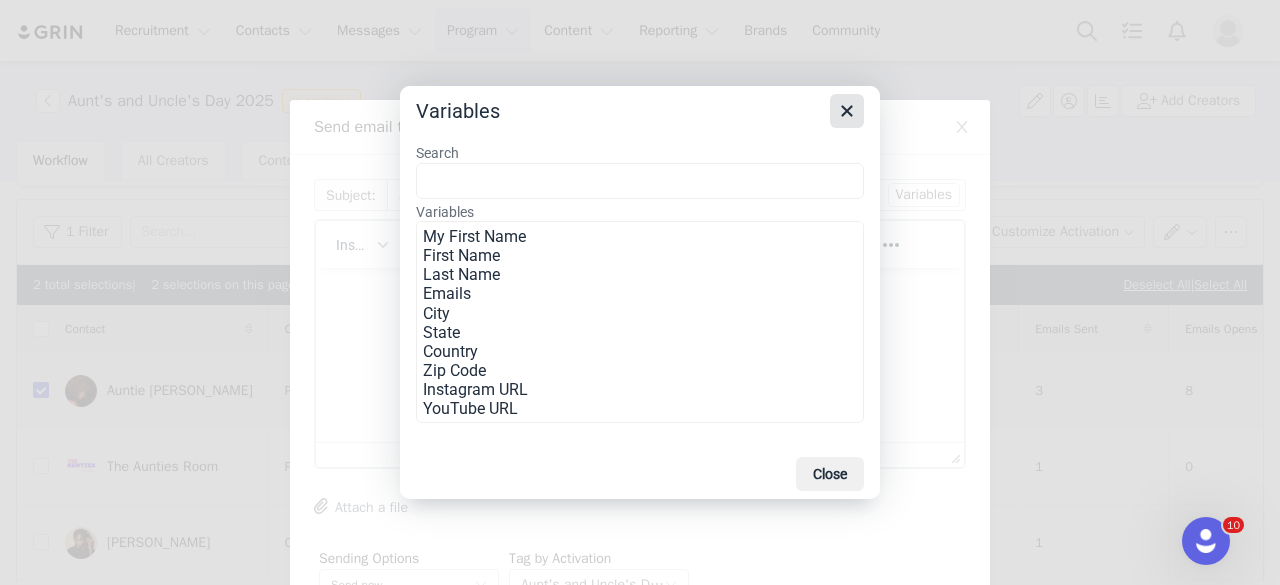 click 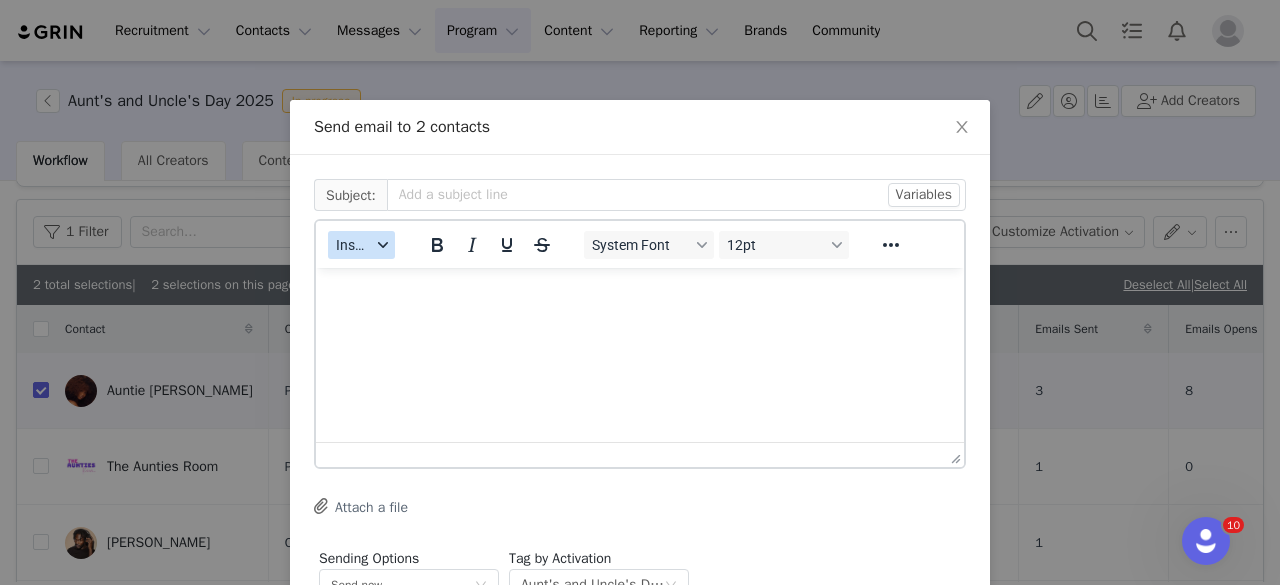 click on "Insert" at bounding box center [353, 245] 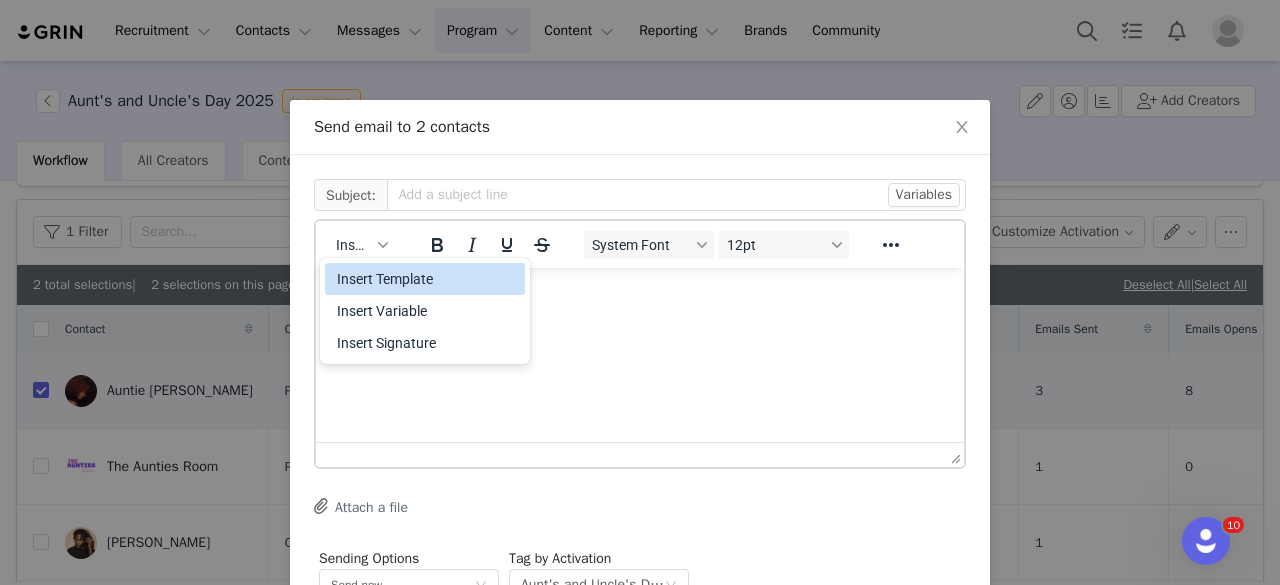 drag, startPoint x: 374, startPoint y: 342, endPoint x: 375, endPoint y: 284, distance: 58.00862 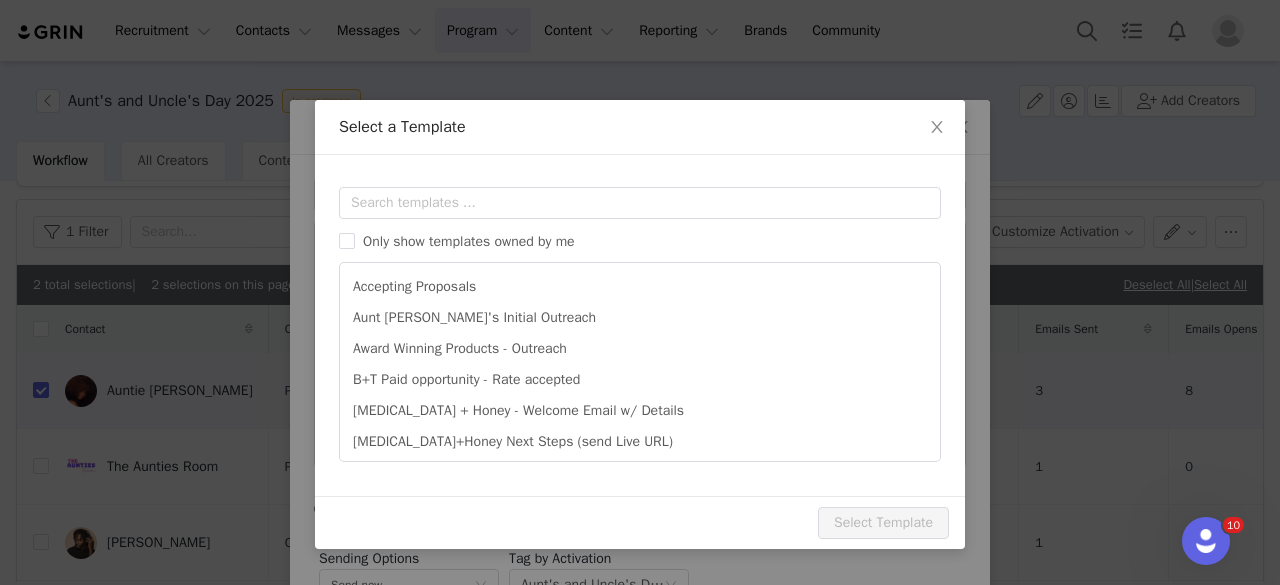 scroll, scrollTop: 0, scrollLeft: 0, axis: both 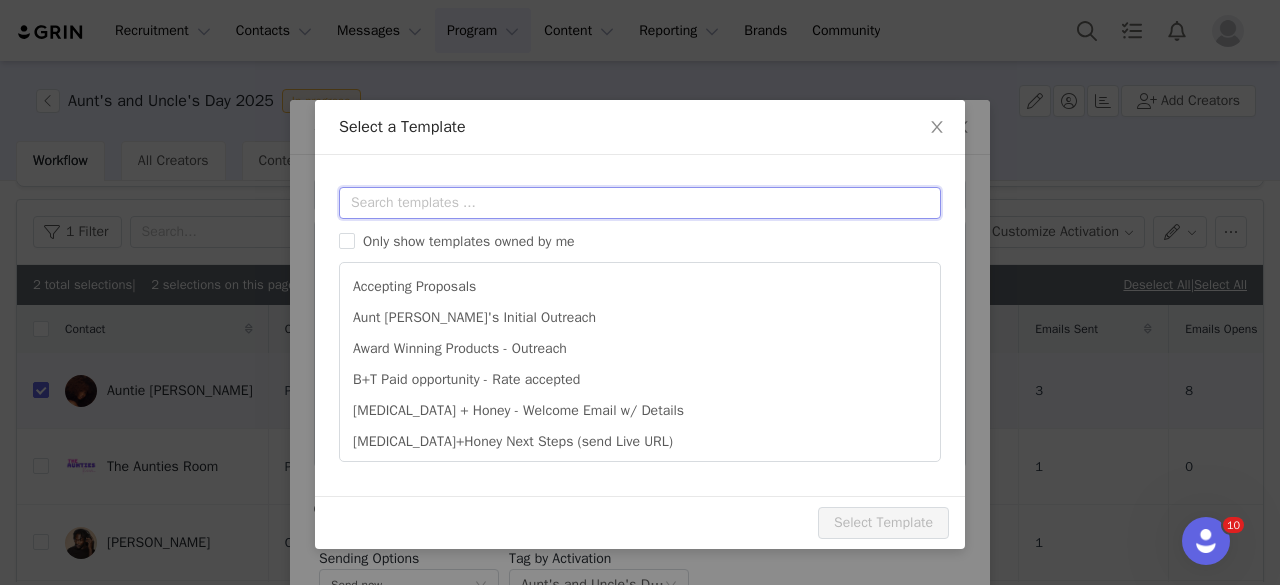click at bounding box center [640, 203] 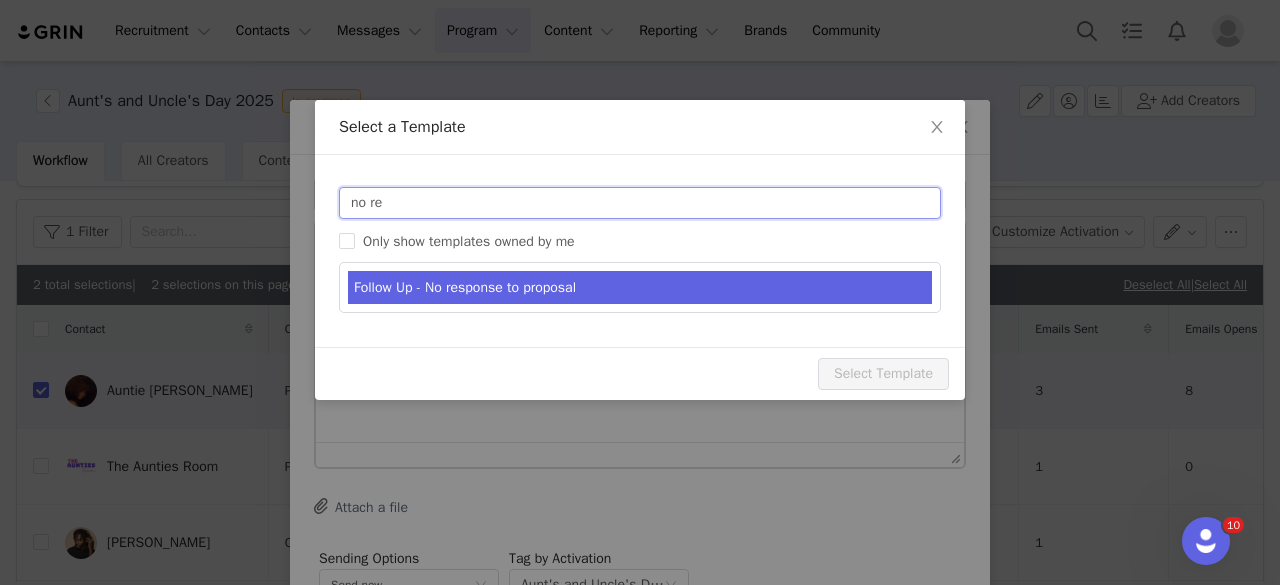 type on "no re" 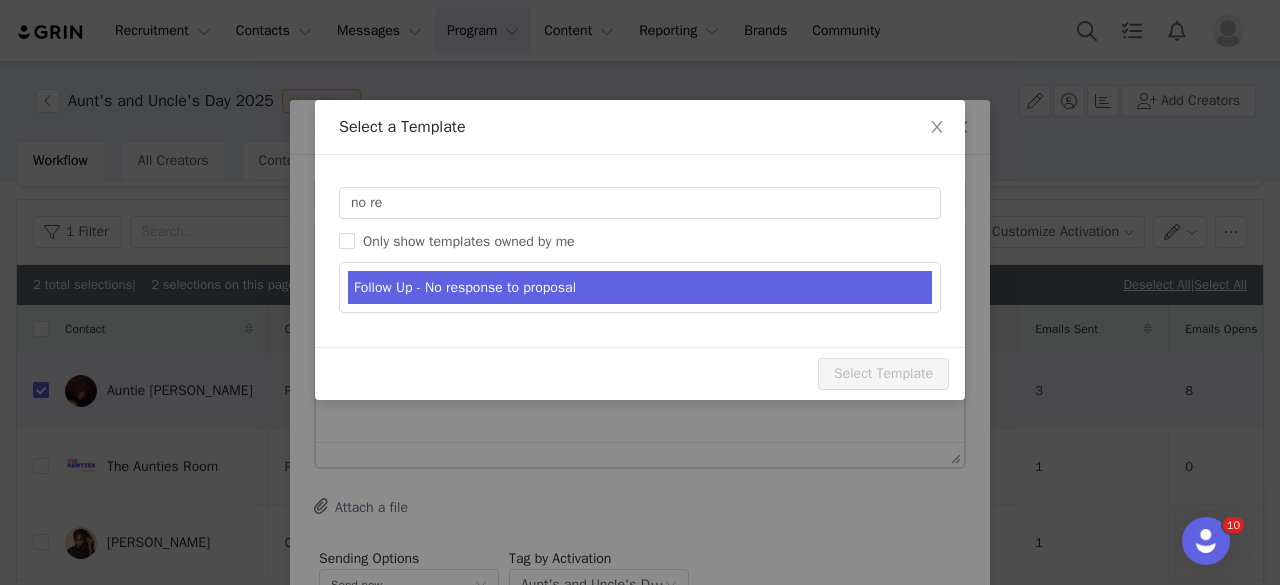type on "Aunt Jackie's Proposal Follow Up" 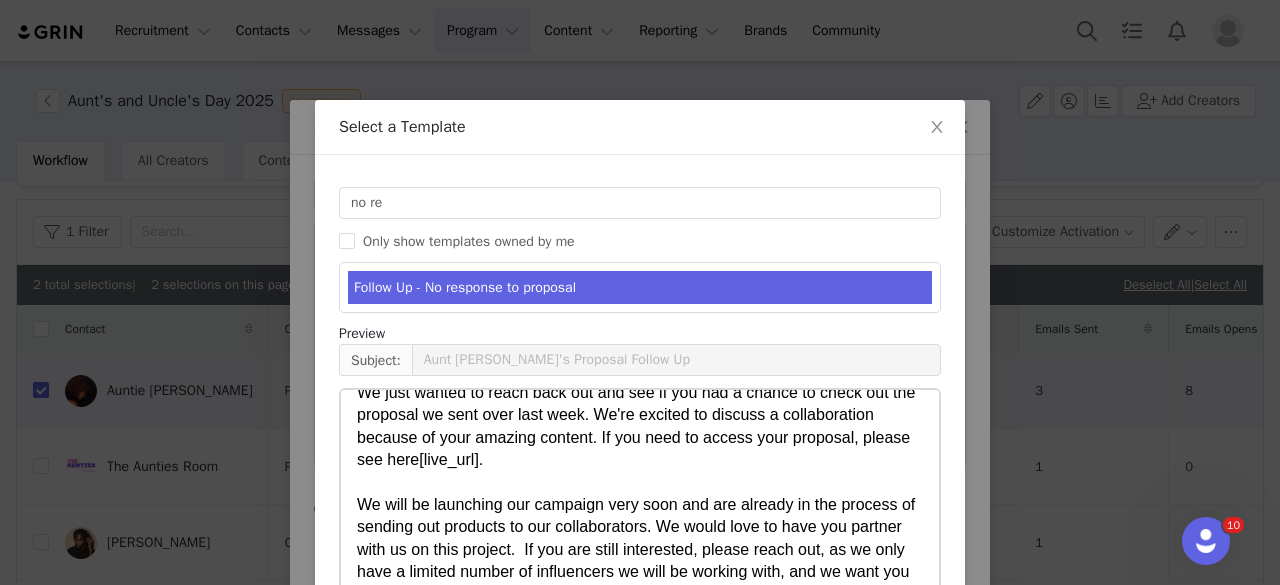 scroll, scrollTop: 70, scrollLeft: 0, axis: vertical 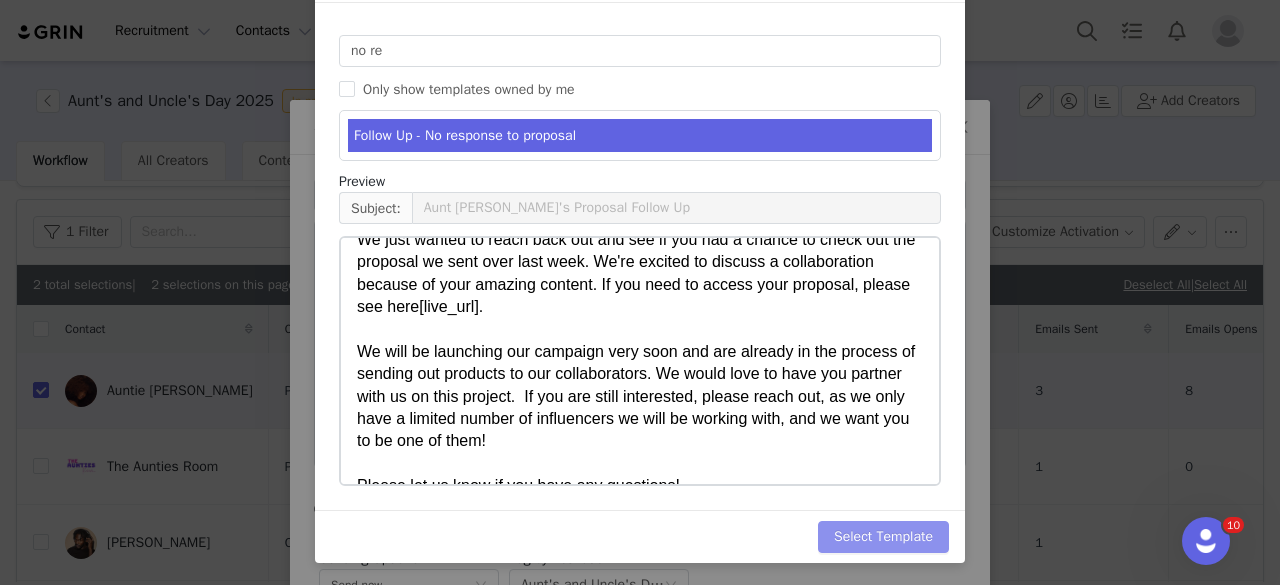 click on "Select Template" at bounding box center (883, 537) 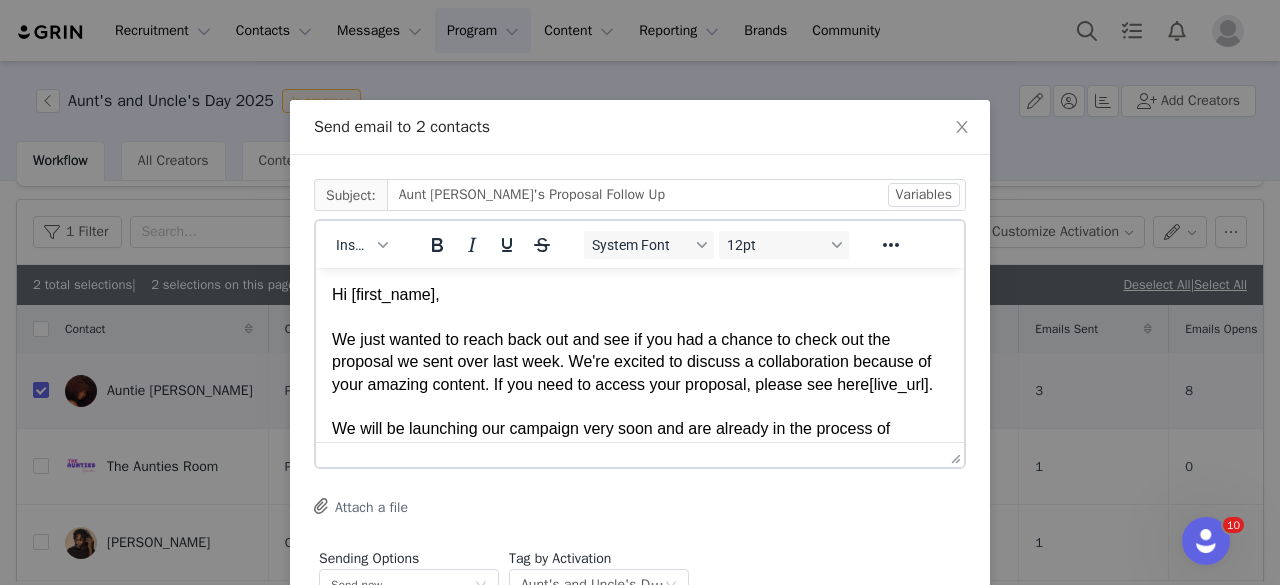 scroll, scrollTop: 52, scrollLeft: 0, axis: vertical 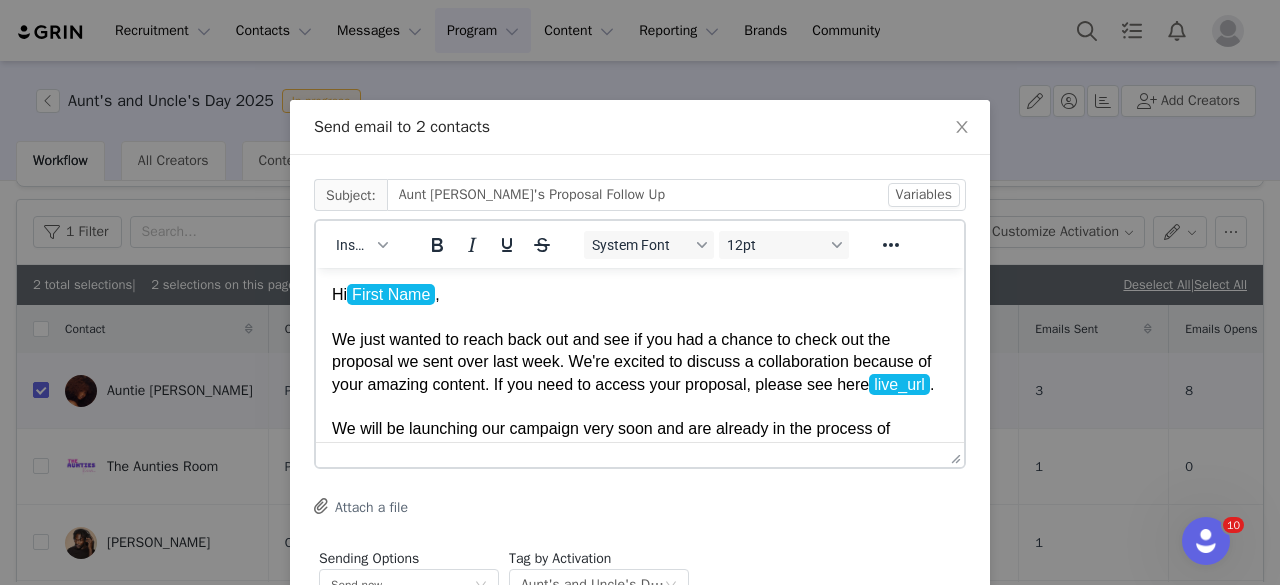 drag, startPoint x: 495, startPoint y: 387, endPoint x: 397, endPoint y: 376, distance: 98.61542 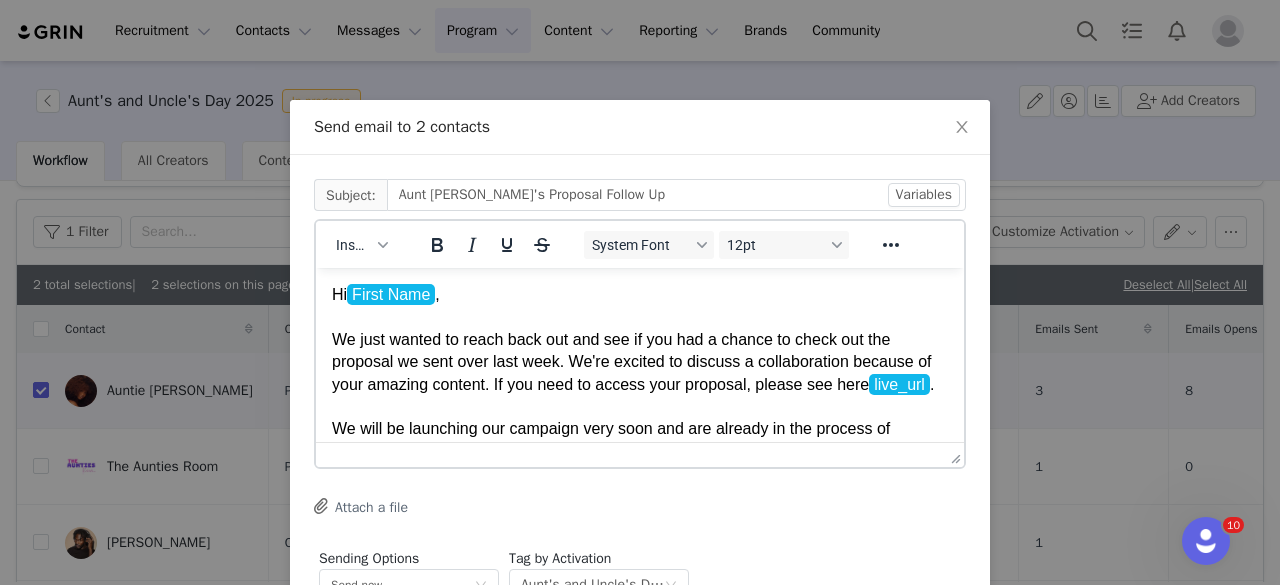 click on "Hi  First Name , We just wanted to reach back out and see if you had a chance to check out the proposal we sent over last week. We're excited to discuss a collaboration because of your amazing content. If you need to access your proposal, please see here live_url ﻿ . We will be launching our campaign very soon and are already in the process of sending out products to our collaborators. We would love to have you partner with us on this project.  If you are still interested, please reach out, as we only have a limited number of influencers we will be working with, and we want you to be one of them! Please let us know if you have any questions! Thanks again," at bounding box center [640, 440] 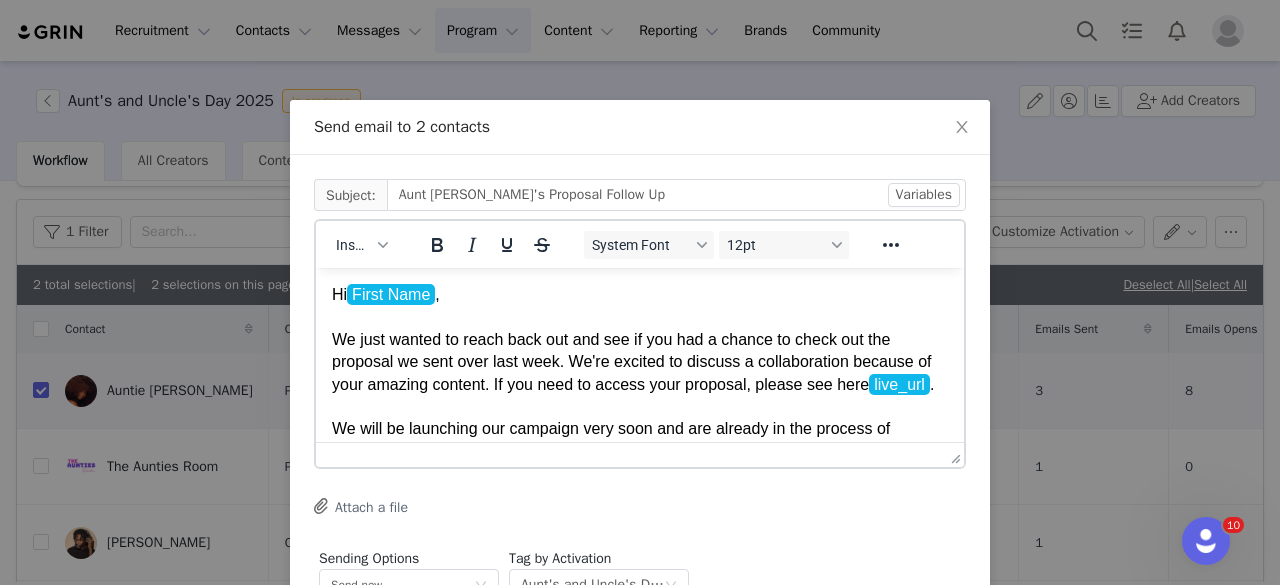 click on "Hi  First Name , We just wanted to reach back out and see if you had a chance to check out the proposal we sent over last week. We're excited to discuss a collaboration because of your amazing content. If you need to access your proposal, please see here live_url . We will be launching our campaign very soon and are already in the process of sending out products to our collaborators. We would love to have you partner with us on this project.  If you are still interested, please reach out, as we only have a limited number of influencers we will be working with, and we want you to be one of them! Please let us know if you have any questions! Thanks again," at bounding box center [640, 440] 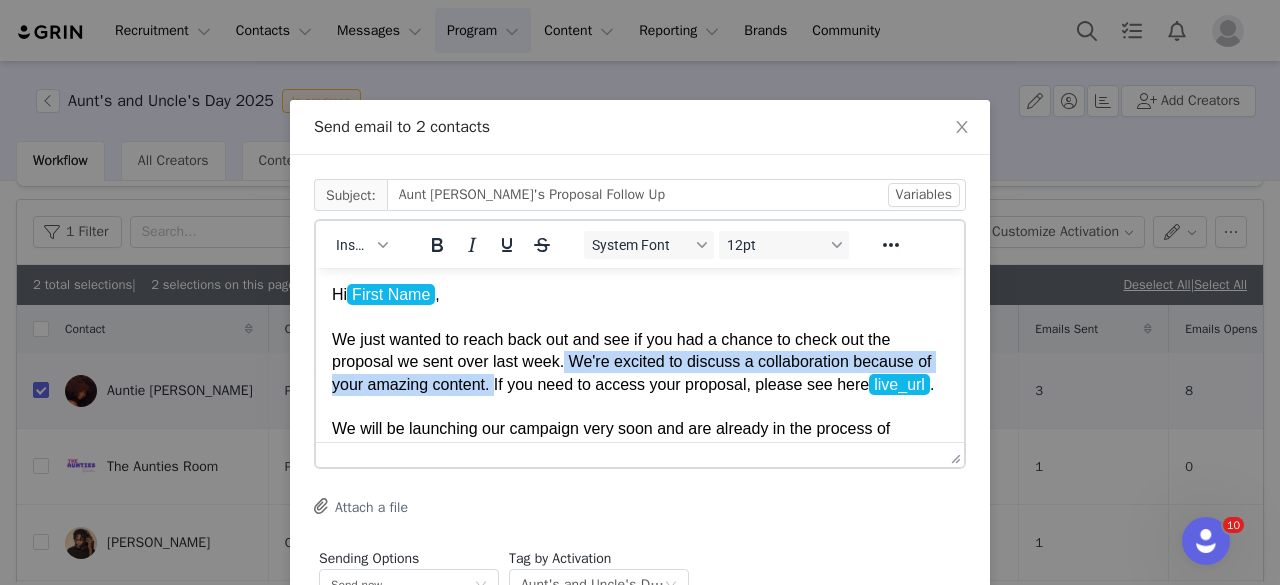 drag, startPoint x: 494, startPoint y: 390, endPoint x: 562, endPoint y: 366, distance: 72.11102 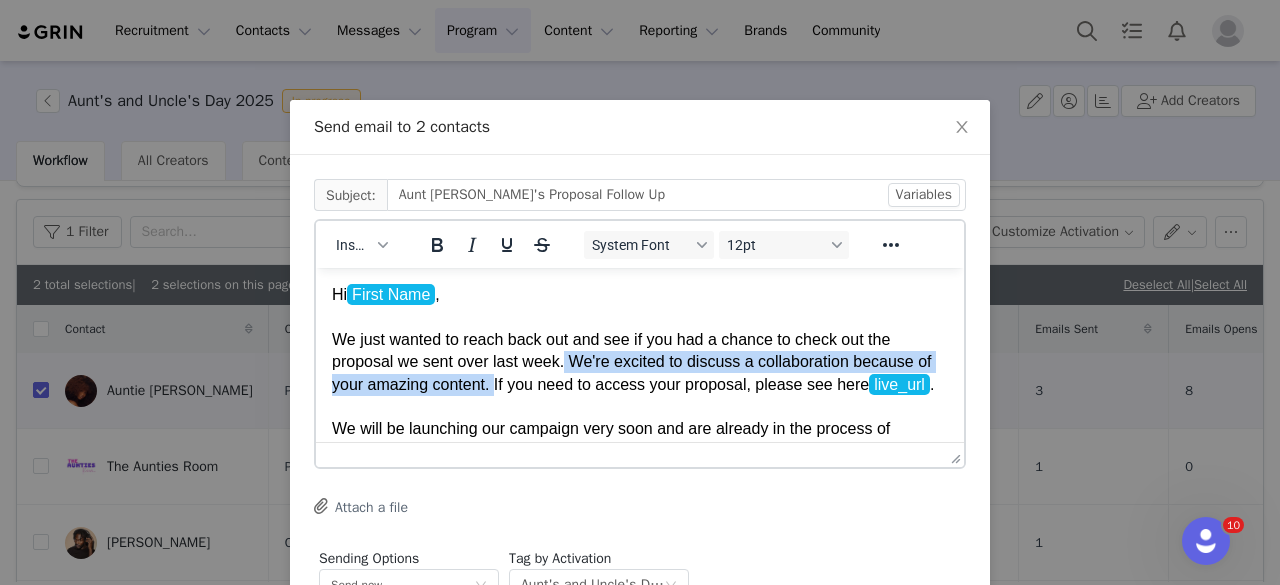 click on "Hi  First Name , We just wanted to reach back out and see if you had a chance to check out the proposal we sent over last week. We're excited to discuss a collaboration because of your amazing content. If you need to access your proposal, please see here live_url . We will be launching our campaign very soon and are already in the process of sending out products to our collaborators. We would love to have you partner with us on this project.  If you are still interested, please reach out, as we only have a limited number of influencers we will be working with, and we want you to be one of them! Please let us know if you have any questions! Thanks again," at bounding box center (640, 440) 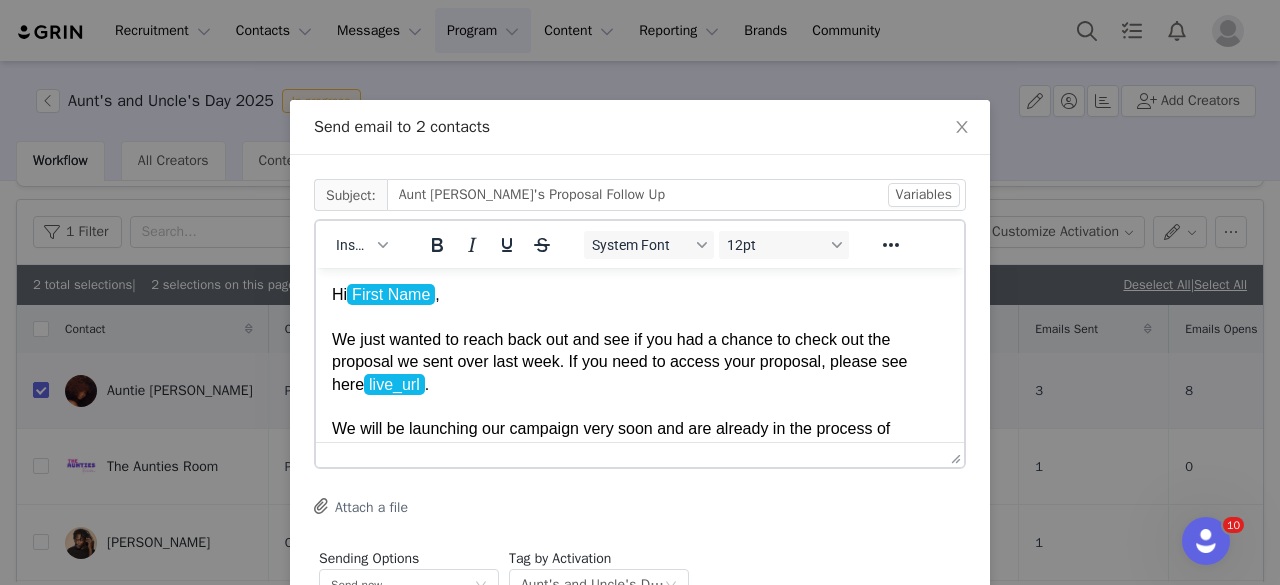 click on "Hi  First Name , We just wanted to reach back out and see if you had a chance to check out the proposal we sent over last week. If you need to access your proposal, please see here live_url . We will be launching our campaign very soon and are already in the process of sending out products to our collaborators. We would love to have you partner with us on this project.  If you are still interested, please reach out, as we only have a limited number of influencers we will be working with, and we want you to be one of them! Please let us know if you have any questions! Thanks again," at bounding box center (640, 440) 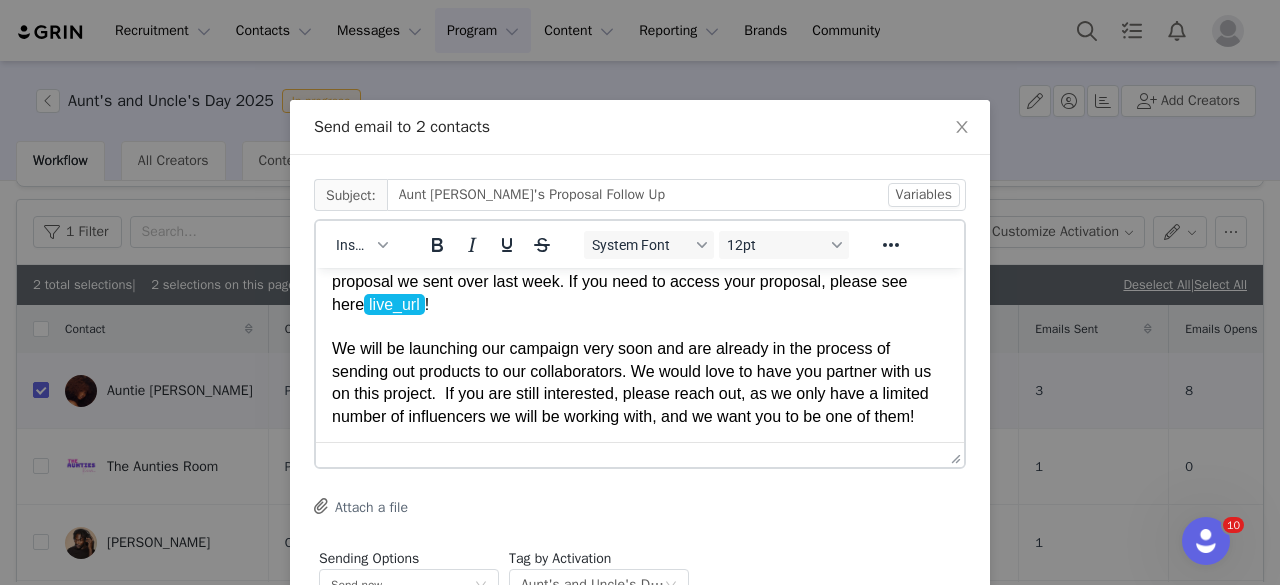 scroll, scrollTop: 91, scrollLeft: 0, axis: vertical 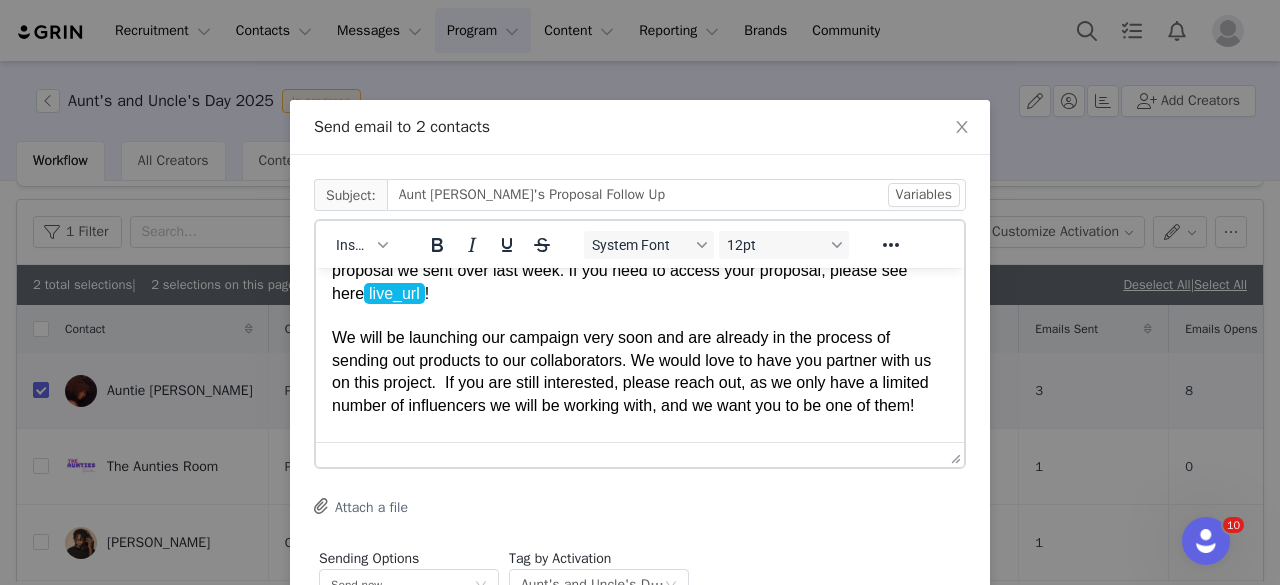 drag, startPoint x: 329, startPoint y: 332, endPoint x: 417, endPoint y: 374, distance: 97.50897 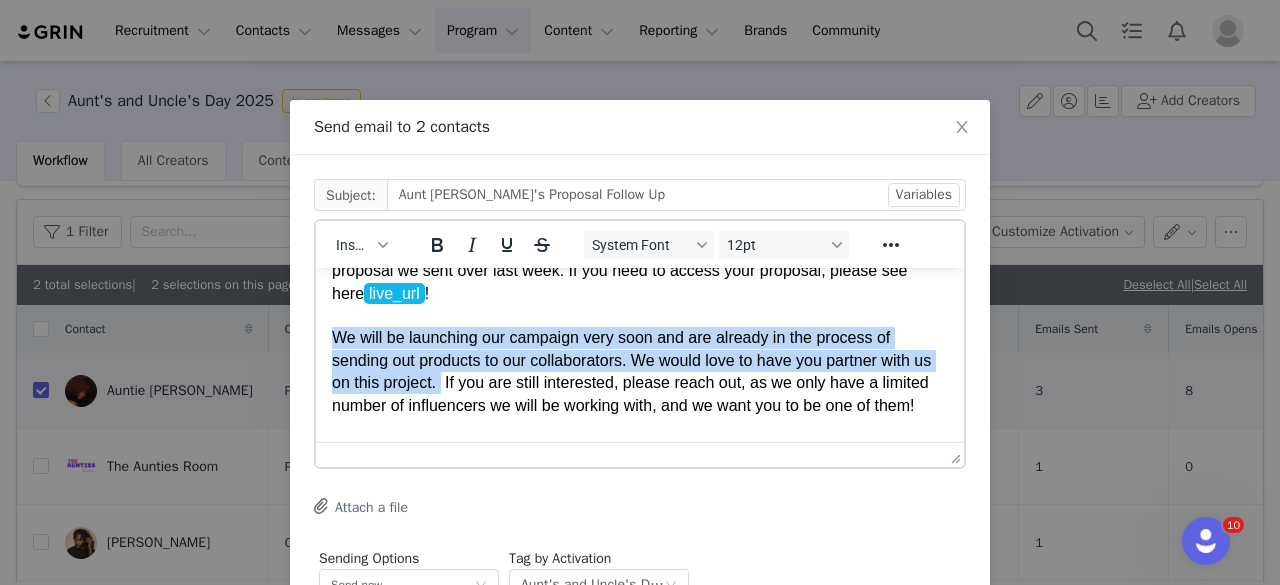 drag, startPoint x: 459, startPoint y: 385, endPoint x: 334, endPoint y: 340, distance: 132.8533 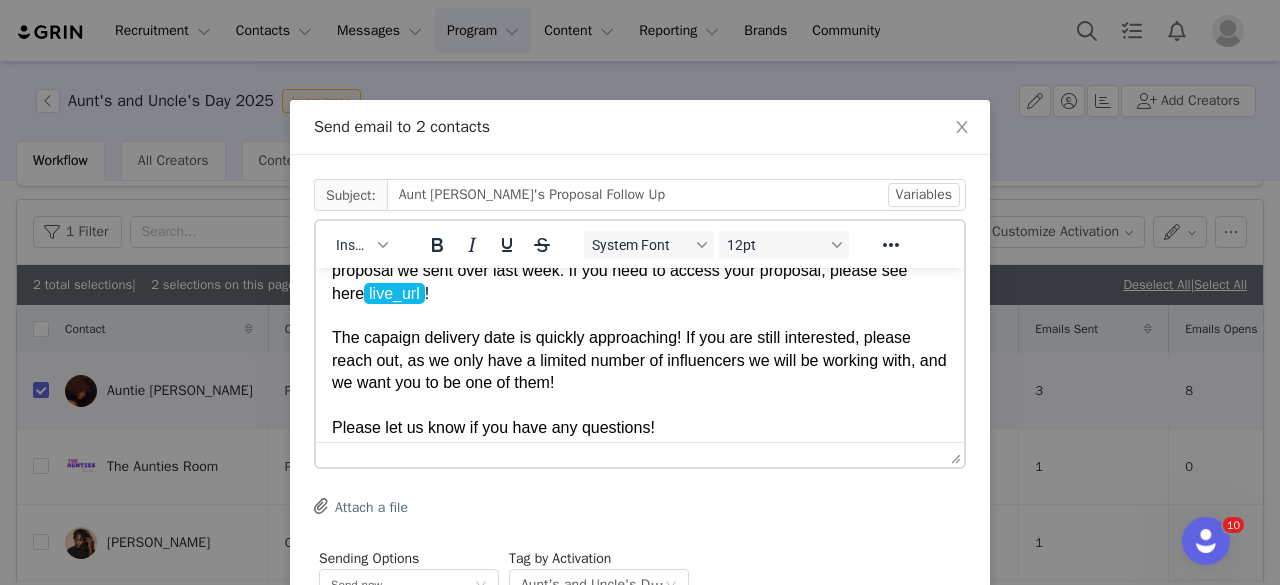 click on "Hi  First Name , We just wanted to reach back out and see if you had a chance to check out the proposal we sent over last week. If you need to access your proposal, please see here live_url ! The capaign delivery date is quickly approaching! If you are still interested, please reach out, as we only have a limited number of influencers we will be working with, and we want you to be one of them! Please let us know if you have any questions! Thanks again," at bounding box center (640, 338) 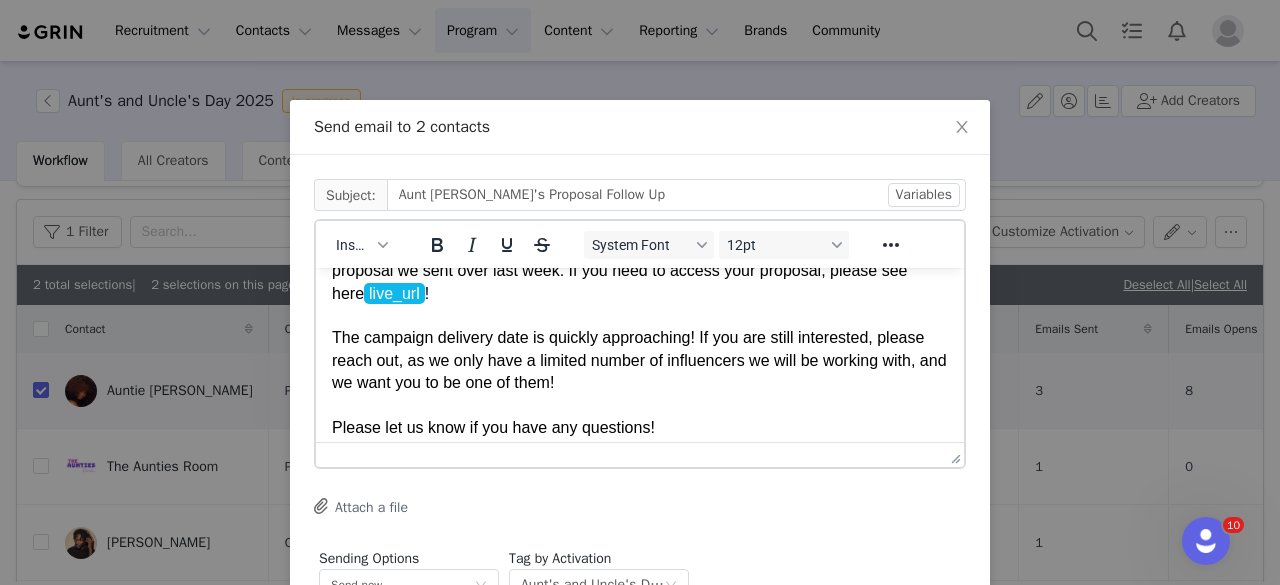 click on "Hi  First Name , We just wanted to reach back out and see if you had a chance to check out the proposal we sent over last week. If you need to access your proposal, please see here live_url ! The campaign delivery date is quickly approaching! If you are still interested, please reach out, as we only have a limited number of influencers we will be working with, and we want you to be one of them! Please let us know if you have any questions! Thanks again," at bounding box center (640, 338) 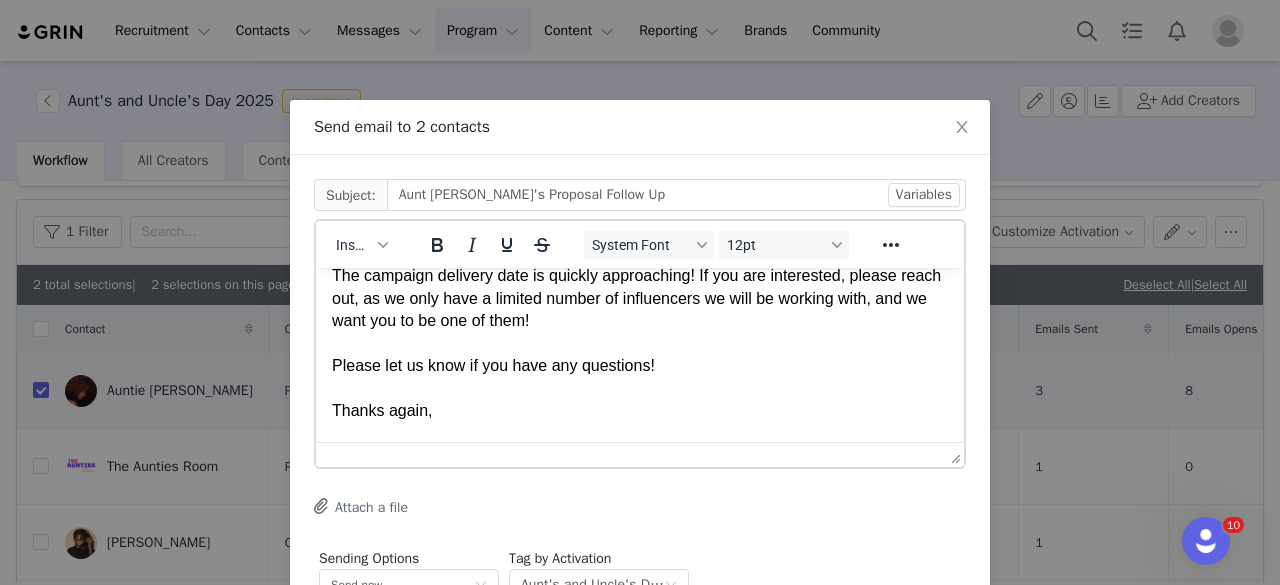 scroll, scrollTop: 187, scrollLeft: 0, axis: vertical 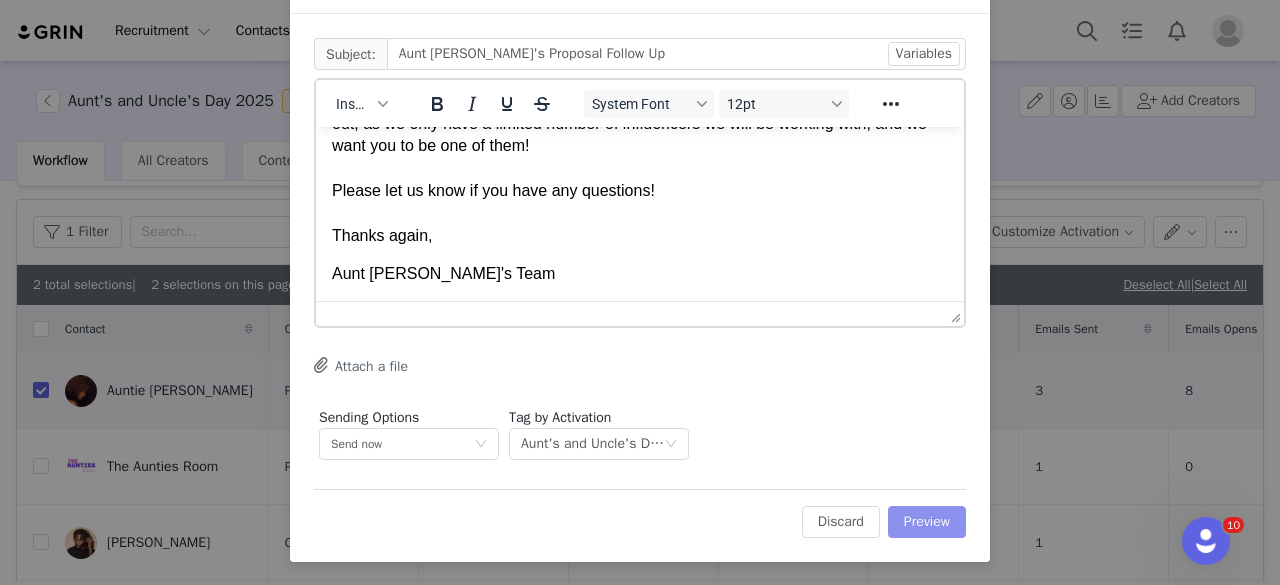 click on "Preview" at bounding box center [927, 522] 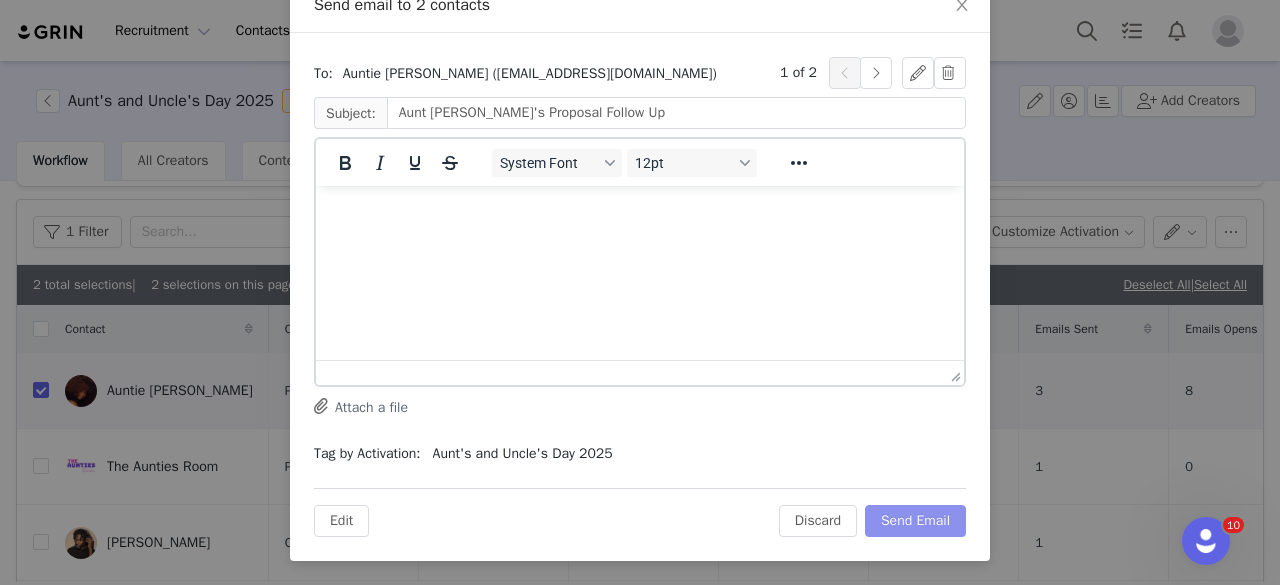 scroll, scrollTop: 0, scrollLeft: 0, axis: both 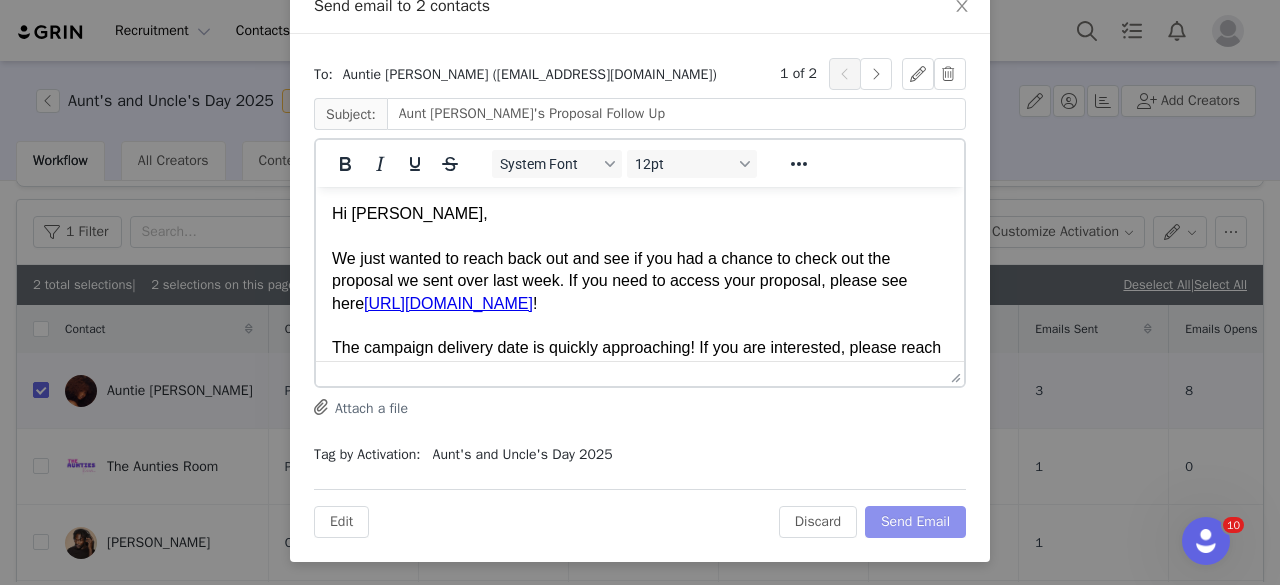 click on "Send Email" at bounding box center (915, 522) 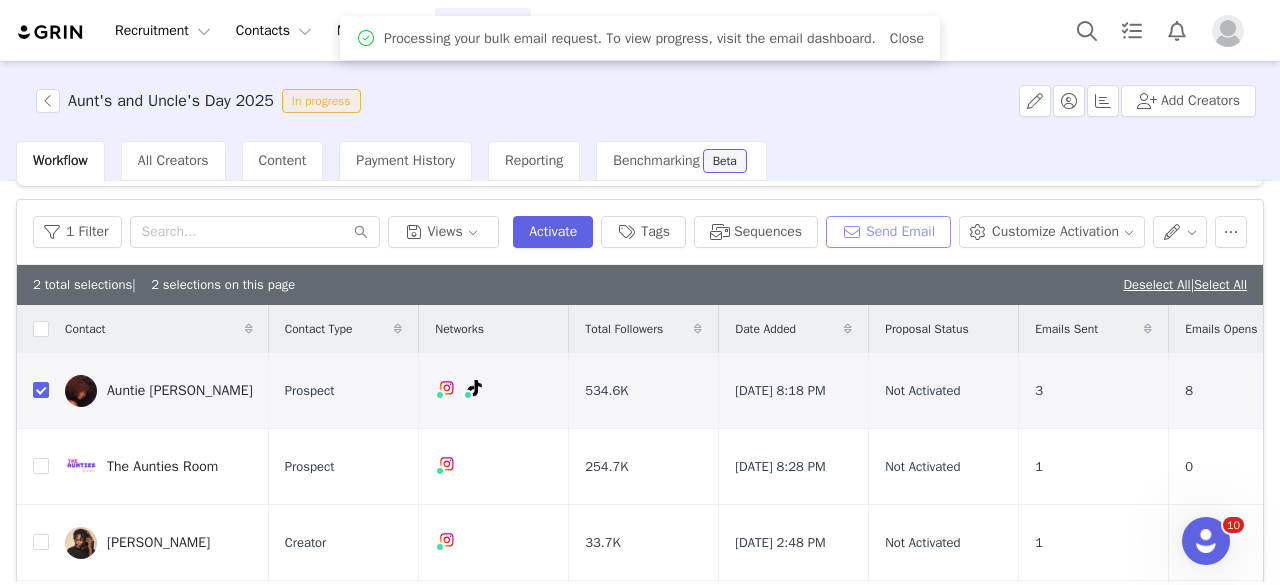 scroll, scrollTop: 0, scrollLeft: 0, axis: both 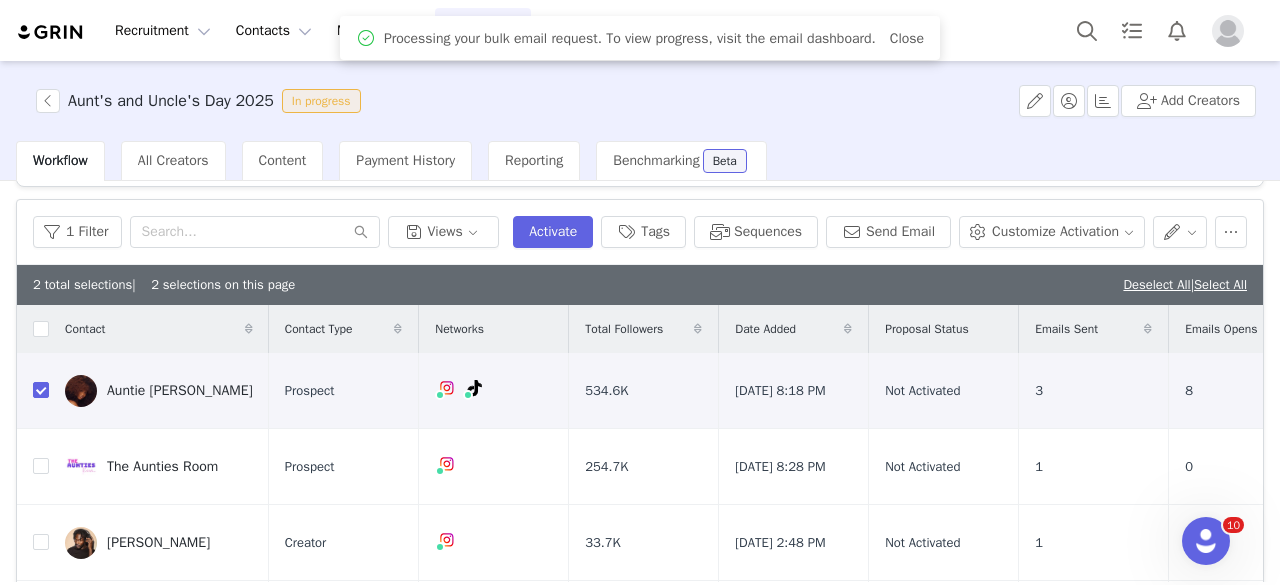 click on "Processing your bulk email request. To view progress, visit the email dashboard. Close" at bounding box center [640, 38] 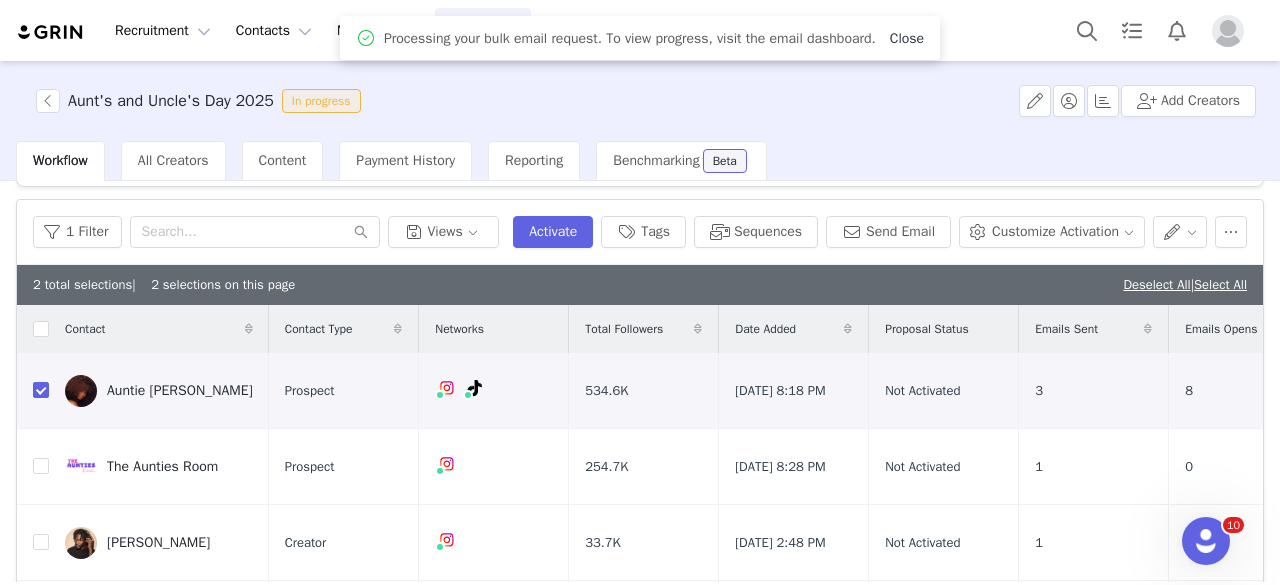 click on "Close" at bounding box center [907, 38] 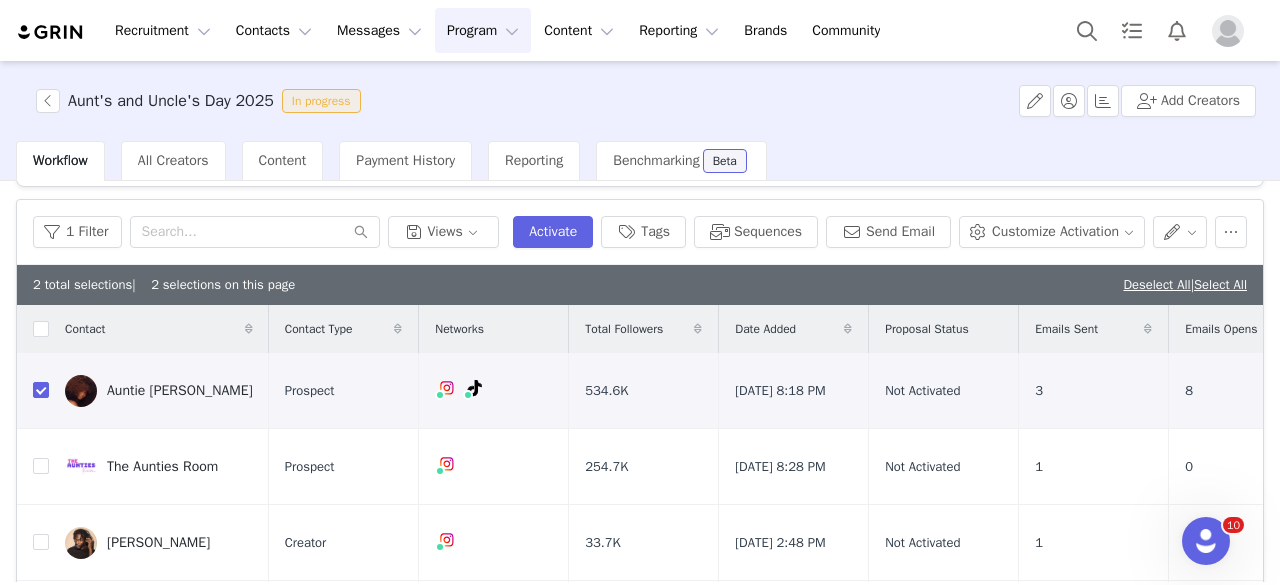 click on "Program Program" at bounding box center [483, 30] 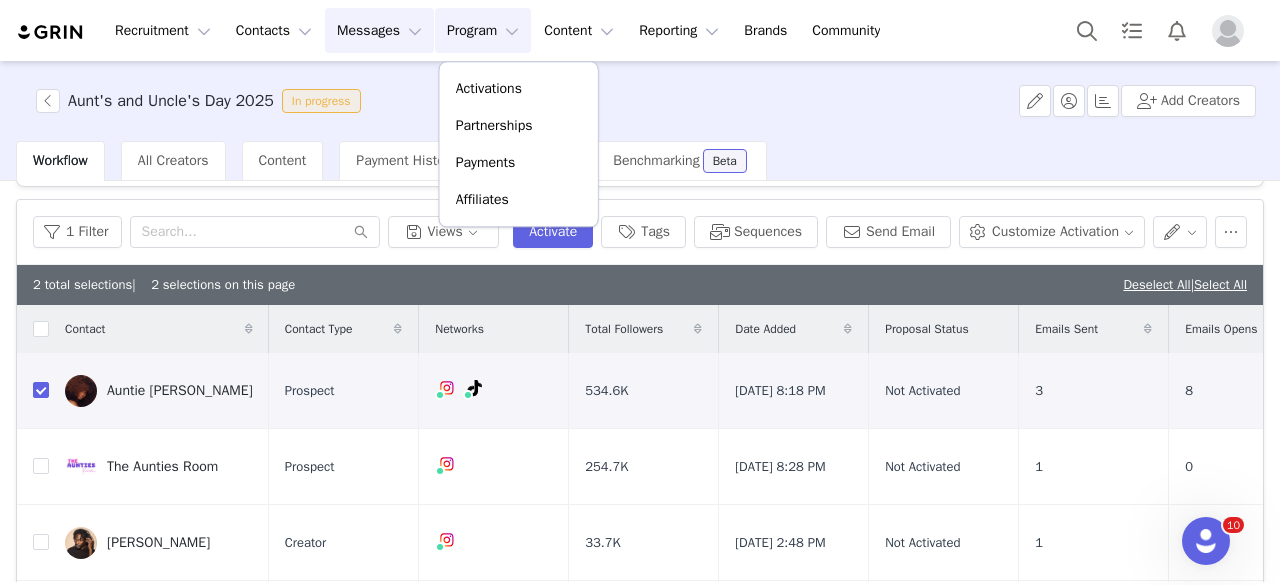 click on "Messages Messages" at bounding box center (379, 30) 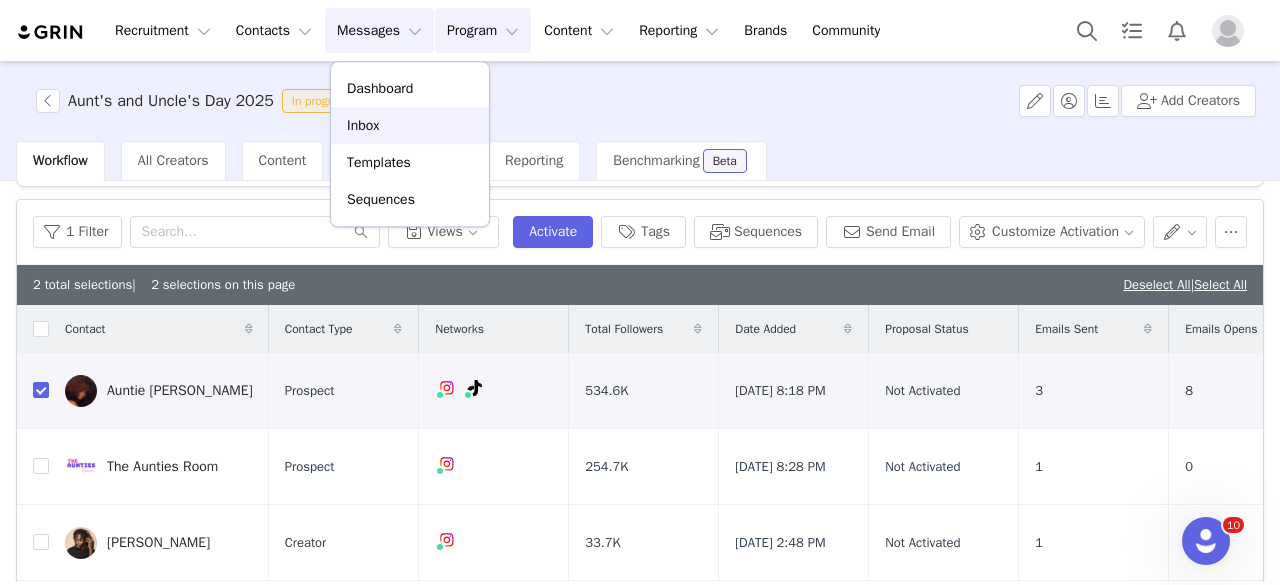 click on "Inbox" at bounding box center [410, 125] 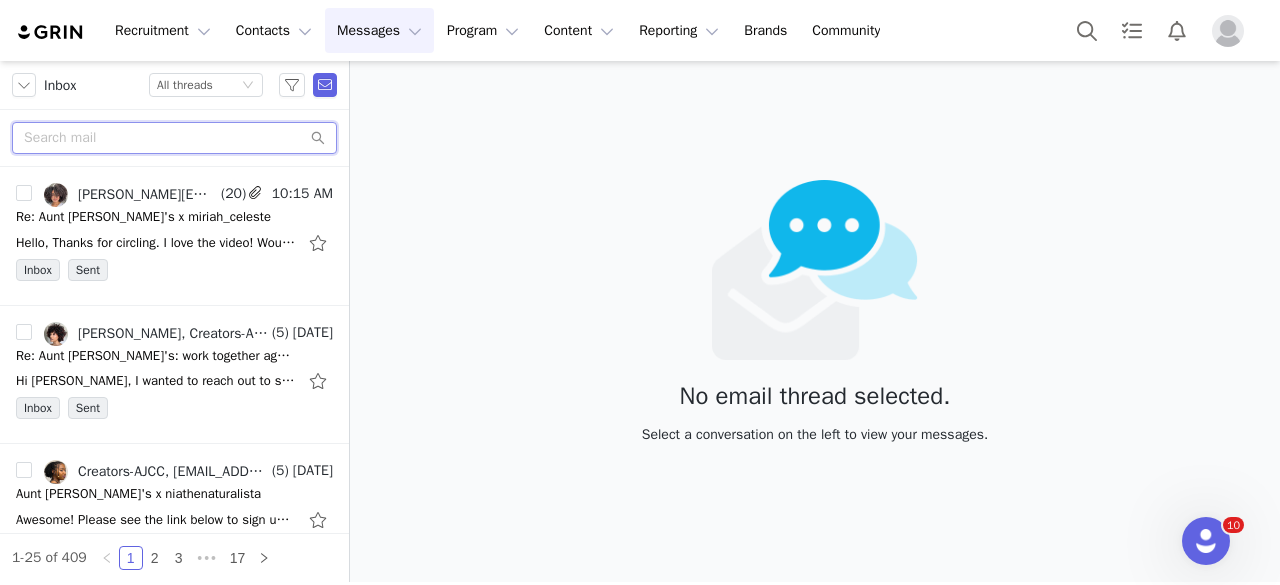 click at bounding box center (174, 138) 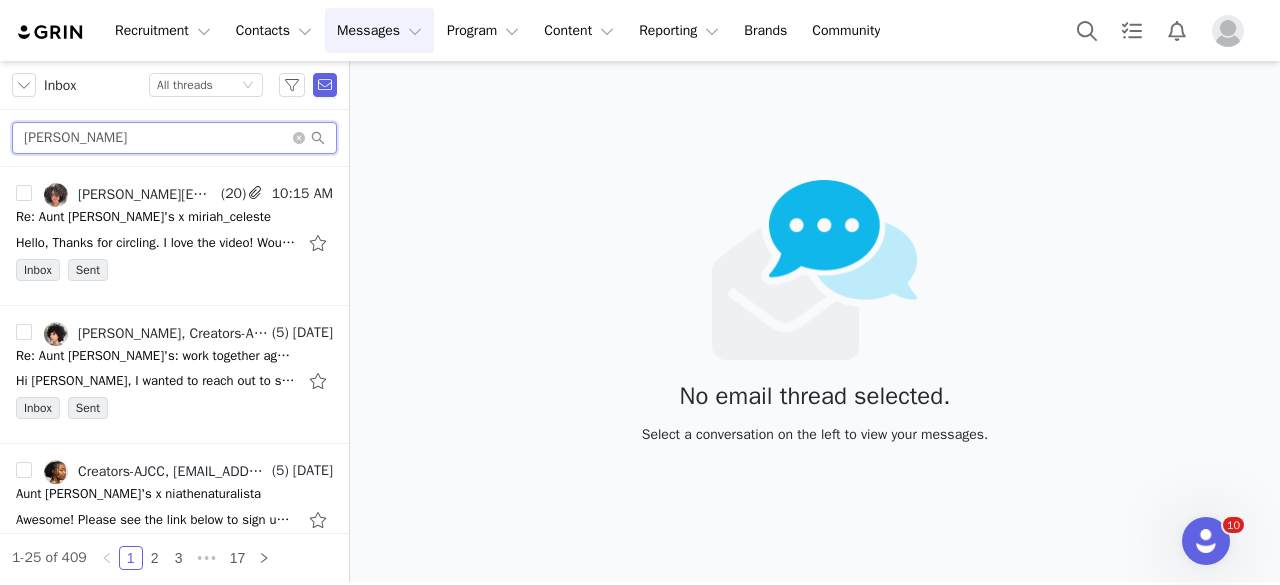 type on "bev" 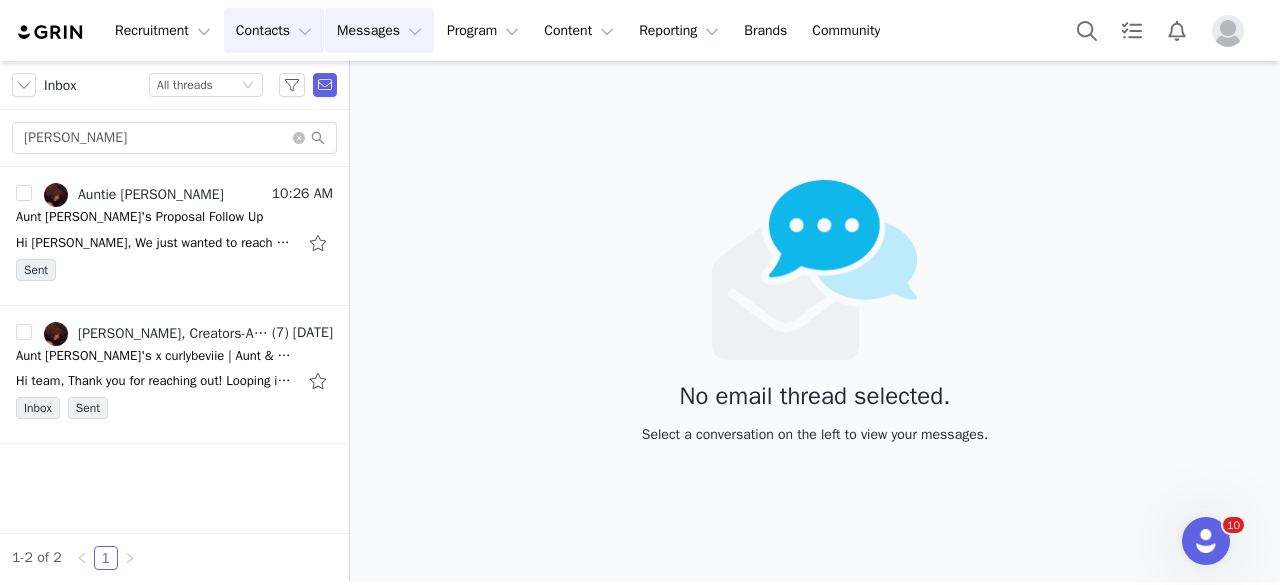 click on "Contacts Contacts" at bounding box center [274, 30] 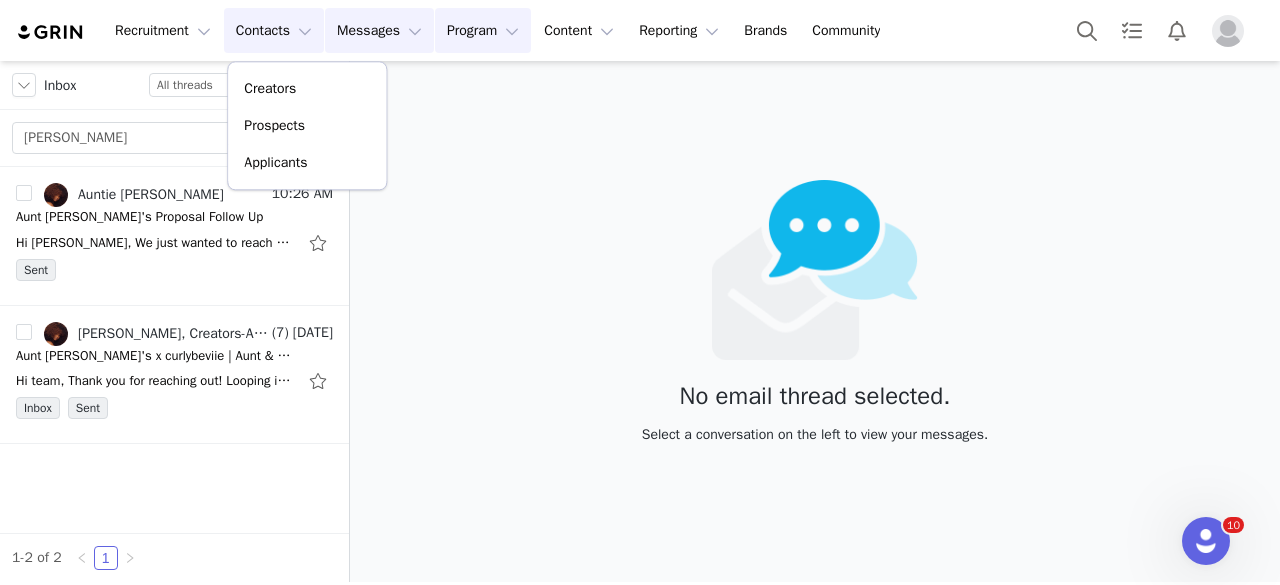 click on "Program Program" at bounding box center [483, 30] 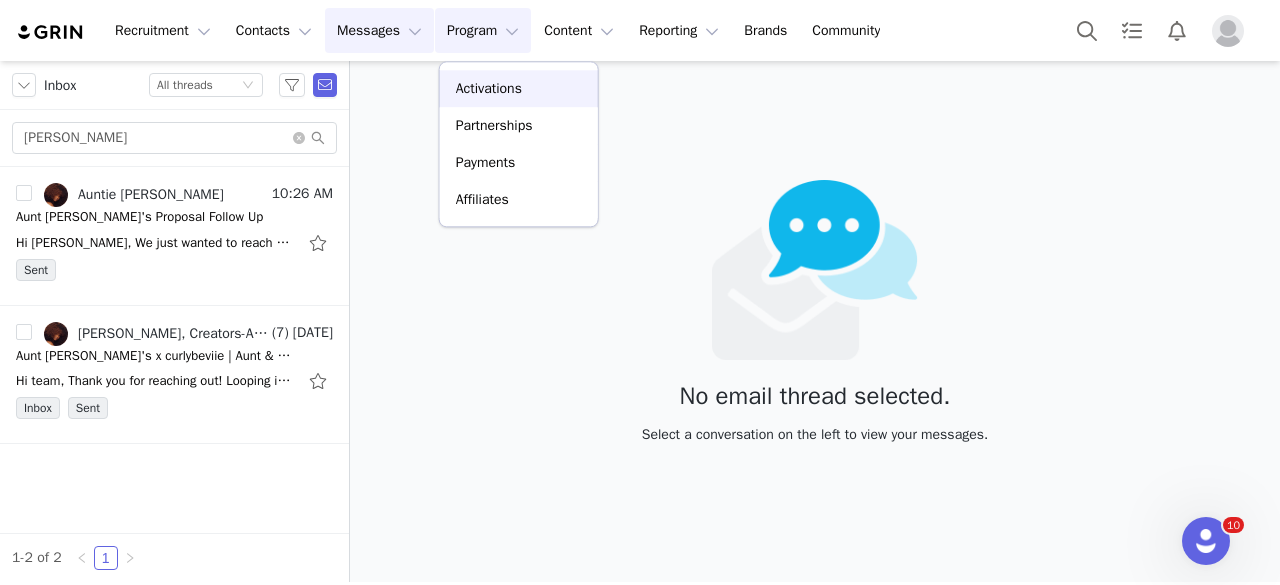 click on "Activations" at bounding box center [519, 88] 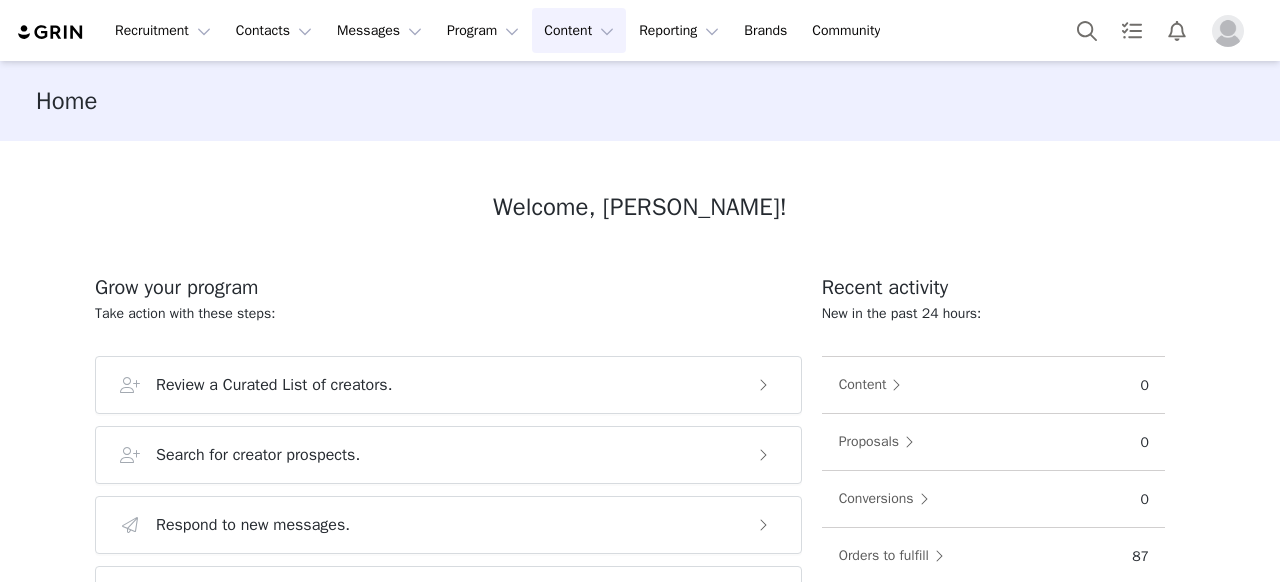 scroll, scrollTop: 0, scrollLeft: 0, axis: both 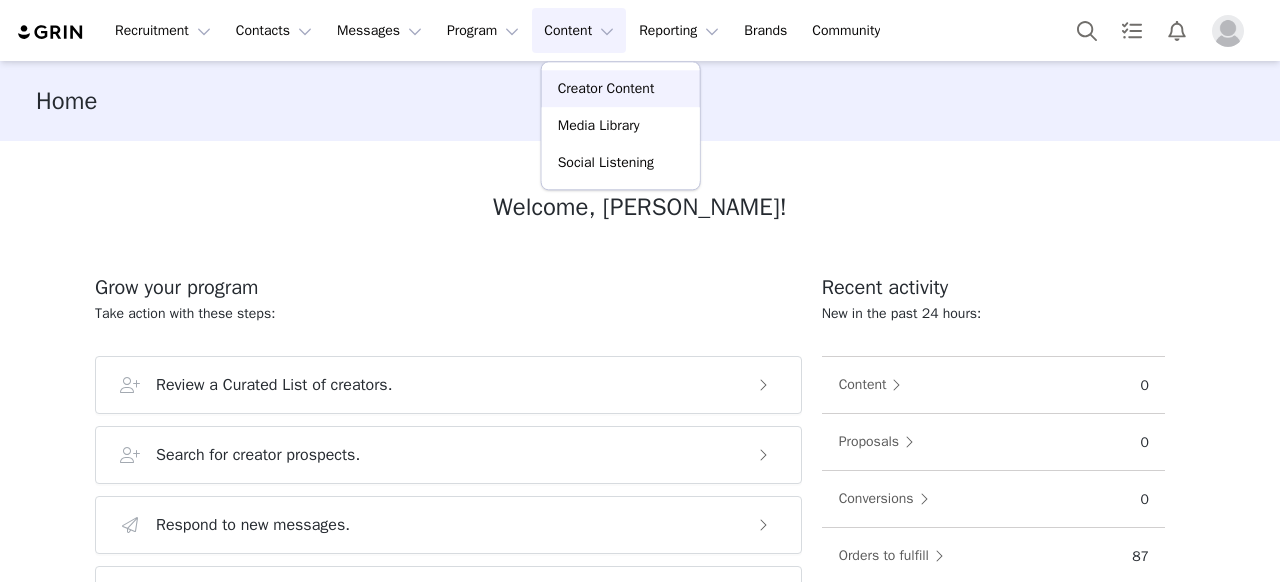 click on "Creator Content" at bounding box center (606, 88) 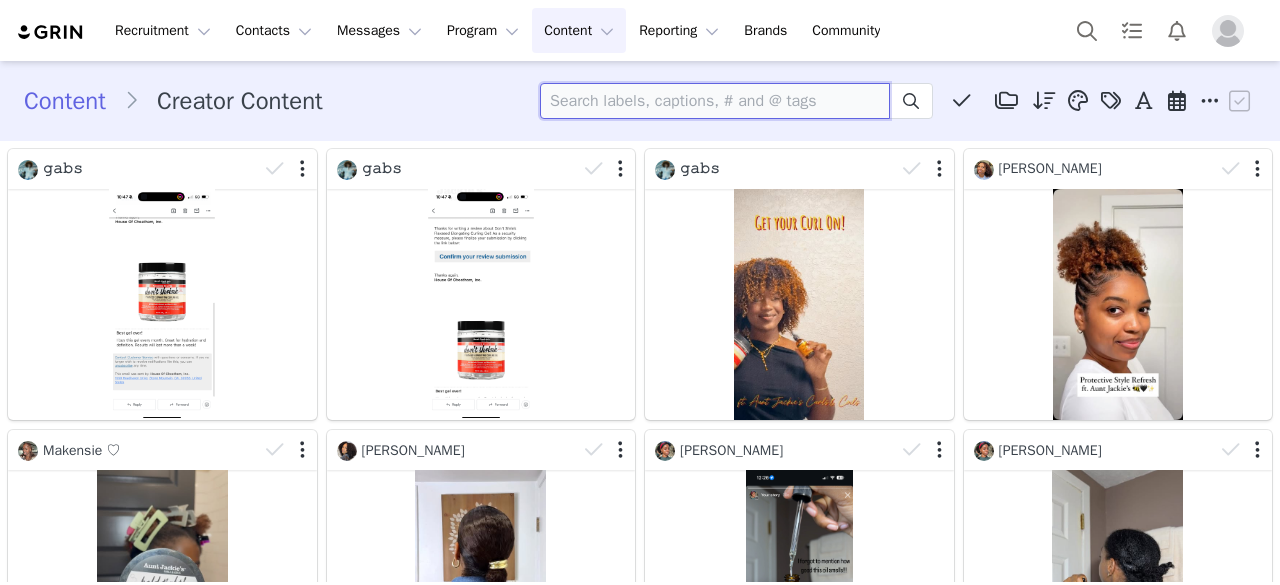 click at bounding box center [715, 101] 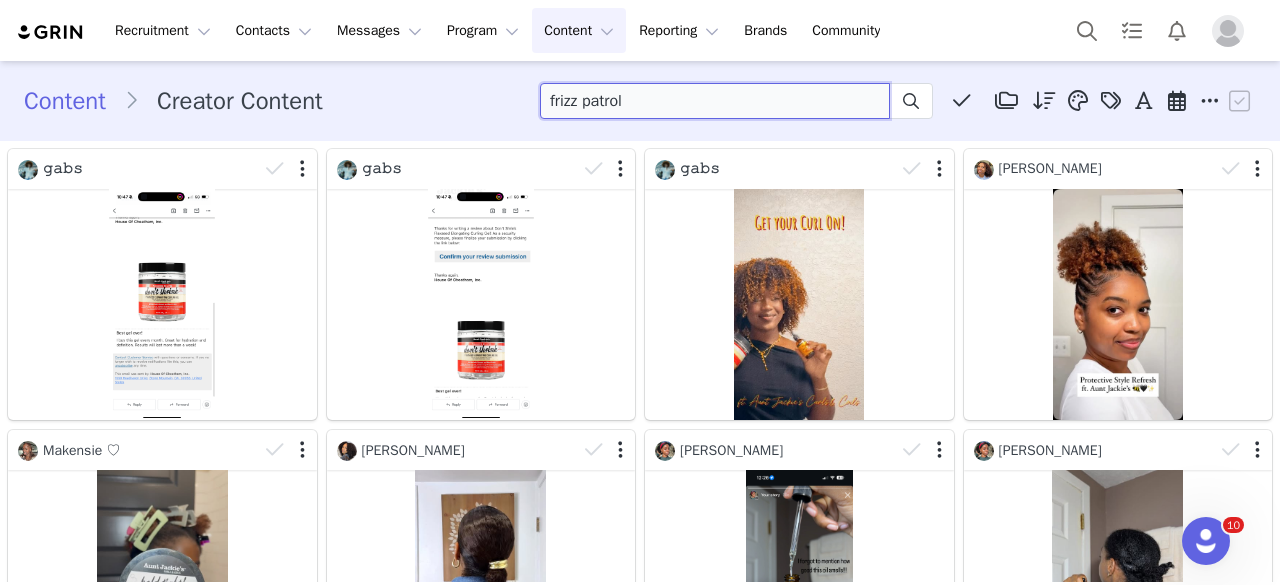 scroll, scrollTop: 0, scrollLeft: 0, axis: both 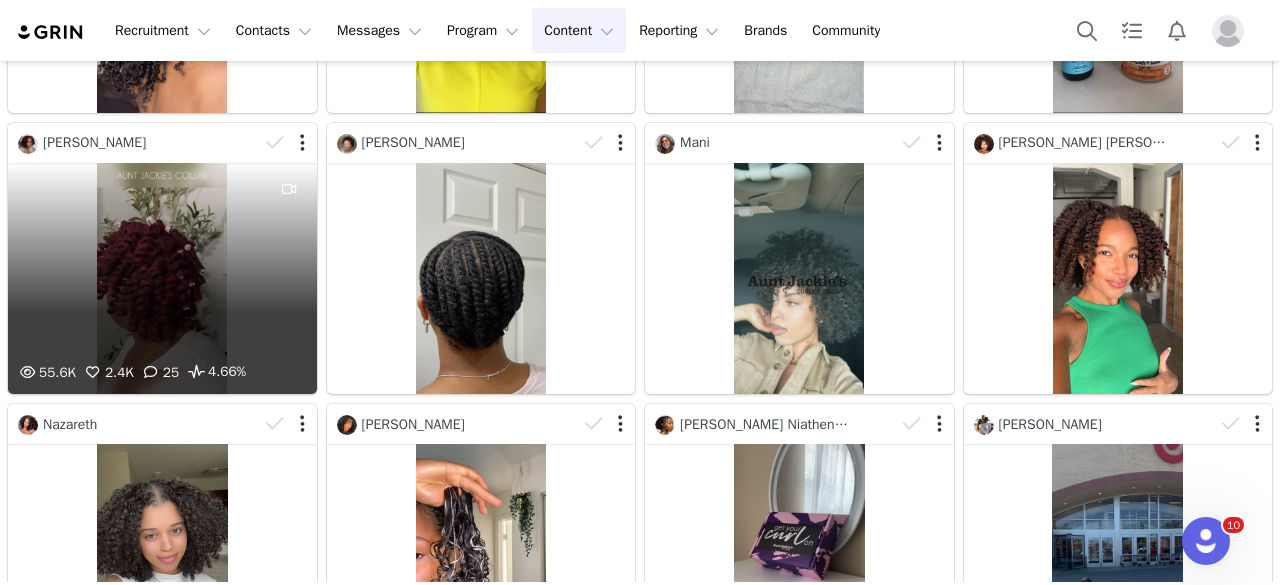 click on "55.6K  2.4K  25  4.66%" at bounding box center [162, 278] 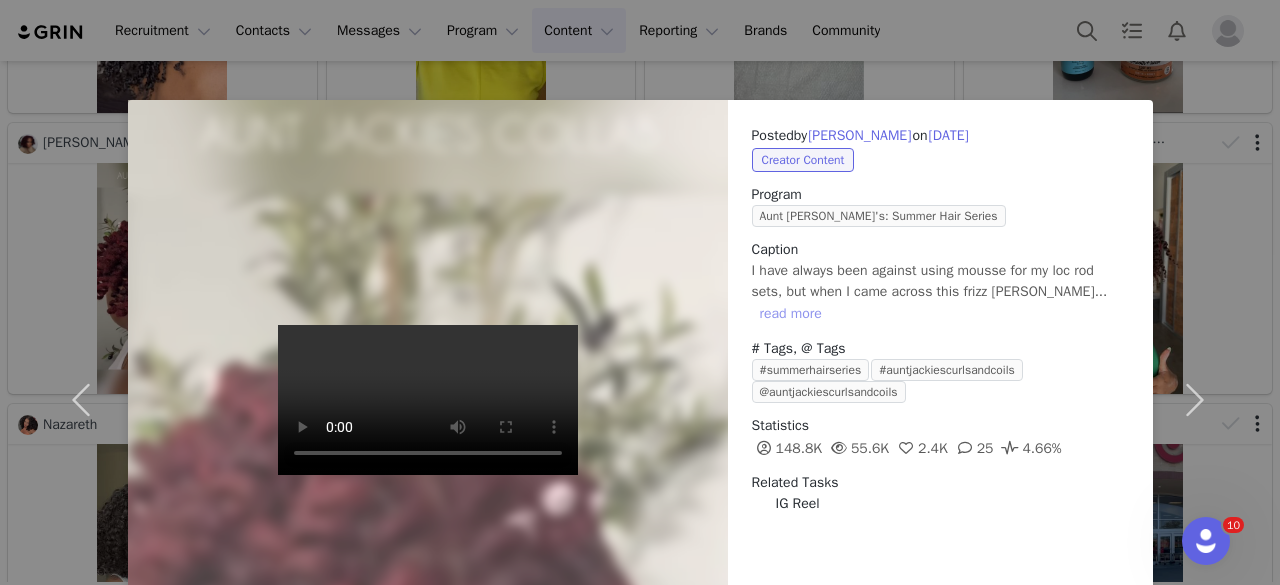click on "read more" at bounding box center [791, 314] 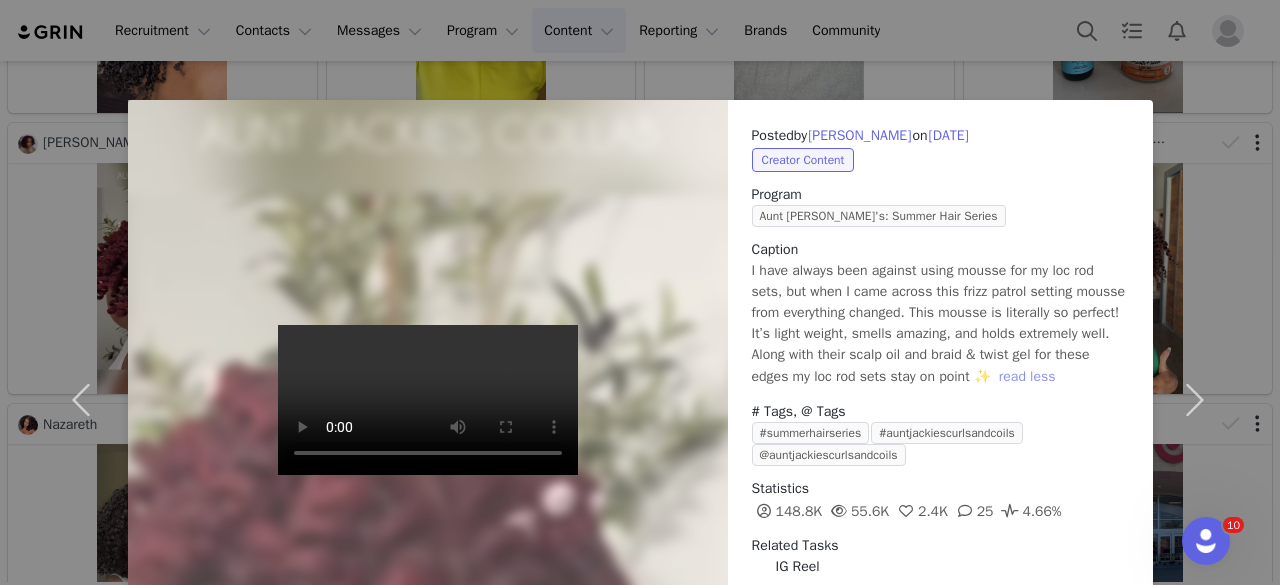 scroll, scrollTop: 138, scrollLeft: 0, axis: vertical 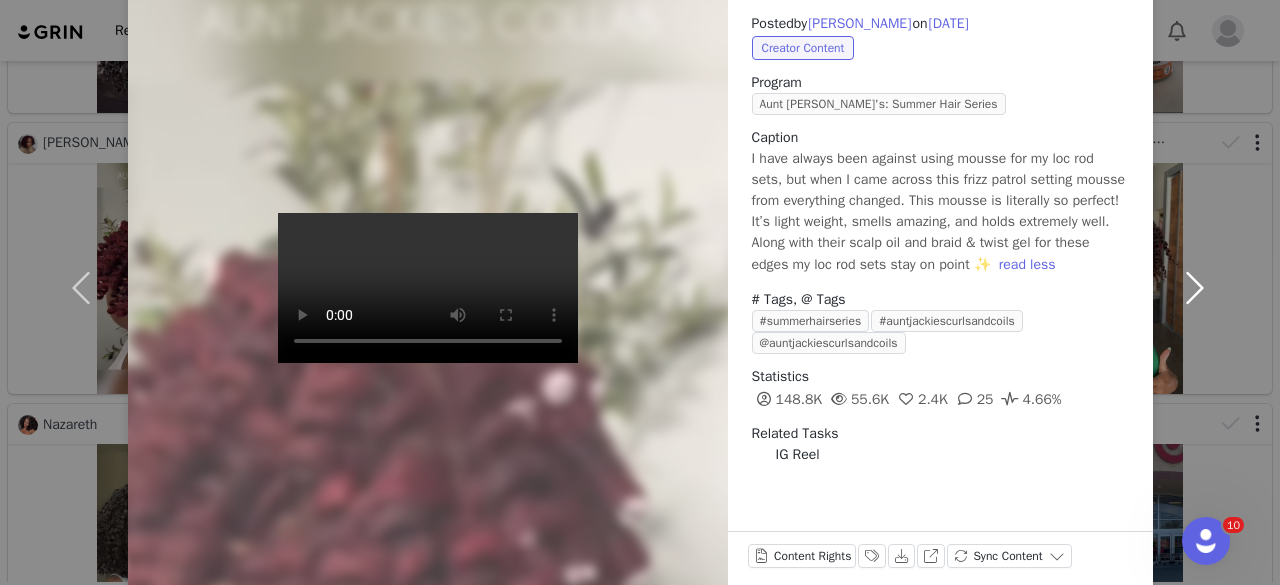 click at bounding box center (1195, 288) 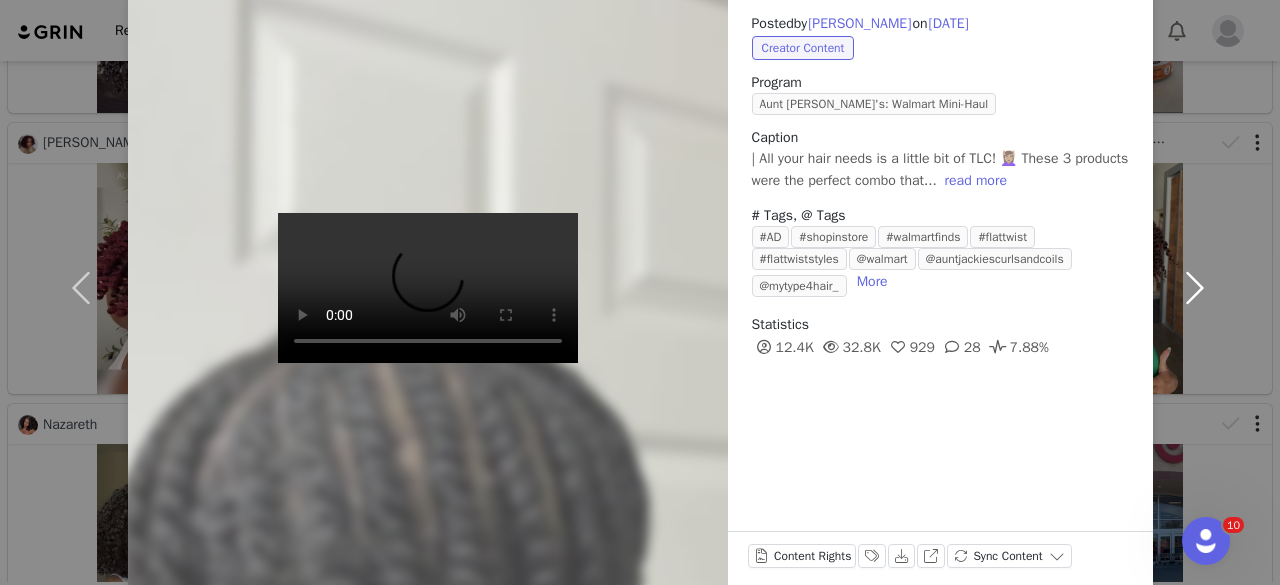 scroll, scrollTop: 0, scrollLeft: 0, axis: both 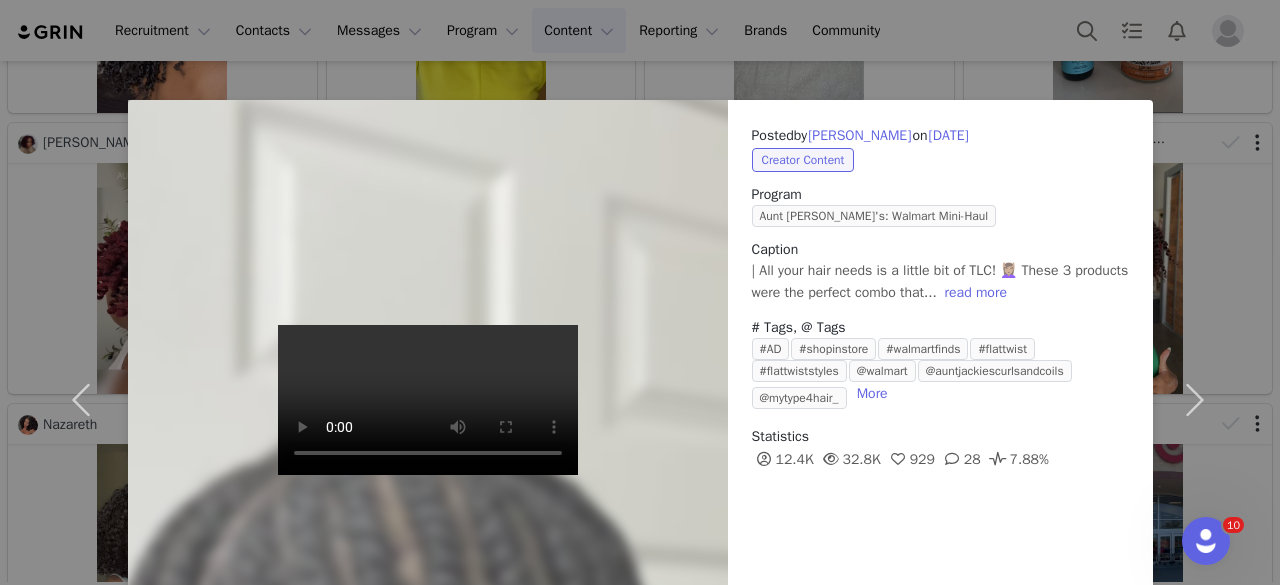 click on "Posted  by  TYRA Booker  on  May 22, 2024  Creator Content  Program Aunt Jackie's: Walmart Mini-Haul Caption  | All your hair needs is a little bit of TLC! 💆🏽‍♀️
These 3 products were the perfect combo that... read more # Tags, @ Tags  #AD   #shopinstore   #walmartfinds   #flattwist   #flattwiststyles   @walmart   @auntjackiescurlsandcoils   @mytype4hair_  More     Statistics 12.4K  32.8K  929  28  7.88%  Content Rights Labels & Tags Download View on Instagram Sync Content" at bounding box center (640, 292) 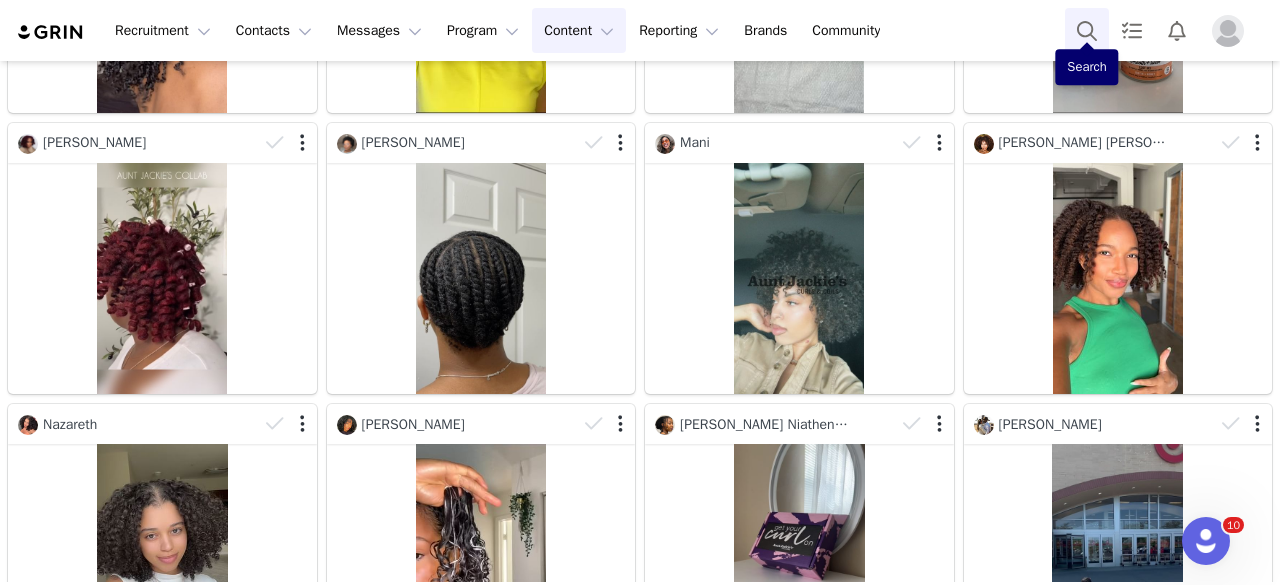 click at bounding box center [1087, 30] 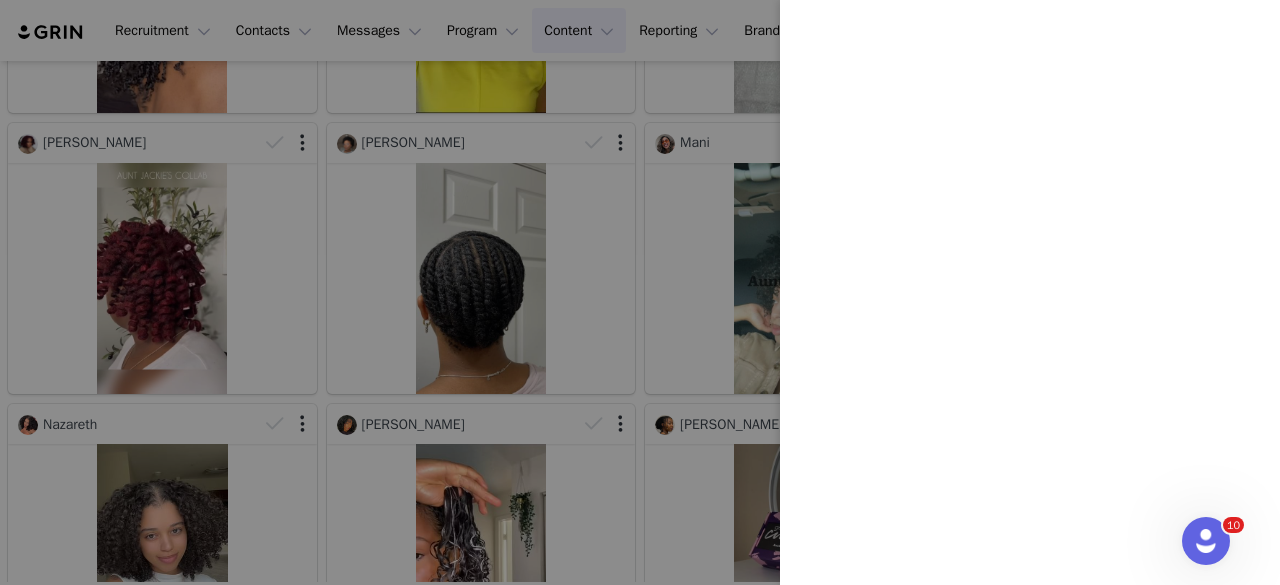 click at bounding box center (640, 292) 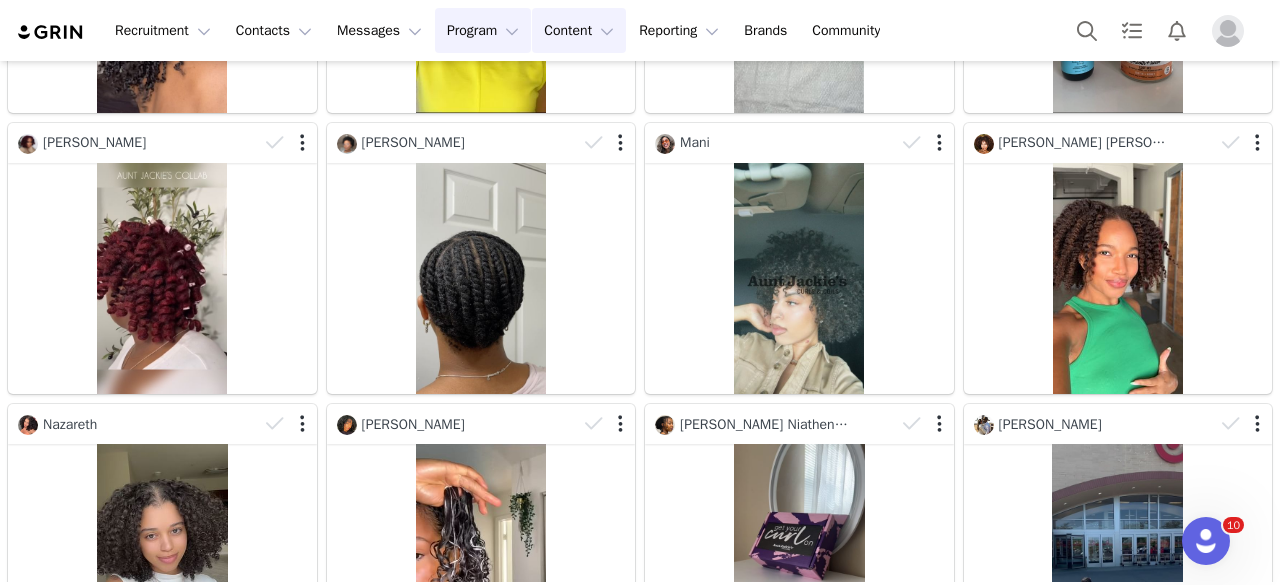 click on "Program Program" at bounding box center (483, 30) 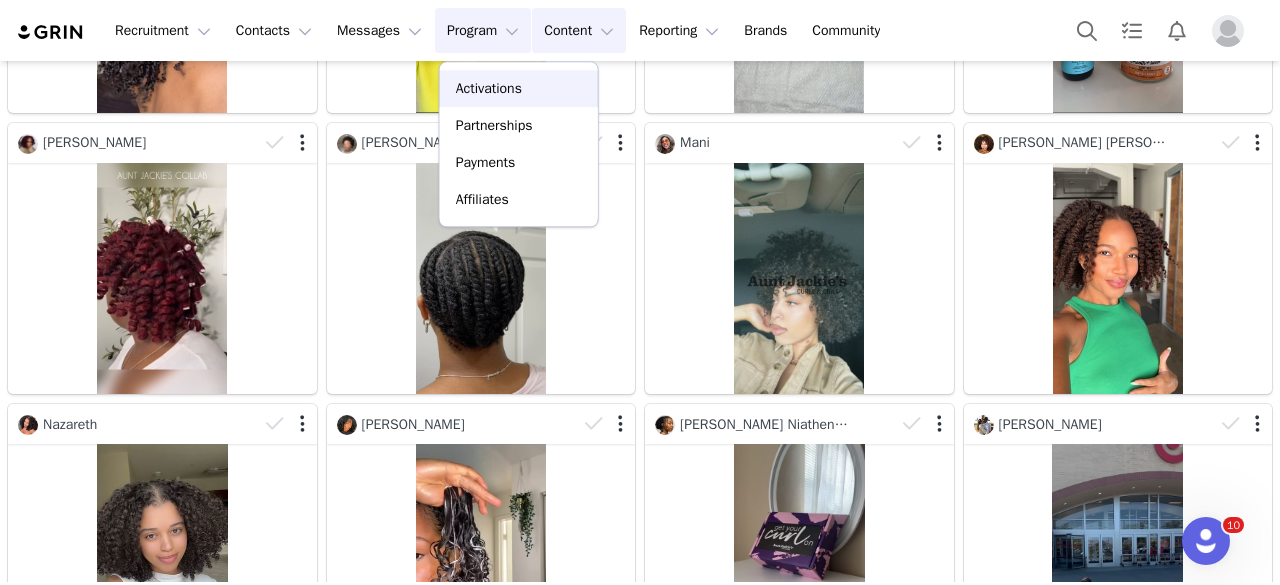 click on "Activations" at bounding box center [489, 88] 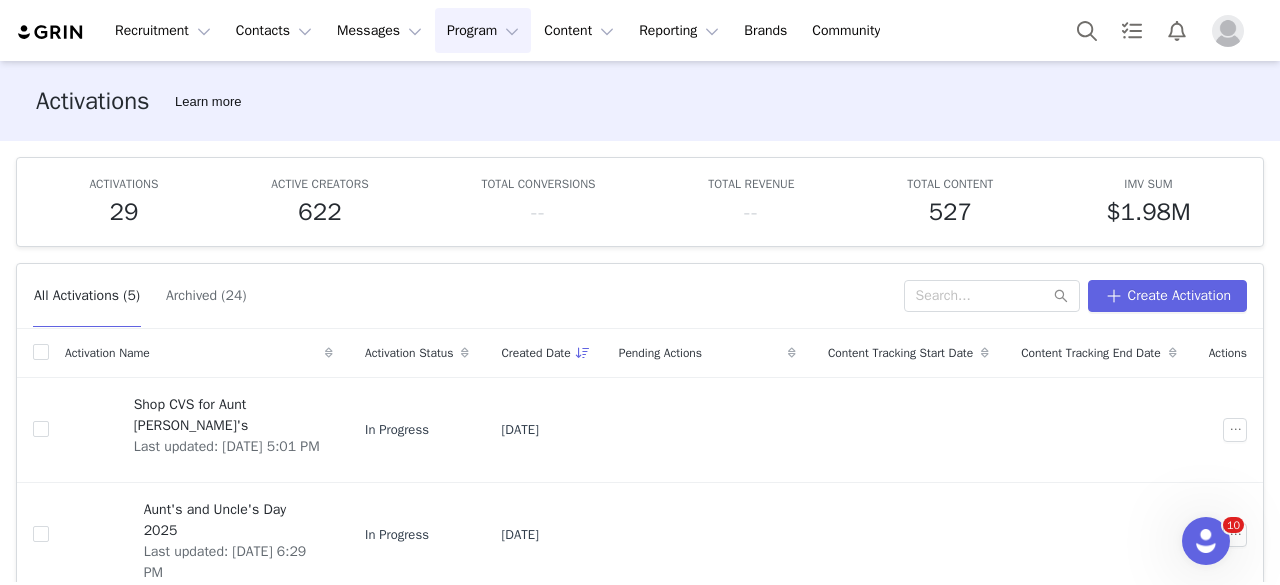 click on "Archived (24)" at bounding box center [206, 296] 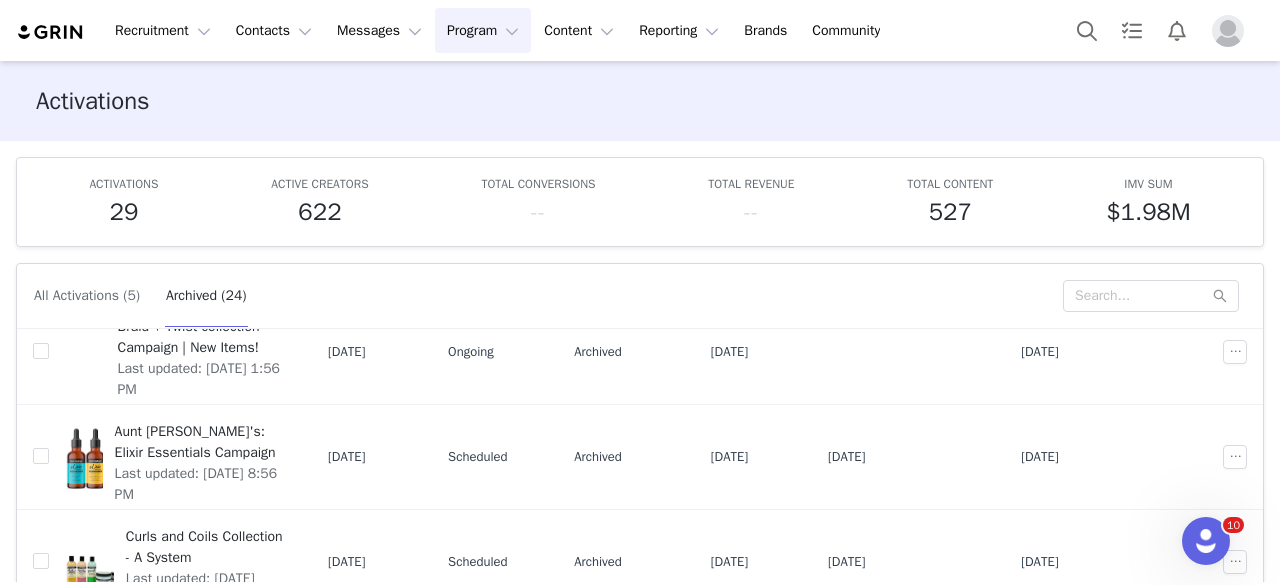 scroll, scrollTop: 839, scrollLeft: 0, axis: vertical 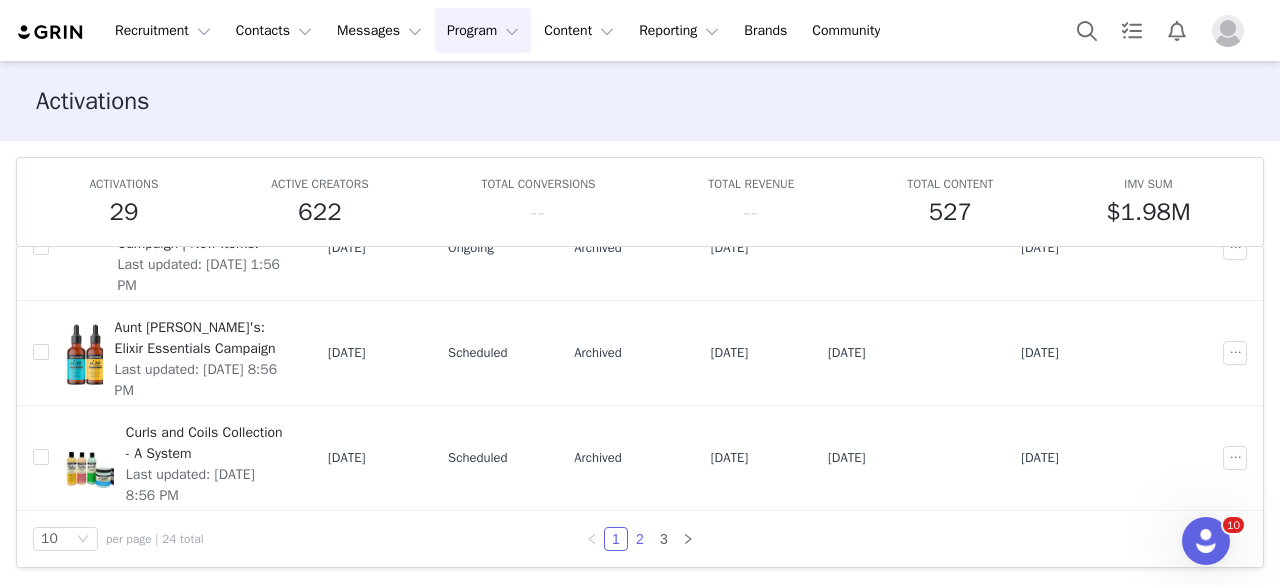 click on "2" at bounding box center (640, 539) 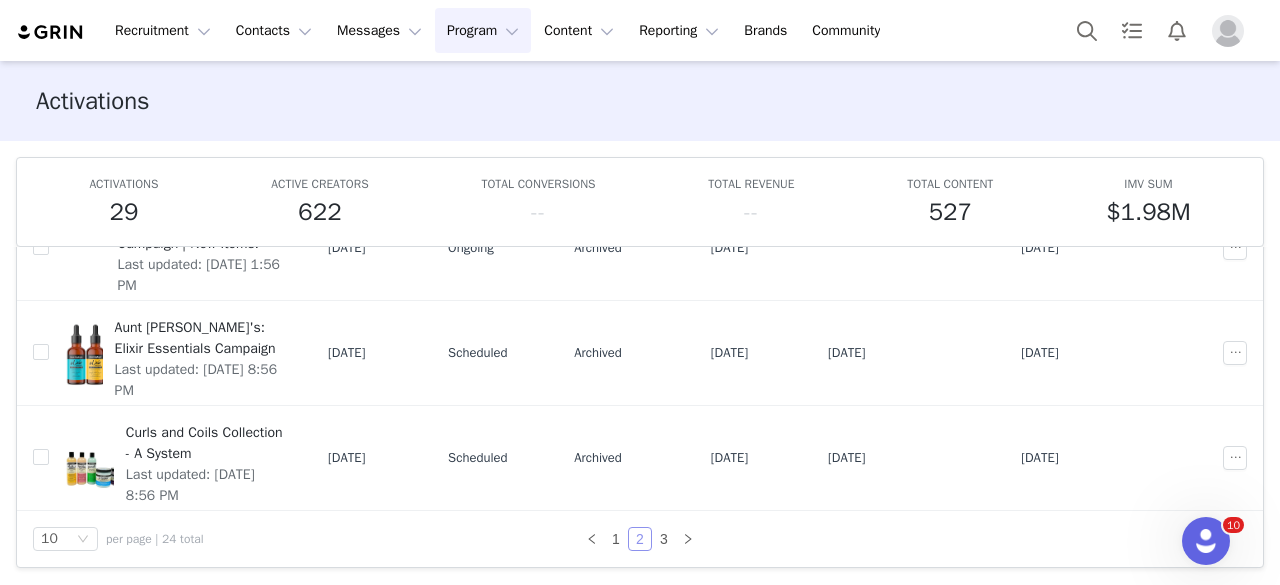 scroll, scrollTop: 0, scrollLeft: 0, axis: both 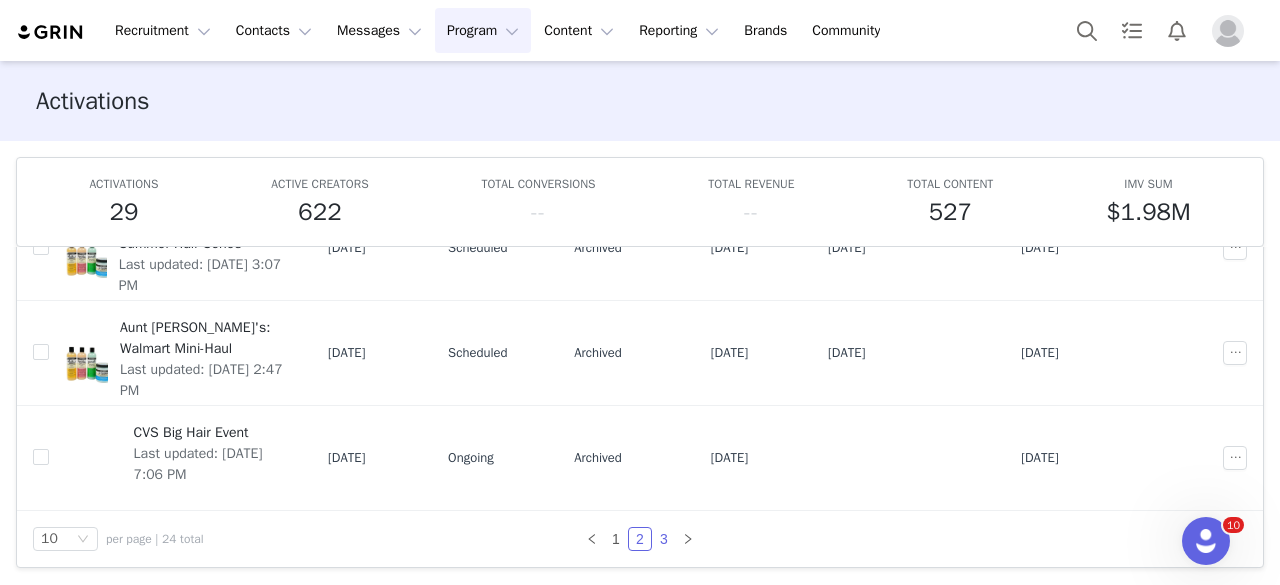 click on "3" at bounding box center (664, 539) 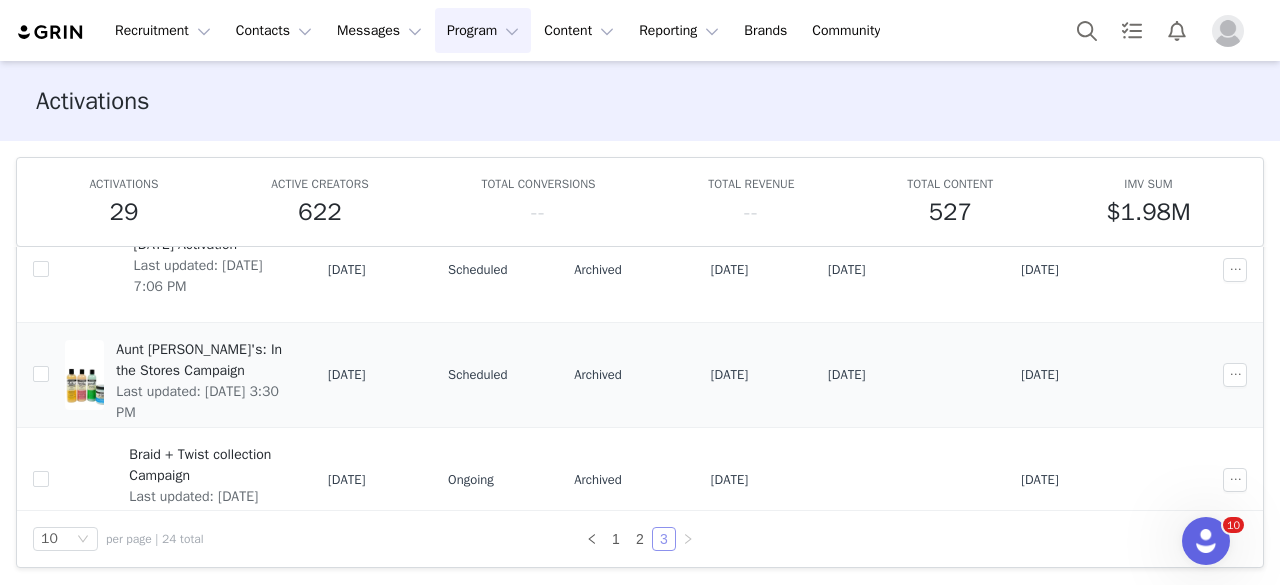 scroll, scrollTop: 108, scrollLeft: 0, axis: vertical 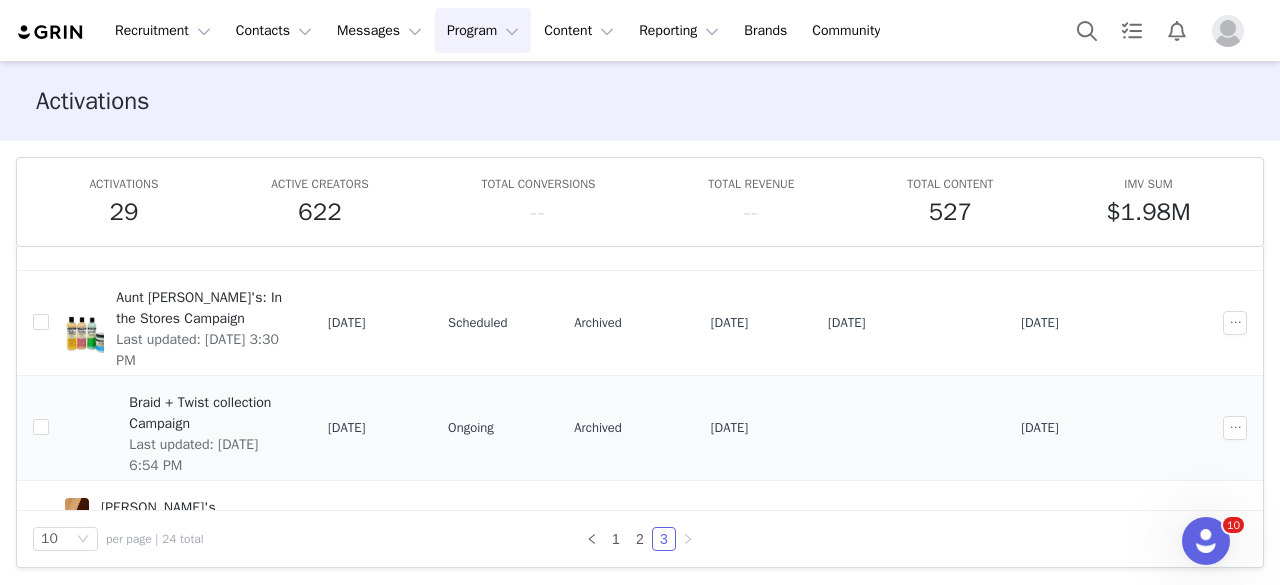 click on "Braid + Twist collection Campaign" at bounding box center [206, 413] 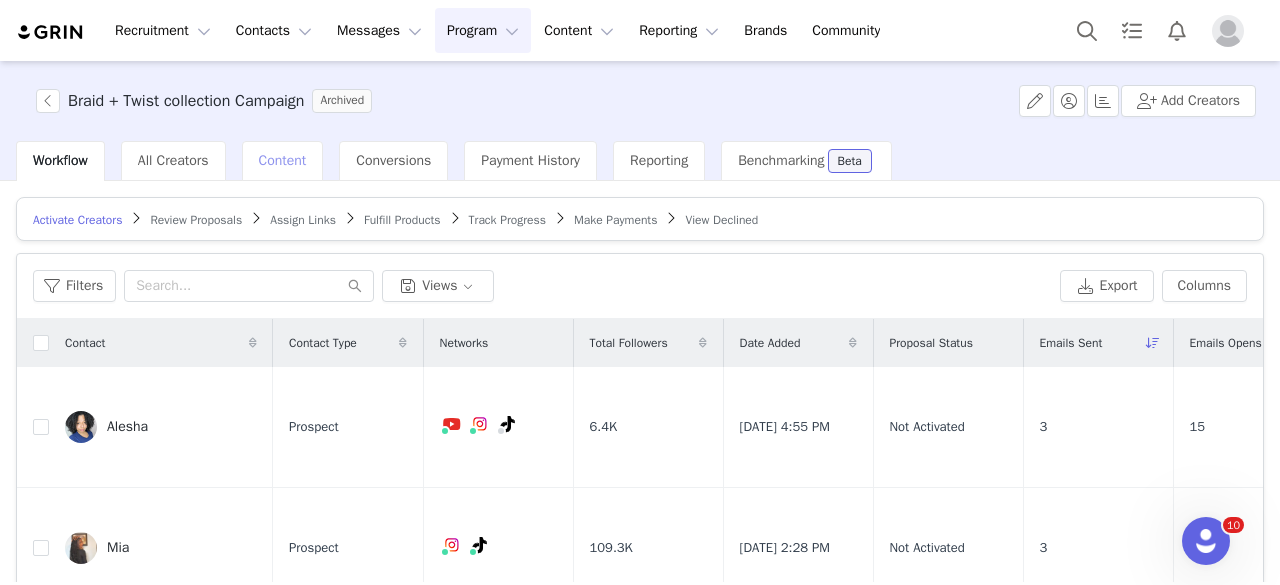 click on "Content" at bounding box center (283, 160) 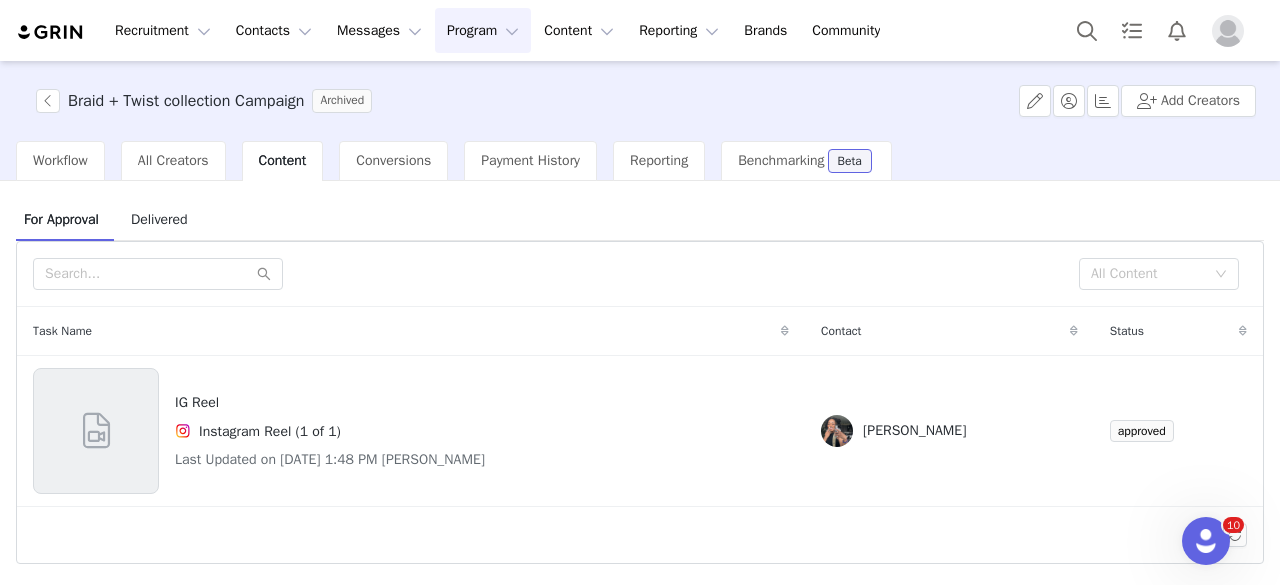 click on "Delivered" at bounding box center (159, 219) 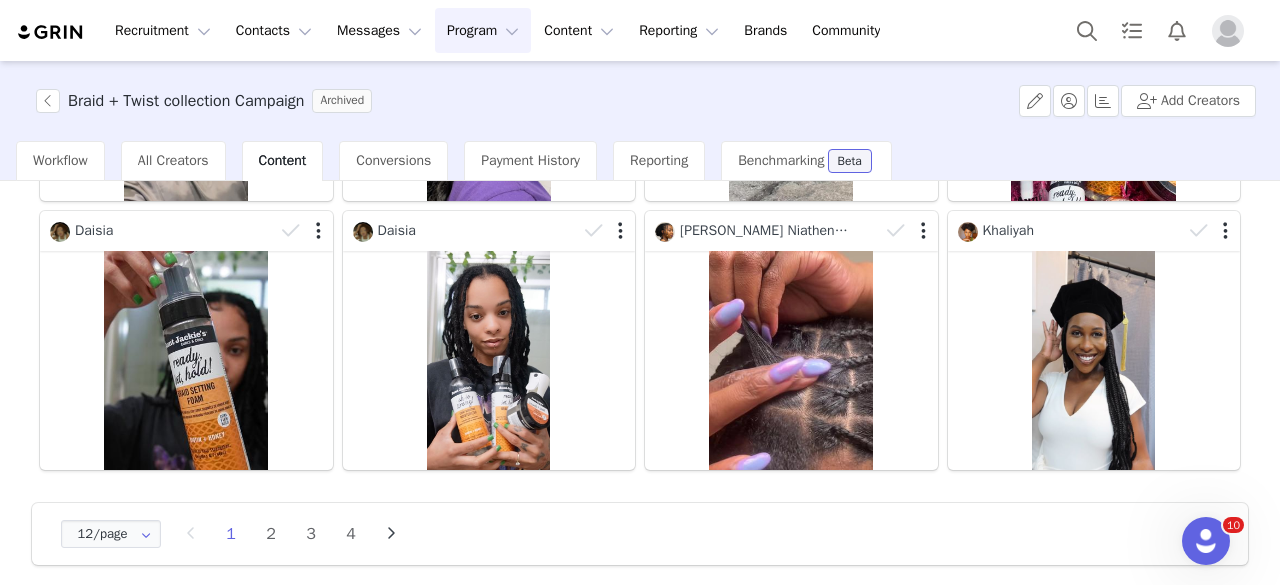 scroll, scrollTop: 688, scrollLeft: 0, axis: vertical 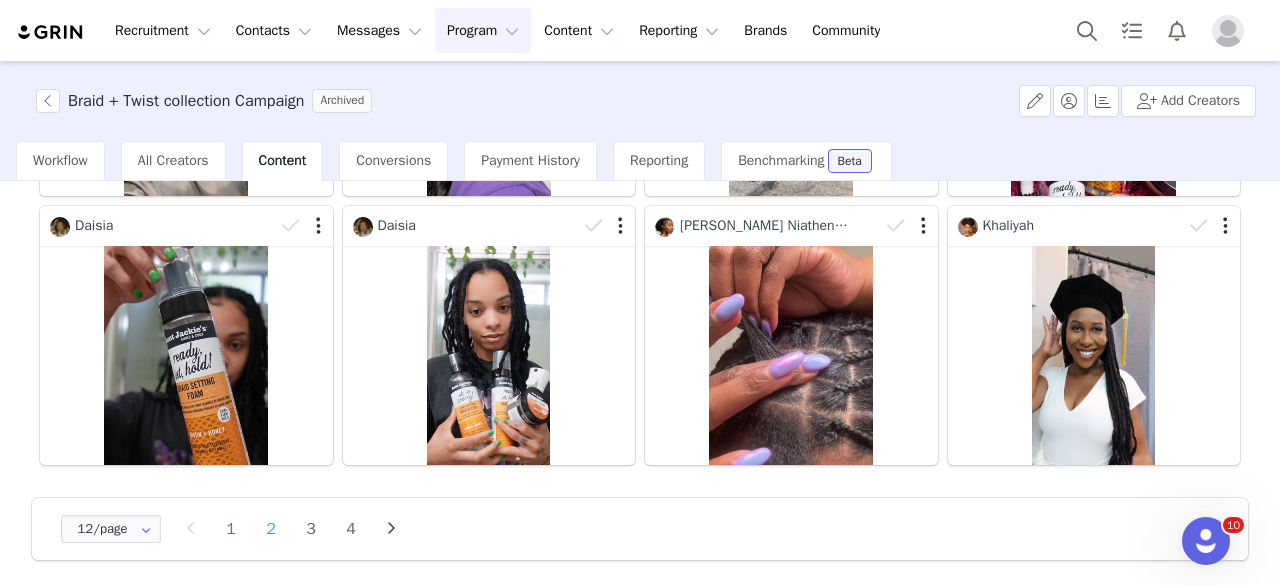 click on "2" at bounding box center [271, 529] 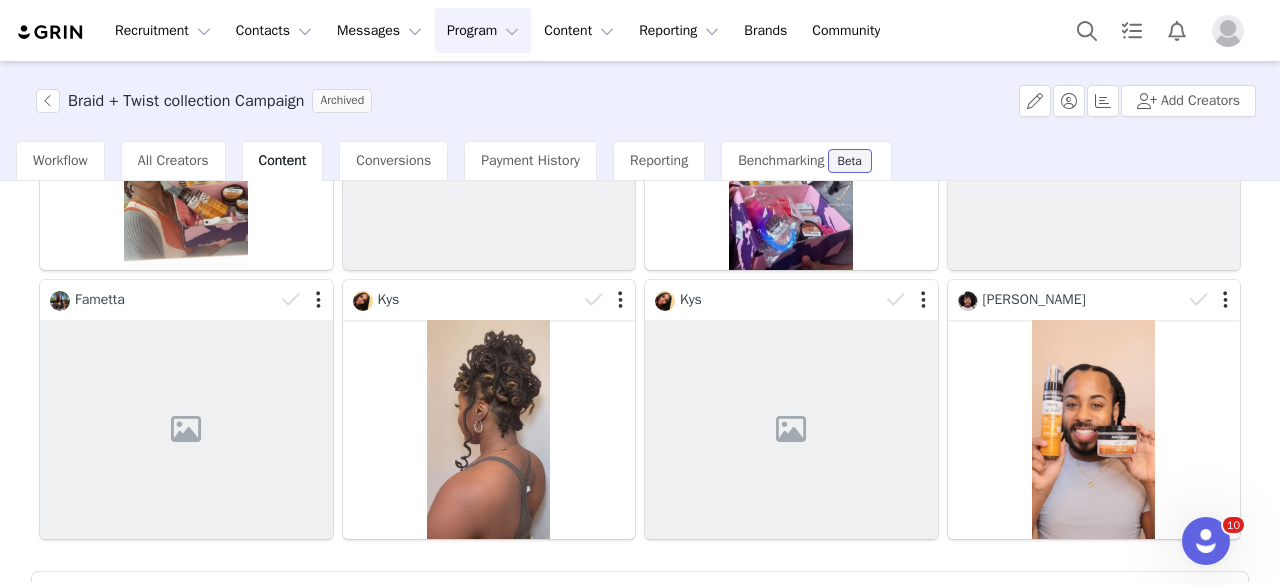 scroll, scrollTop: 638, scrollLeft: 0, axis: vertical 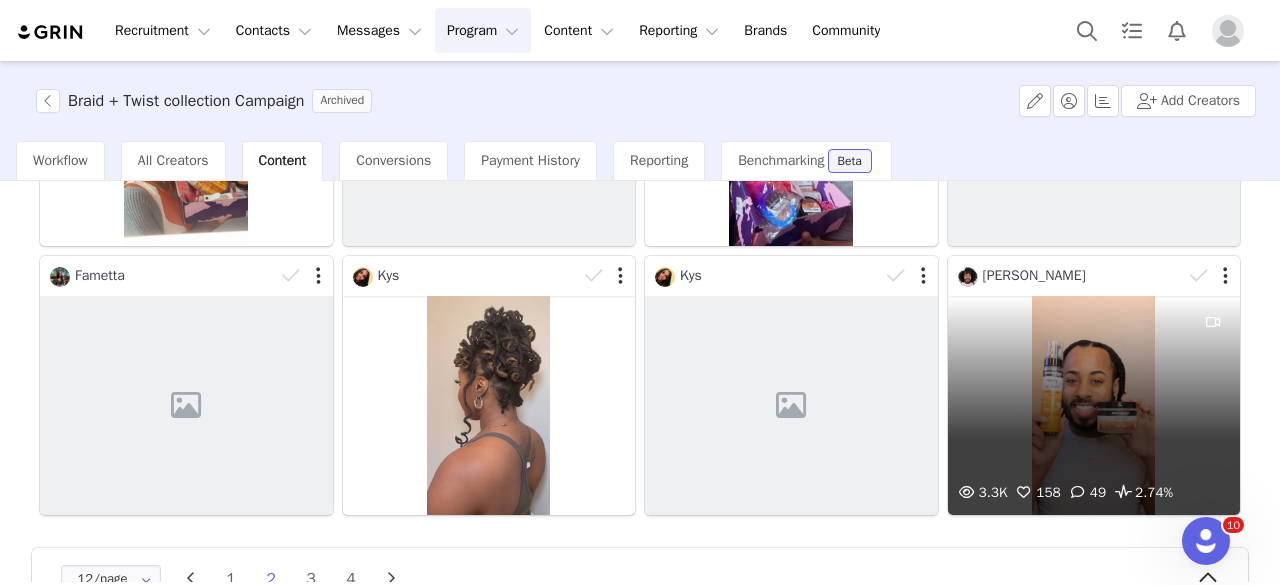 click on "3.3K  158  49  2.74%" at bounding box center [1094, 405] 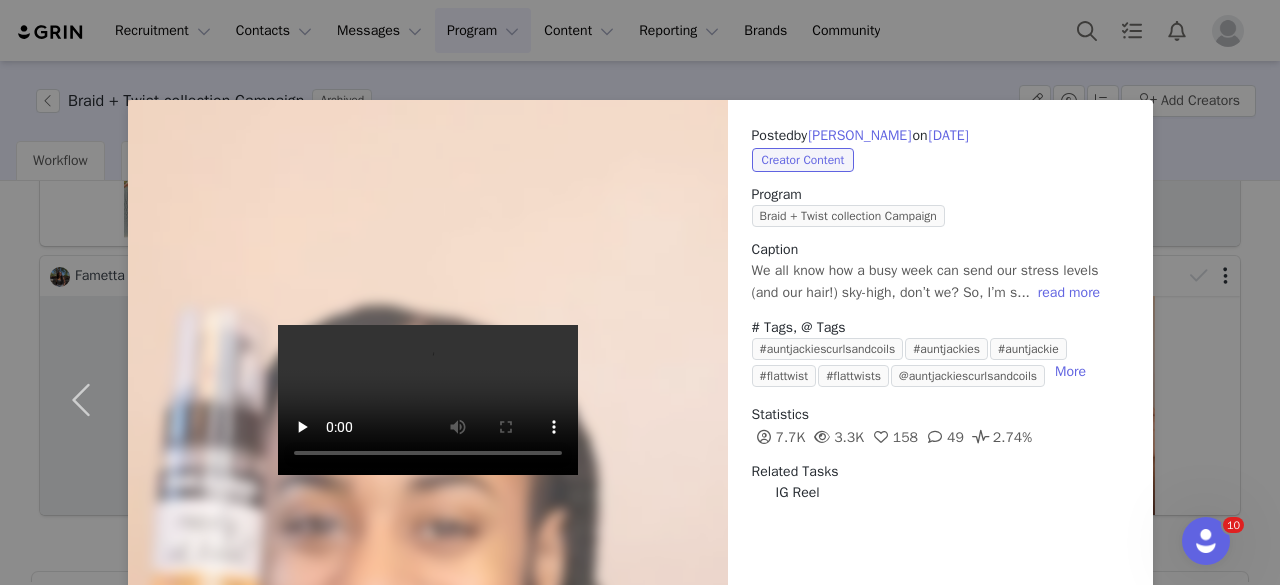 scroll, scrollTop: 138, scrollLeft: 0, axis: vertical 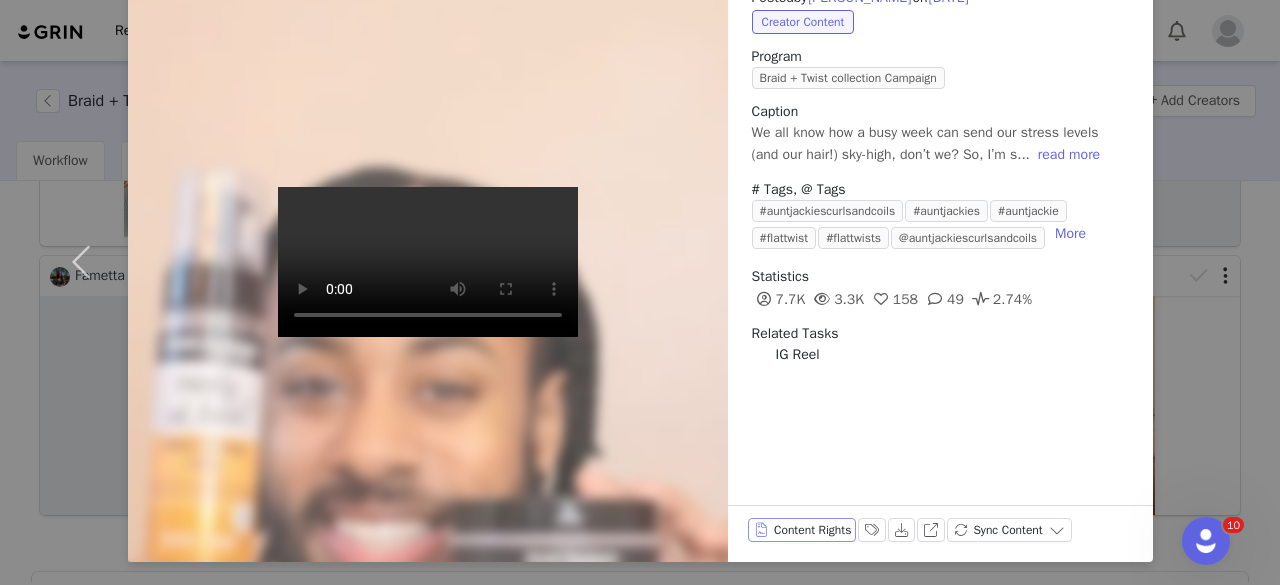 click on "Content Rights" at bounding box center [802, 530] 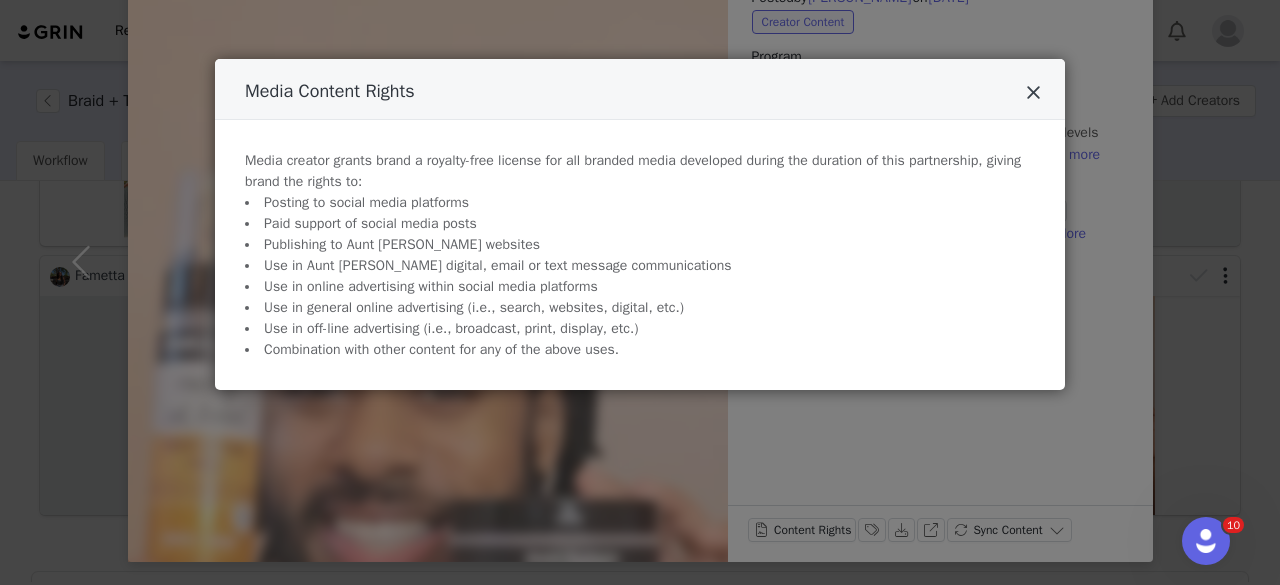 click at bounding box center [1033, 93] 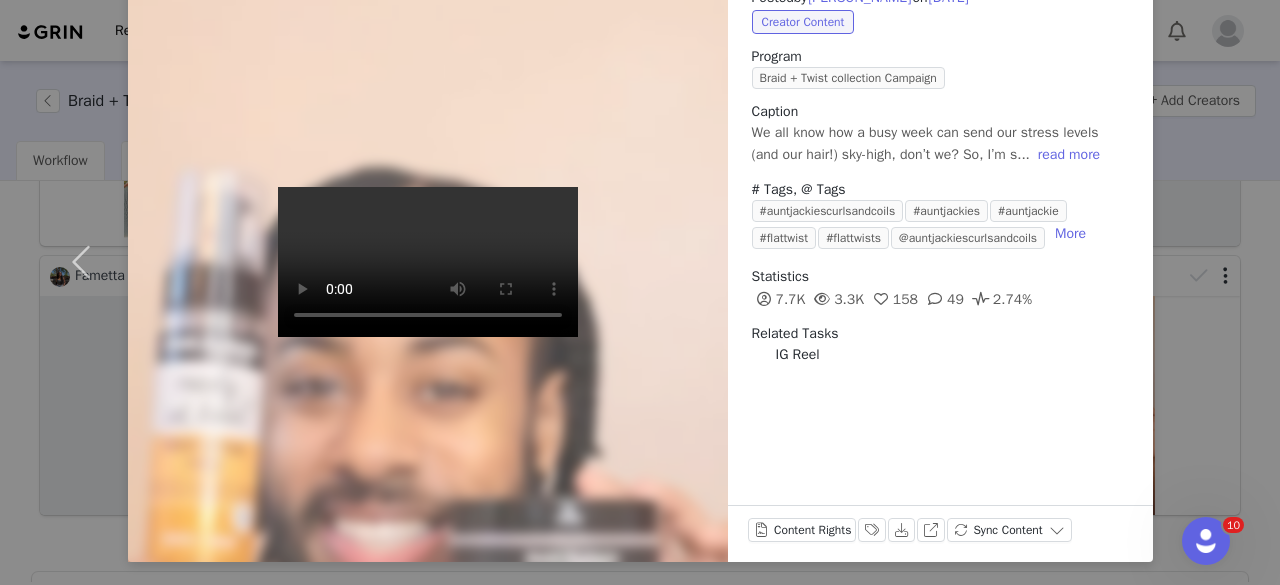 click on "Posted  by  Sam Afrolee_  on  Apr 27, 2024  Creator Content  Program Braid + Twist collection Campaign Caption We all know how a busy week can send our stress levels (and our hair!) sky-high, don’t we? So, I’m s... read more # Tags, @ Tags  #auntjackiescurlsandcoils   #auntjackies   #auntjackie   #flattwist   #flattwists   @auntjackiescurlsandcoils  More     Statistics 7.7K  3.3K  158  49  2.74%  Related Tasks IG Reel     Content Rights Labels & Tags Download View on Instagram Sync Content" at bounding box center (640, 292) 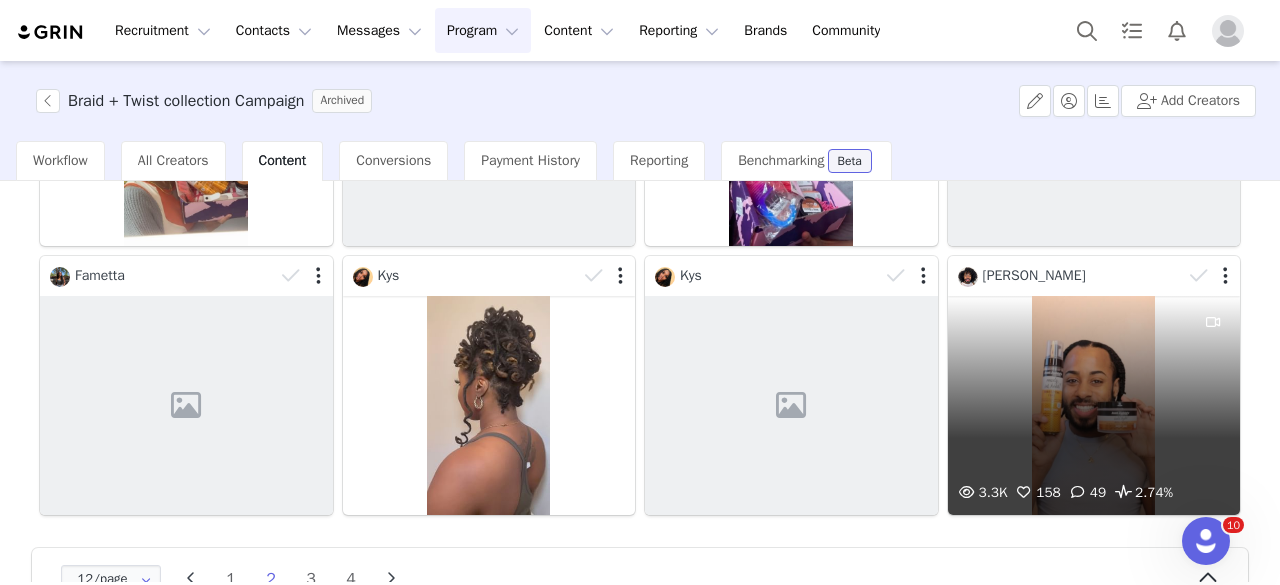 click on "3.3K  158  49  2.74%" at bounding box center [1094, 405] 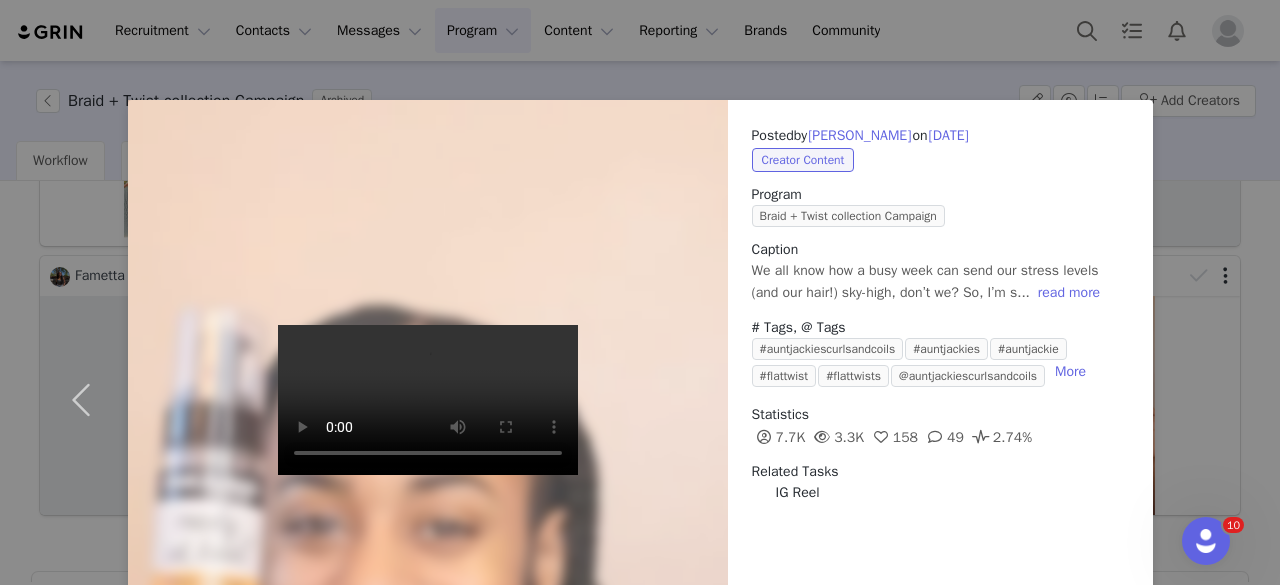 scroll, scrollTop: 138, scrollLeft: 0, axis: vertical 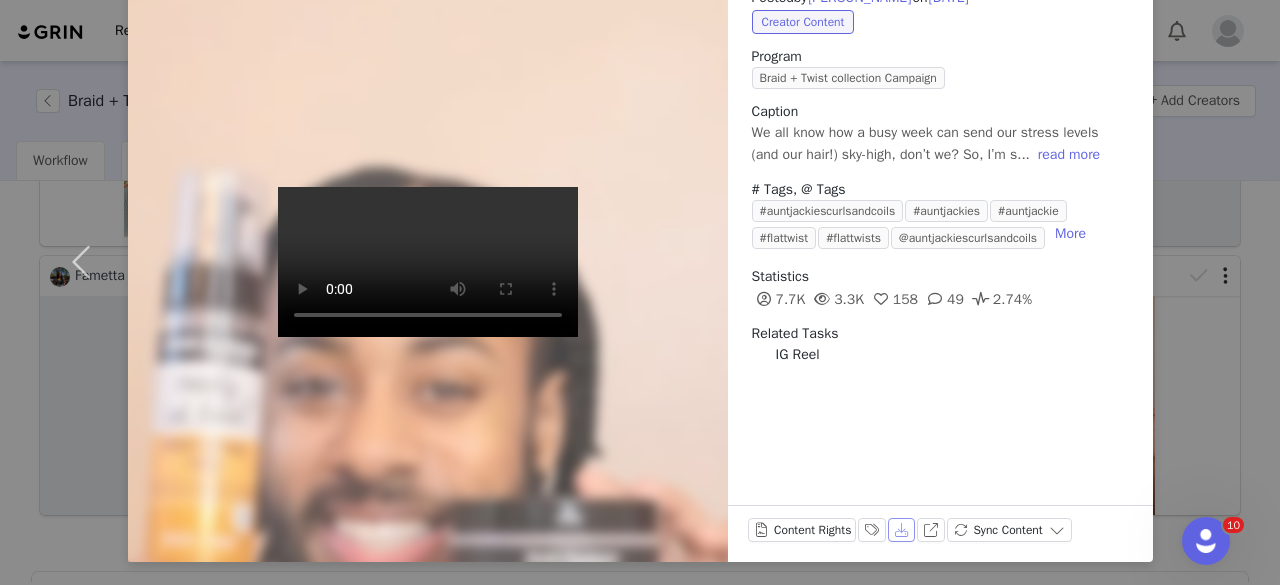 click on "Download" at bounding box center [902, 530] 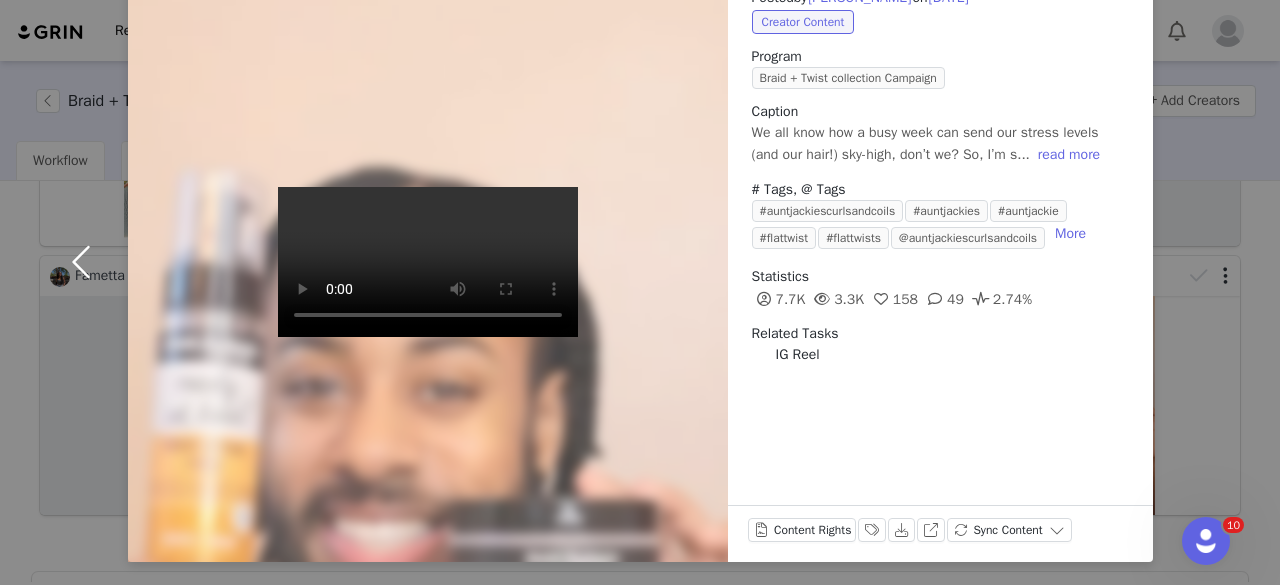 click at bounding box center (86, 262) 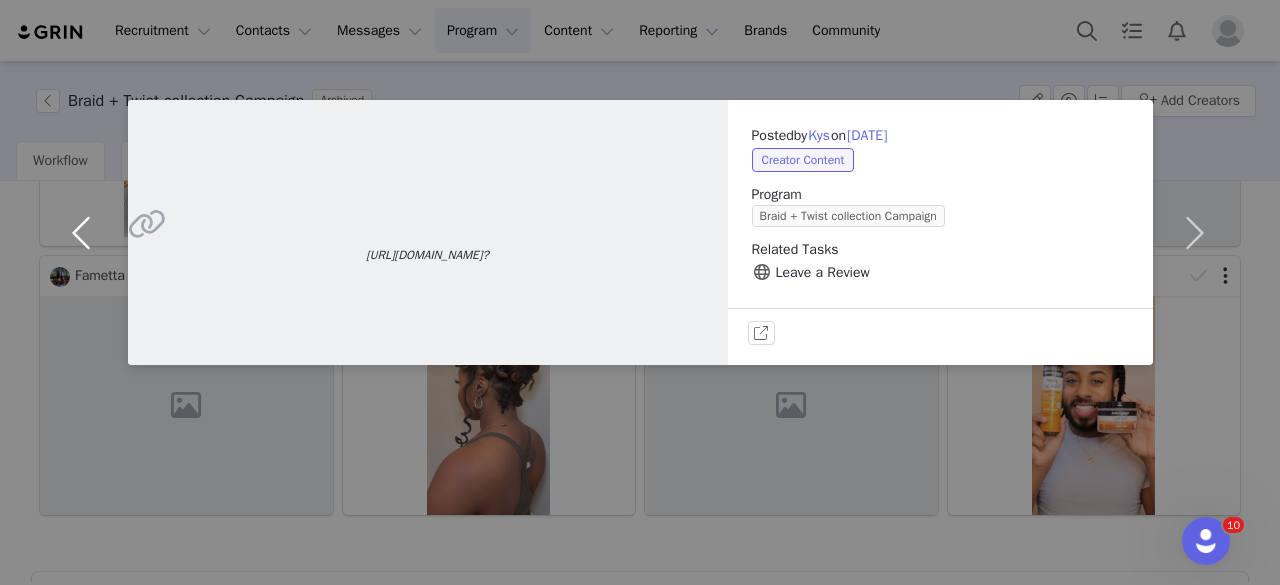 scroll, scrollTop: 0, scrollLeft: 0, axis: both 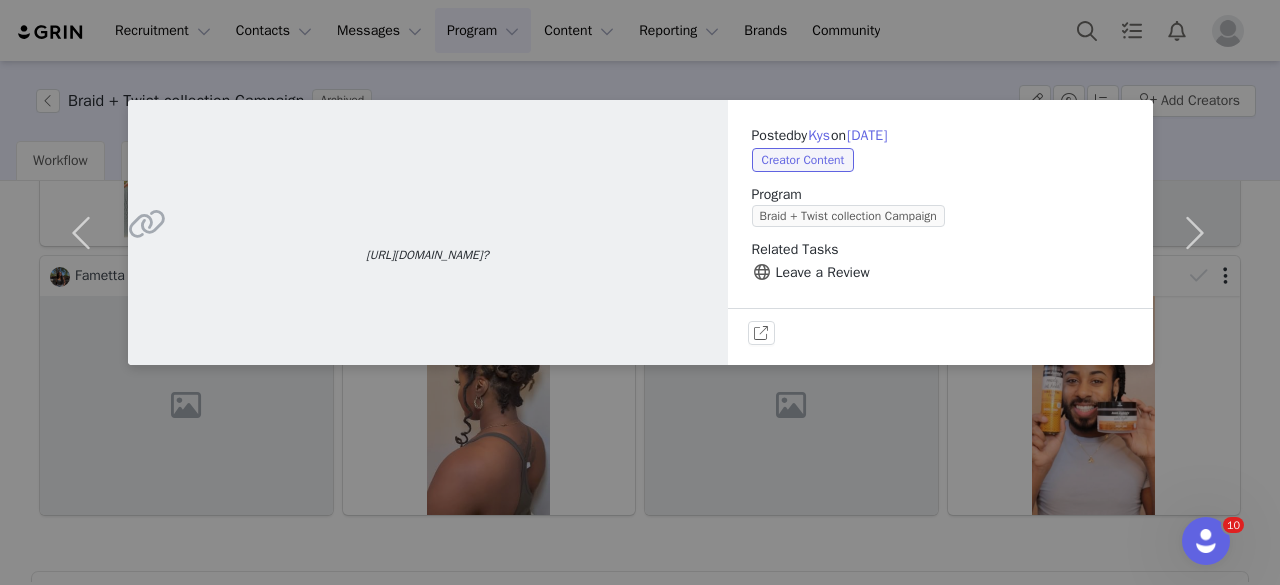 click on "https://network.bazaarvoice.com/r/02dV4Bzy55OhCZLO?  Posted  by  Kys  on  Apr 30, 2024  Creator Content  Program Braid + Twist collection Campaign Related Tasks Leave a Review     View on Other Uploads" at bounding box center [640, 292] 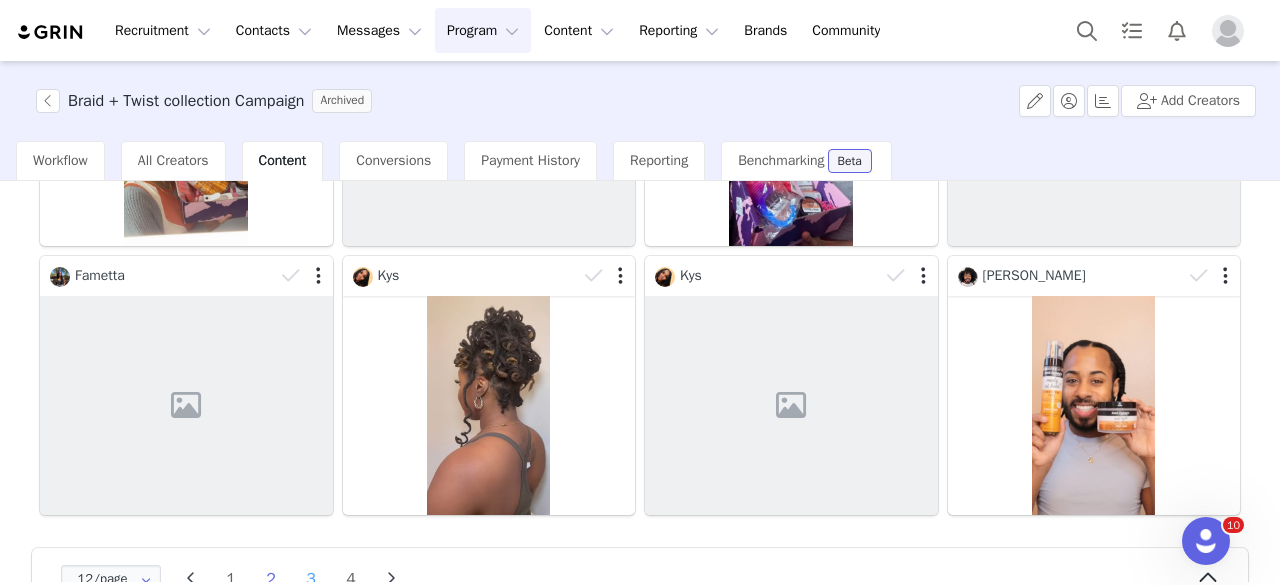 click on "3" at bounding box center [311, 579] 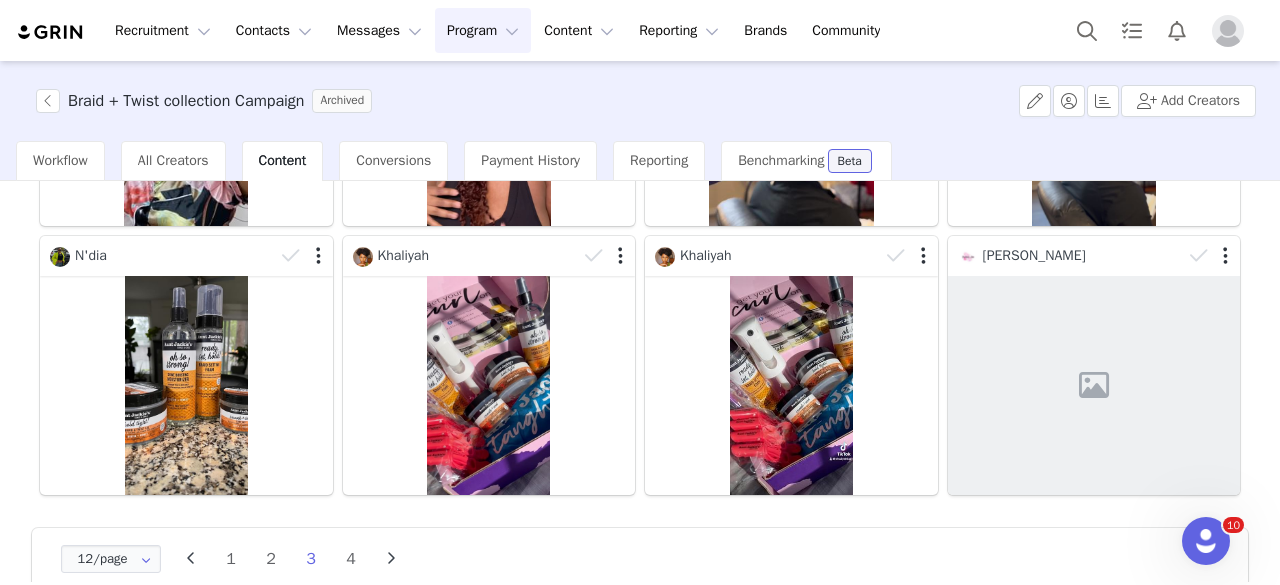 scroll, scrollTop: 677, scrollLeft: 0, axis: vertical 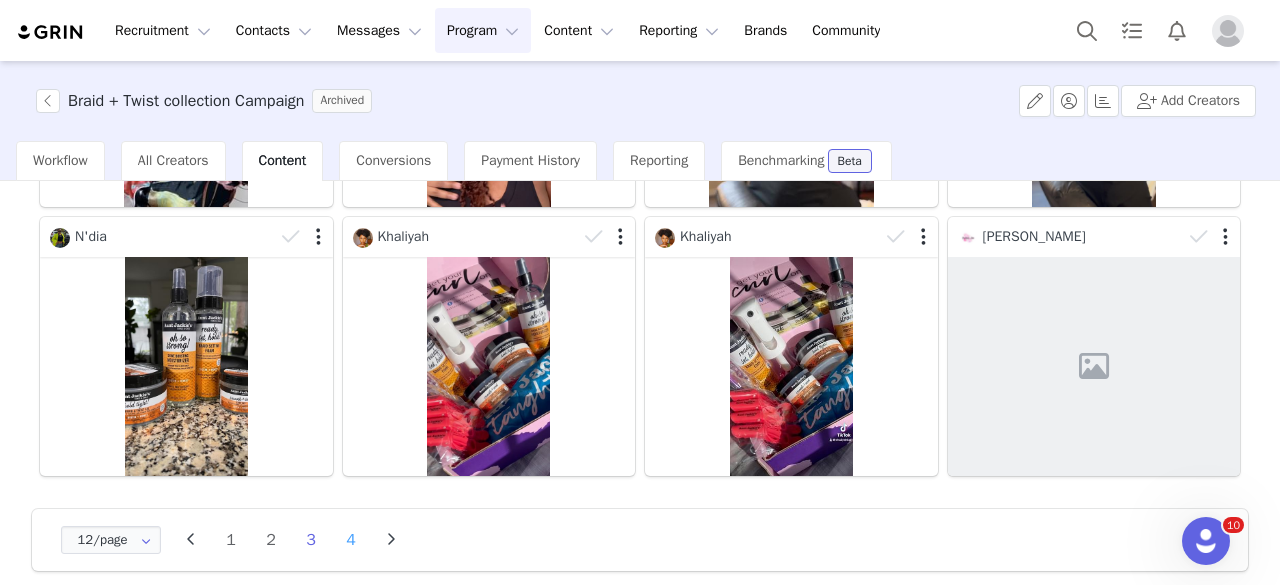click on "4" at bounding box center (351, 540) 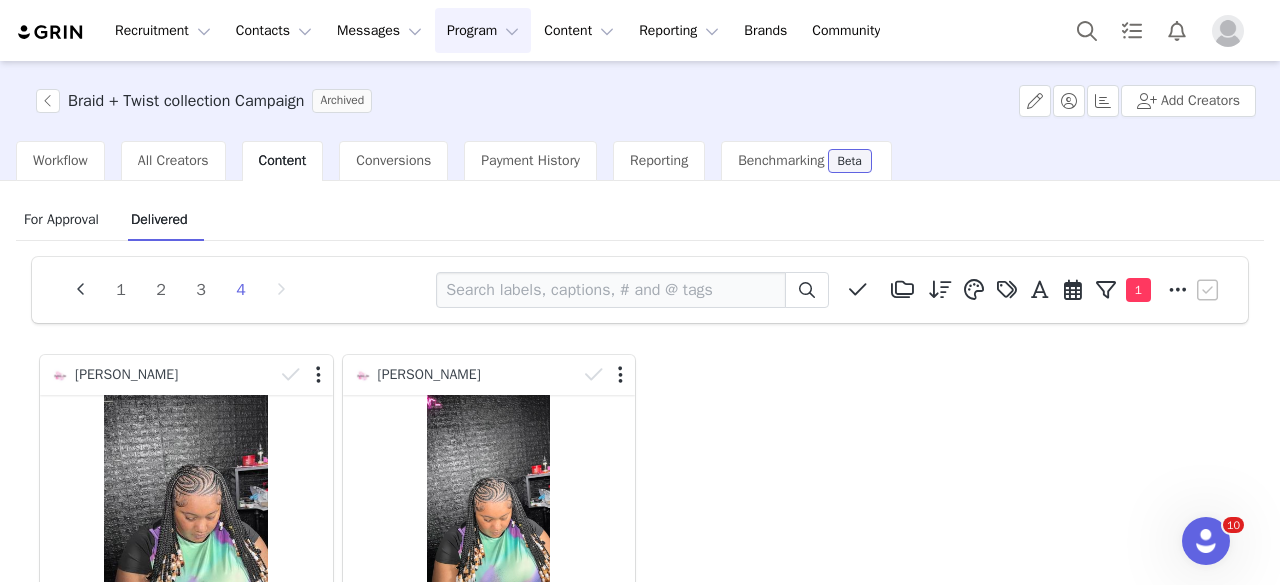 click on "For Approval Delivered" at bounding box center [640, 219] 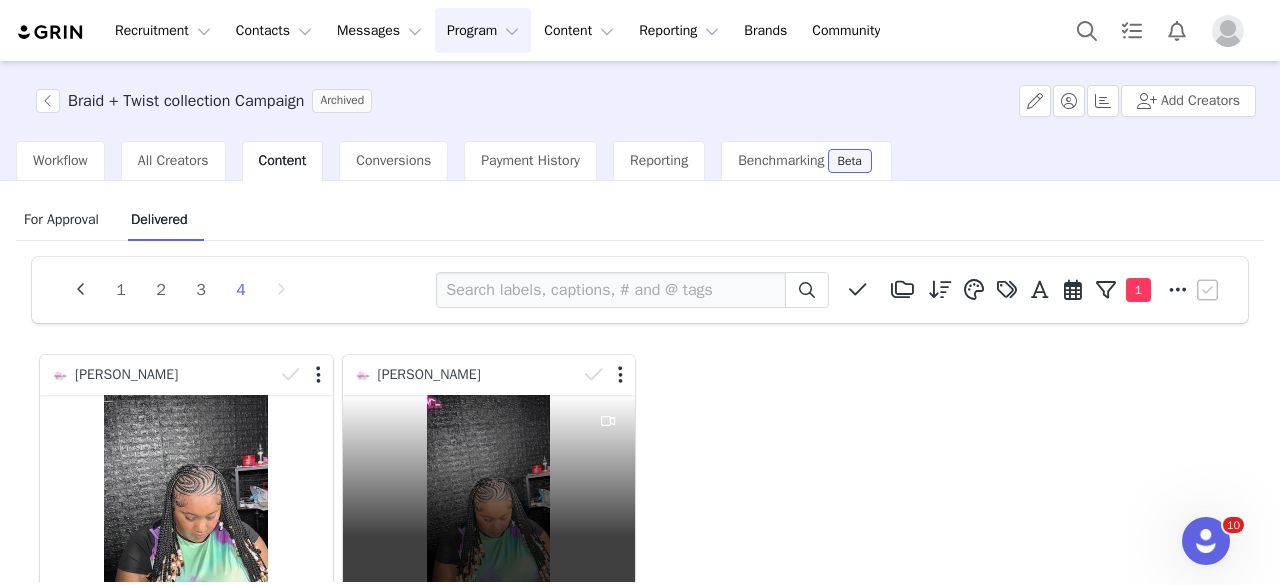 scroll, scrollTop: 155, scrollLeft: 0, axis: vertical 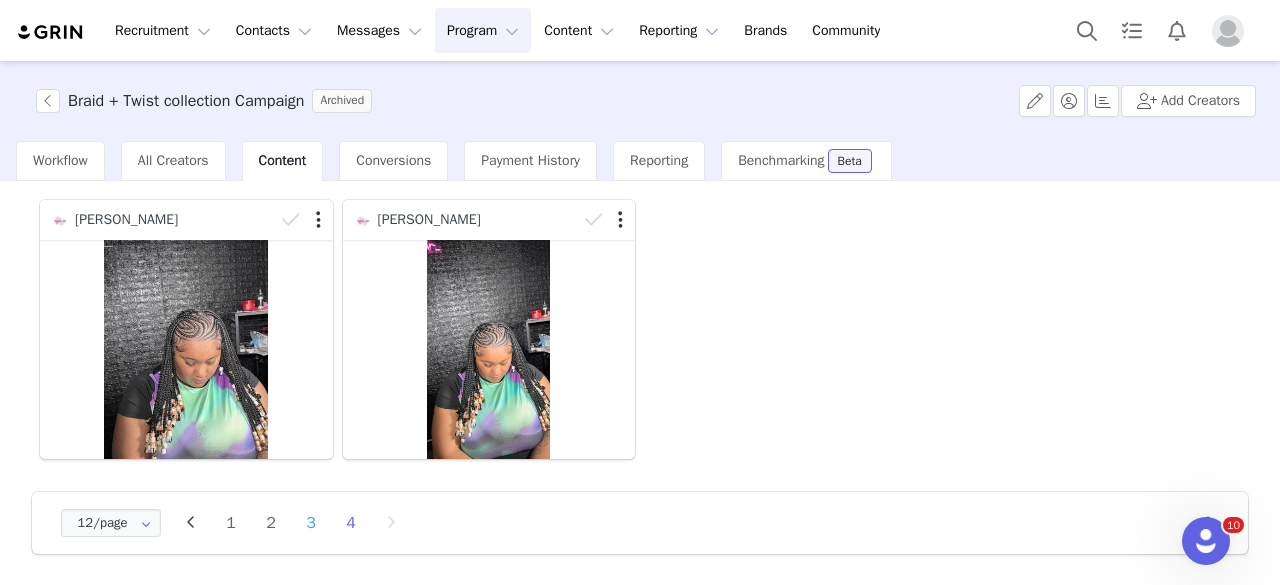 click on "3" at bounding box center [311, 523] 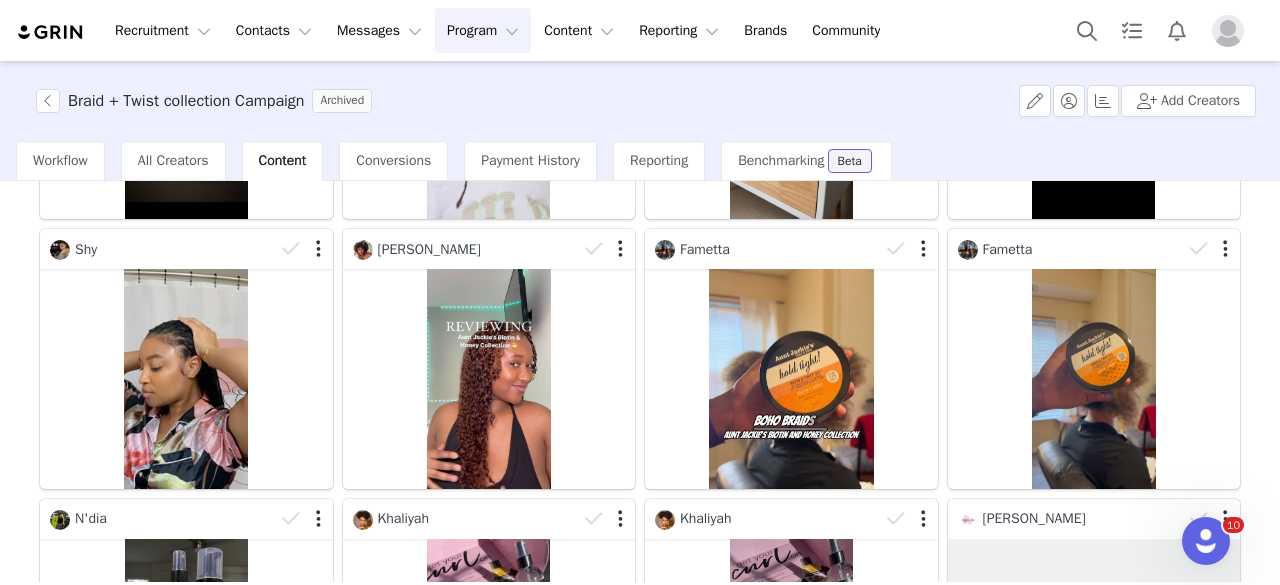 scroll, scrollTop: 0, scrollLeft: 0, axis: both 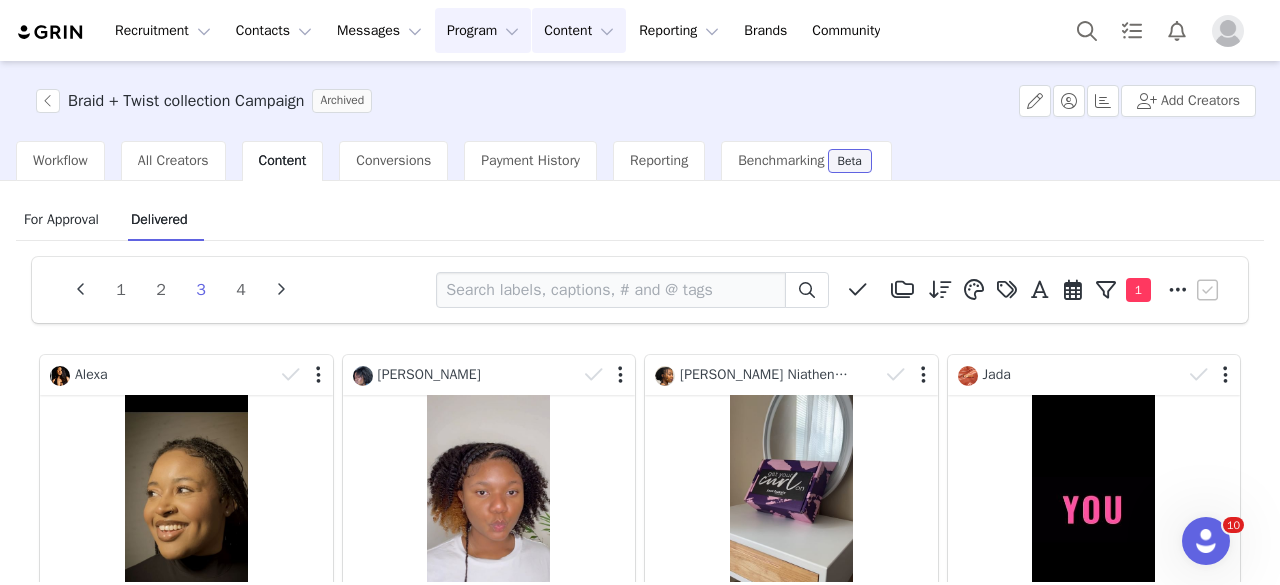 click on "Content Content" at bounding box center (579, 30) 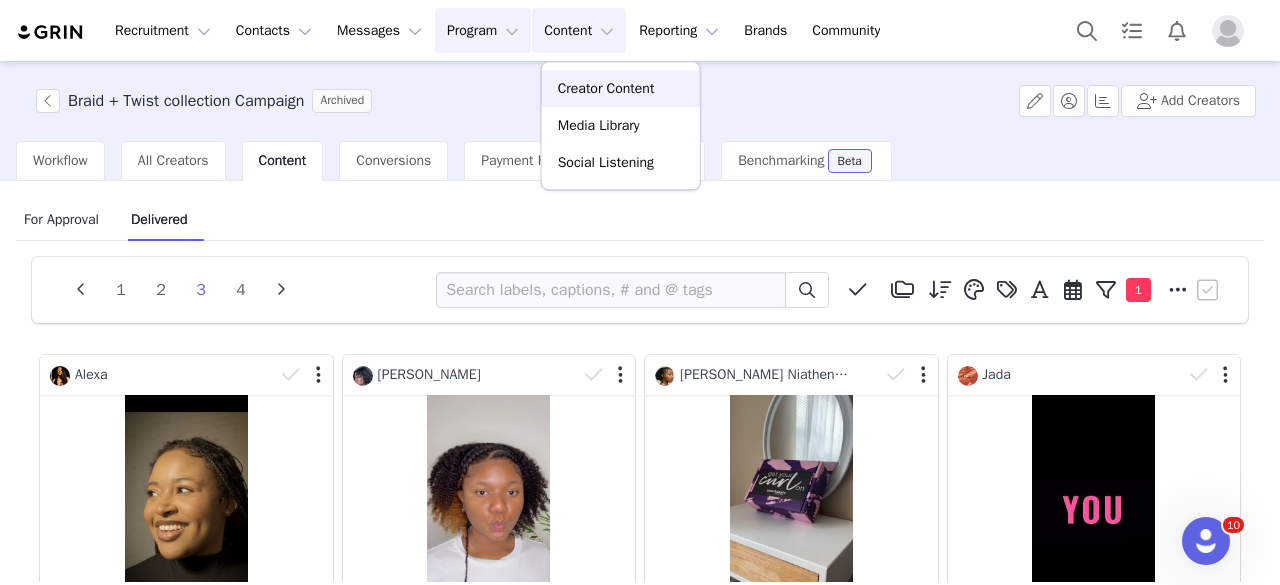 click on "Creator Content" at bounding box center [621, 88] 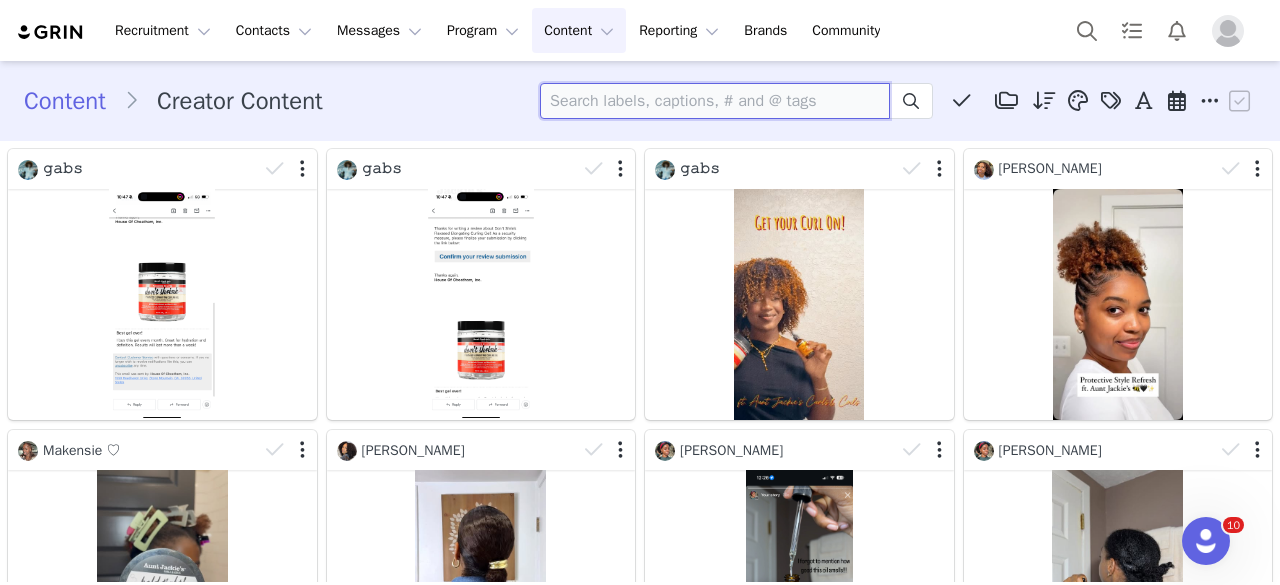 click at bounding box center (715, 101) 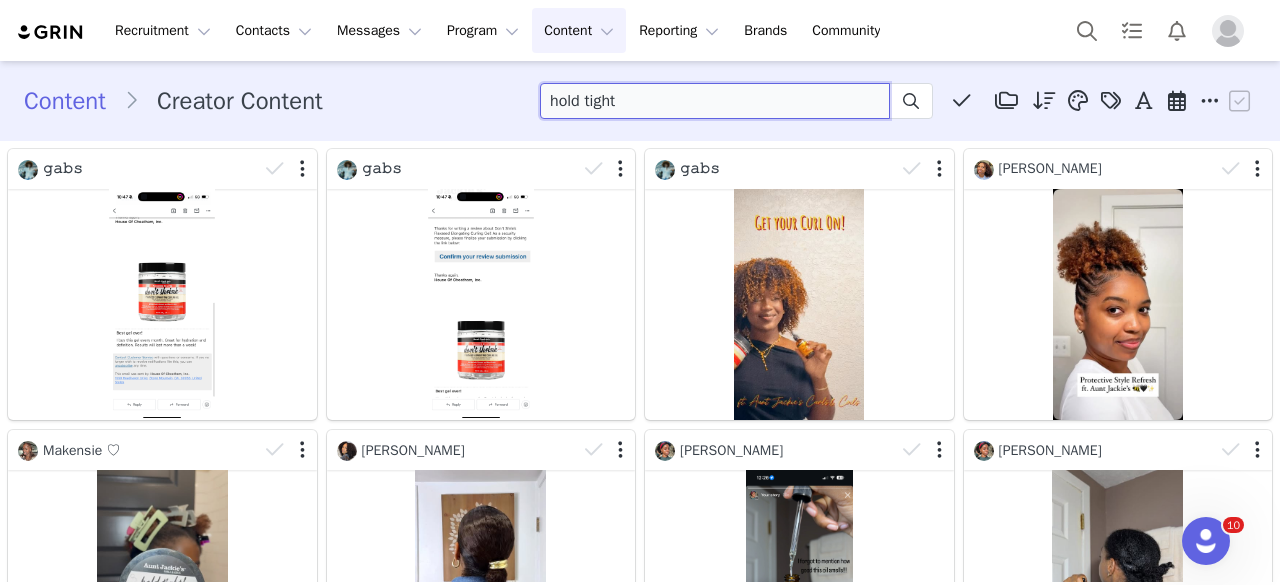 type on "hold tight" 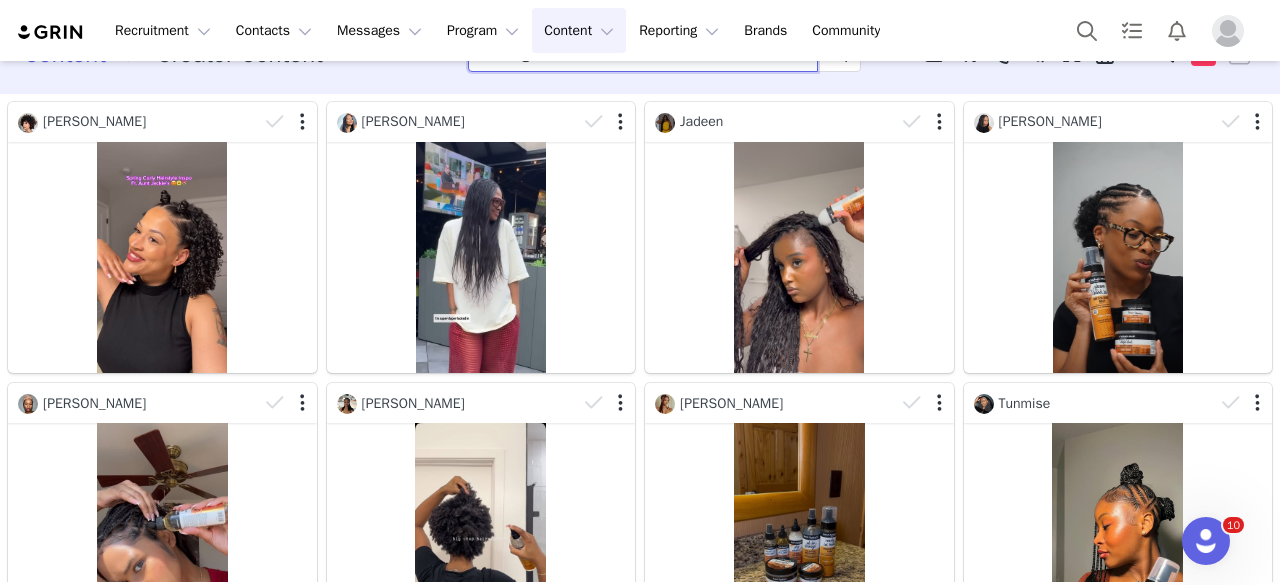 scroll, scrollTop: 48, scrollLeft: 0, axis: vertical 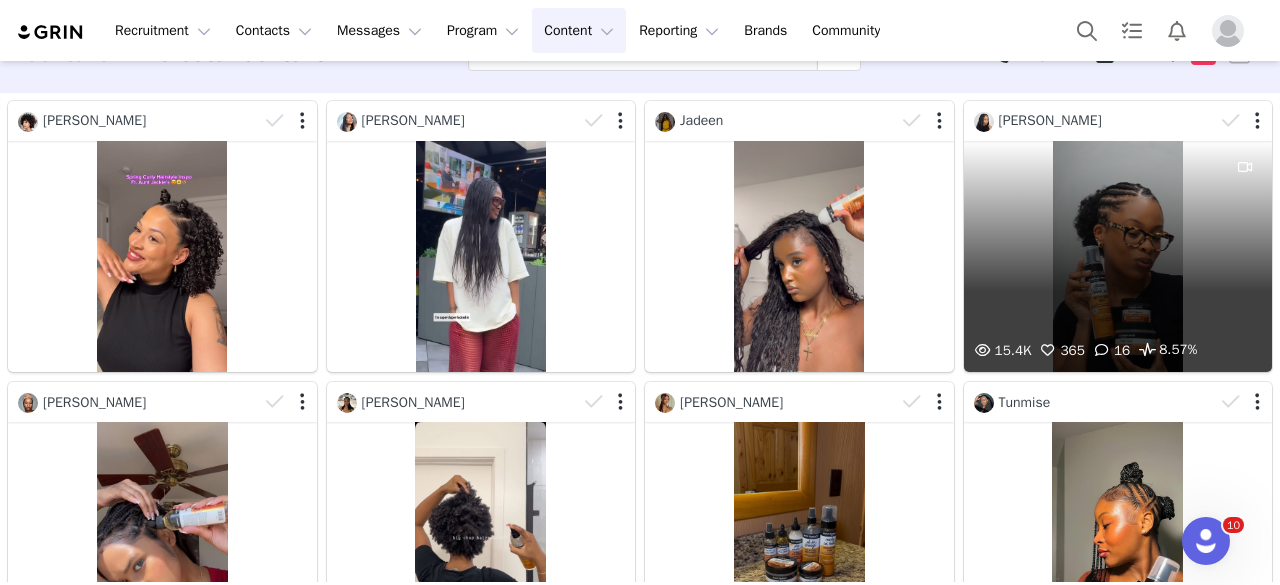 click on "15.4K  365  16  8.57%" at bounding box center [1118, 256] 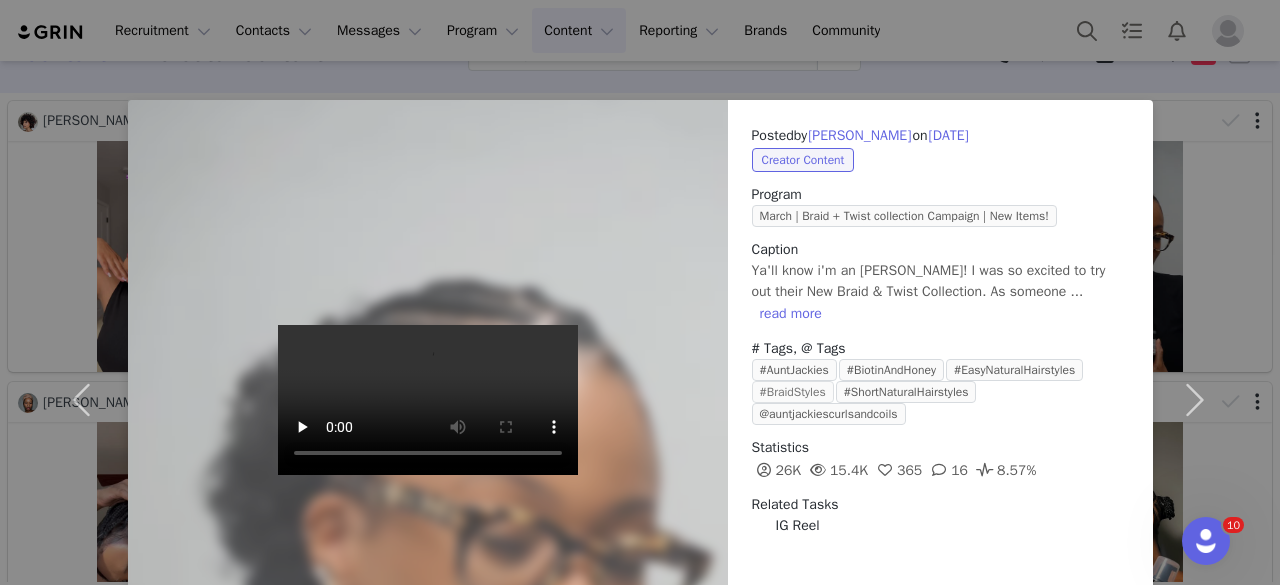 scroll, scrollTop: 138, scrollLeft: 0, axis: vertical 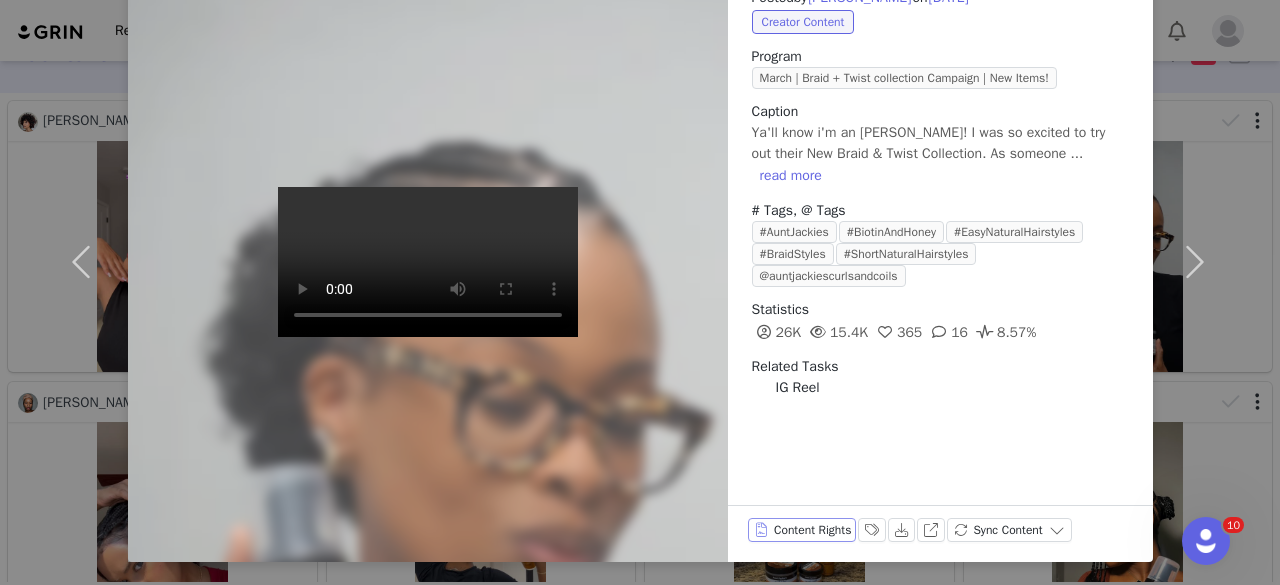 click on "Content Rights" at bounding box center (802, 530) 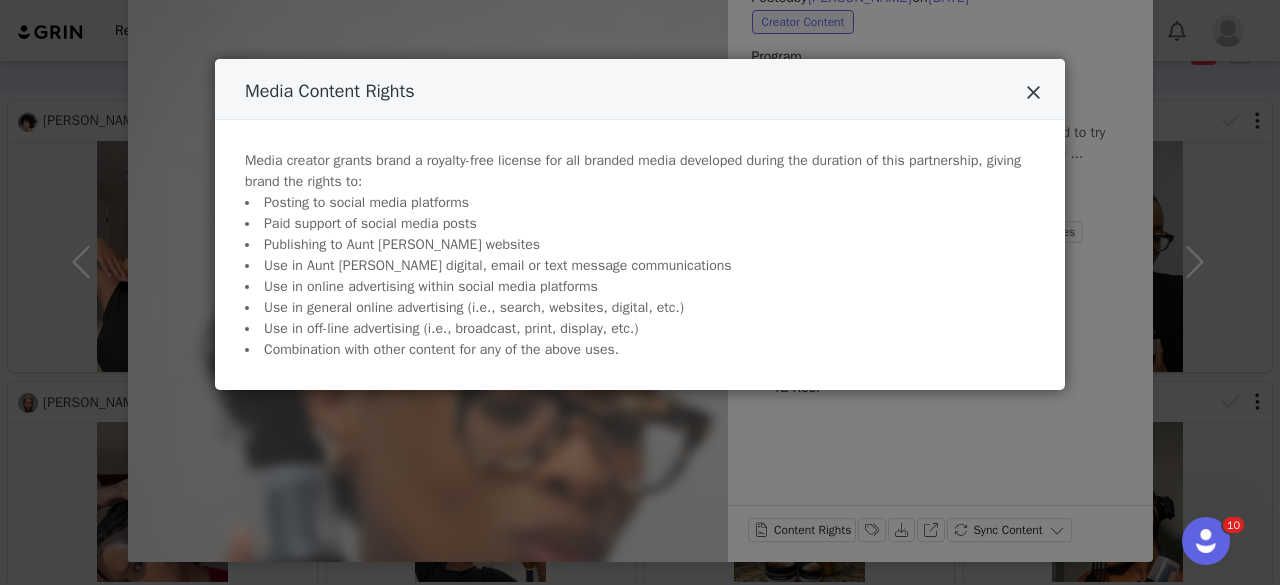 click at bounding box center [1033, 93] 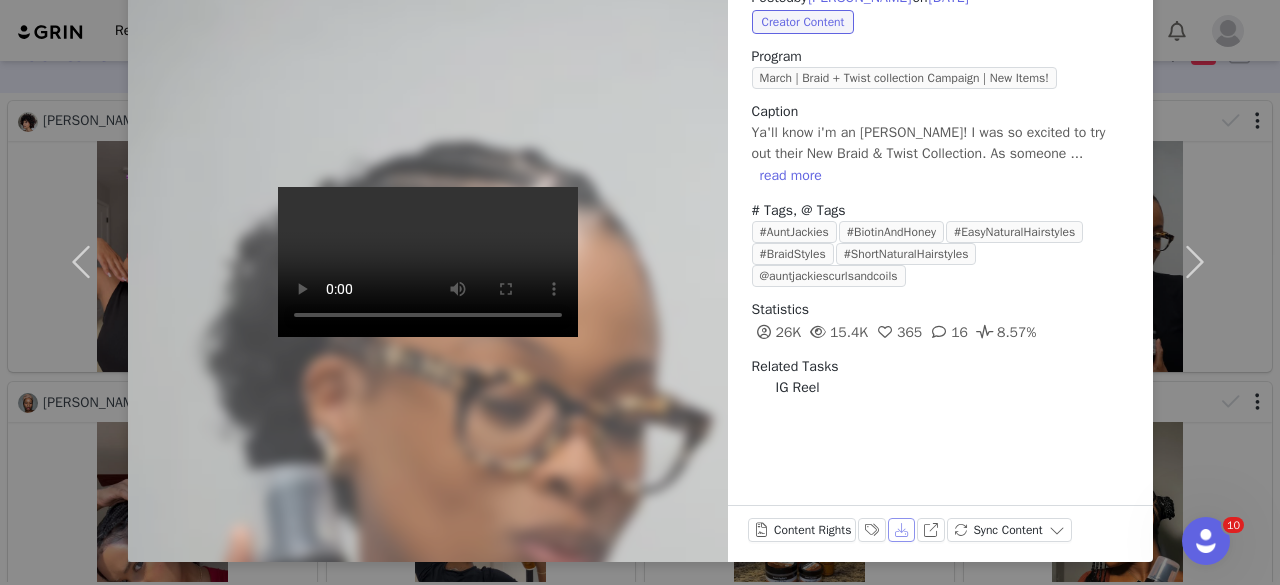 click on "Download" at bounding box center (902, 530) 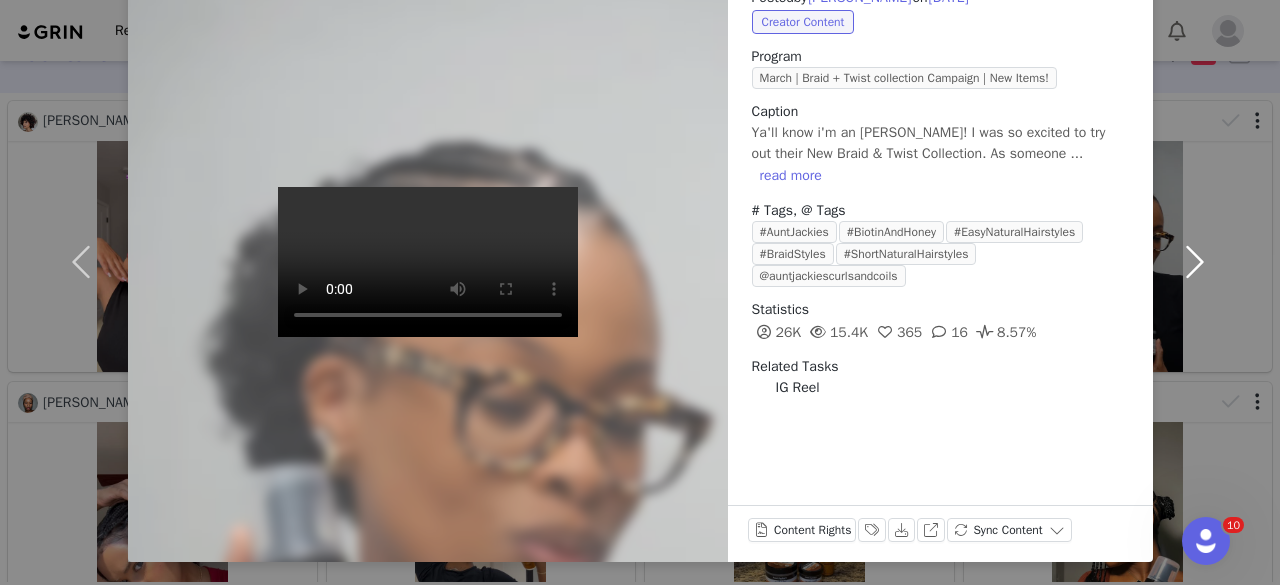 click at bounding box center [1195, 262] 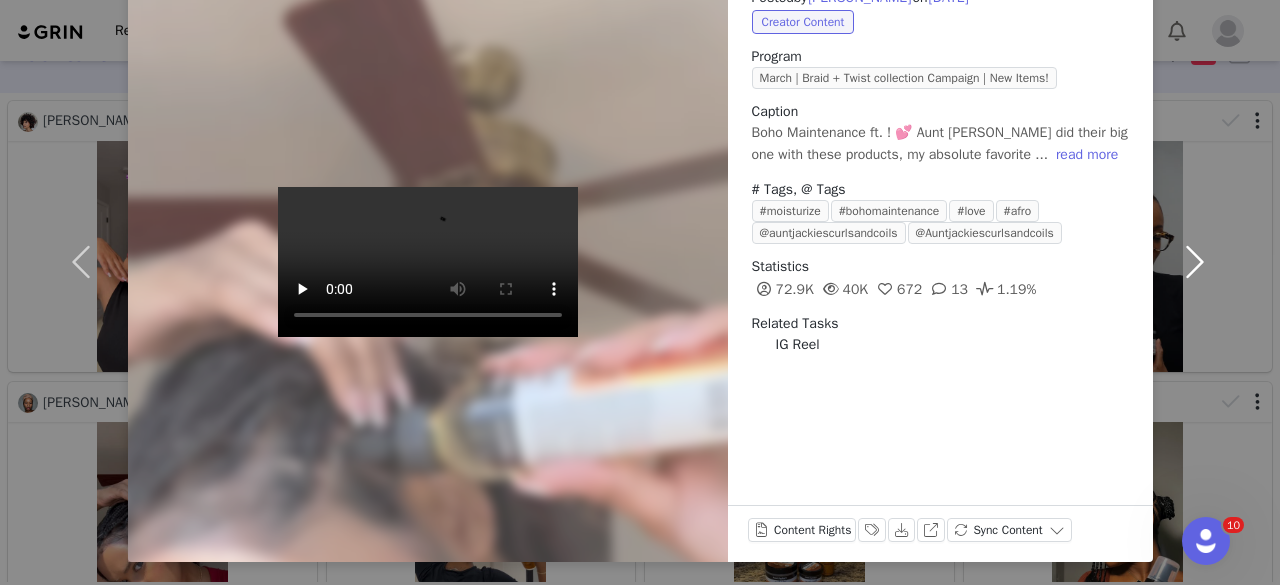 scroll, scrollTop: 0, scrollLeft: 0, axis: both 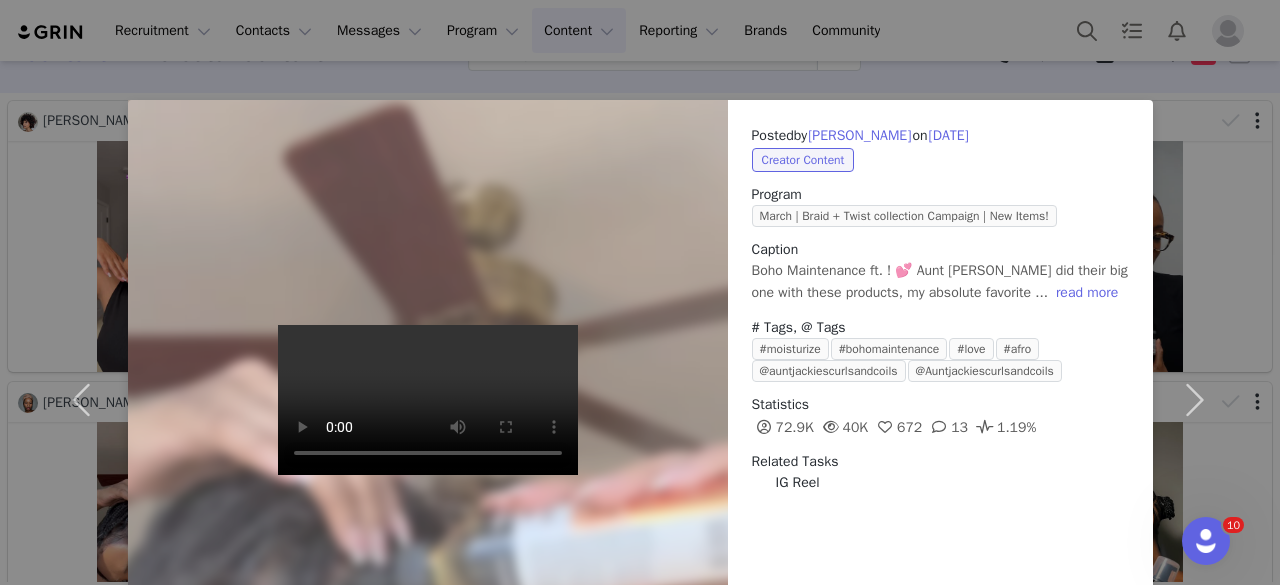 click on "Posted  by  Delilah Wade  on  Mar 24, 2025  Creator Content  Program March | Braid + Twist collection Campaign | New Items! Caption Boho Maintenance ft. ! 💕
Aunt Jackies did their big one with these products, my absolute favorite ... read more # Tags, @ Tags  #moisturize   #bohomaintenance   #love   #afro   @auntjackiescurlsandcoils   @Auntjackiescurlsandcoils      Statistics 72.9K  40K  672  13  1.19%  Related Tasks IG Reel     Content Rights Labels & Tags Download View on Instagram Sync Content" at bounding box center [640, 292] 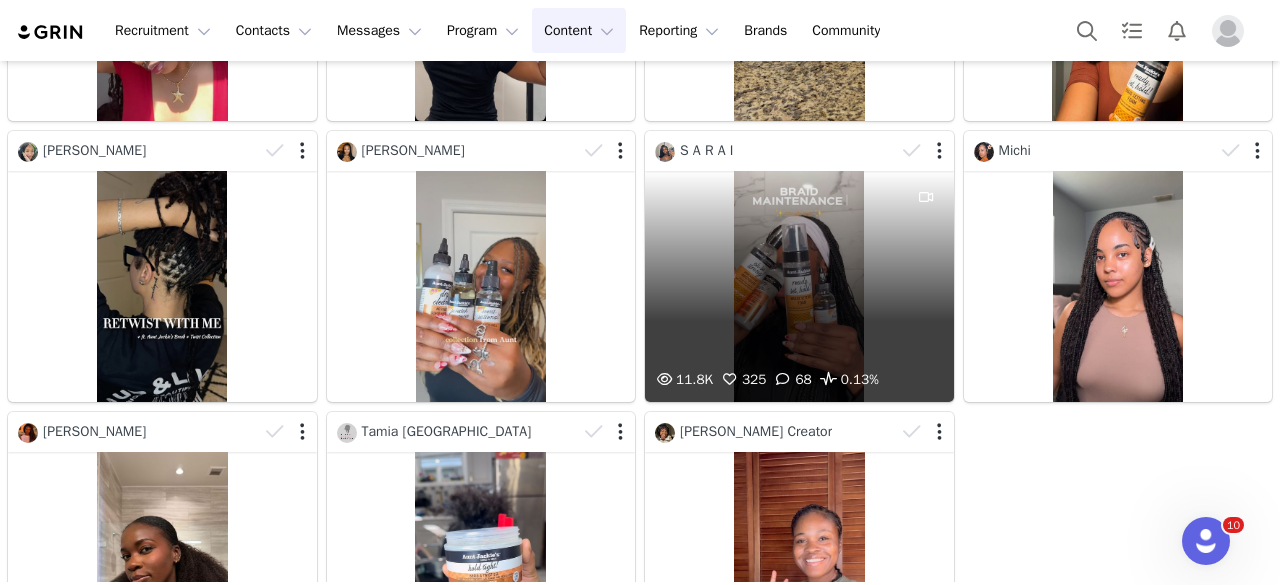 scroll, scrollTop: 722, scrollLeft: 0, axis: vertical 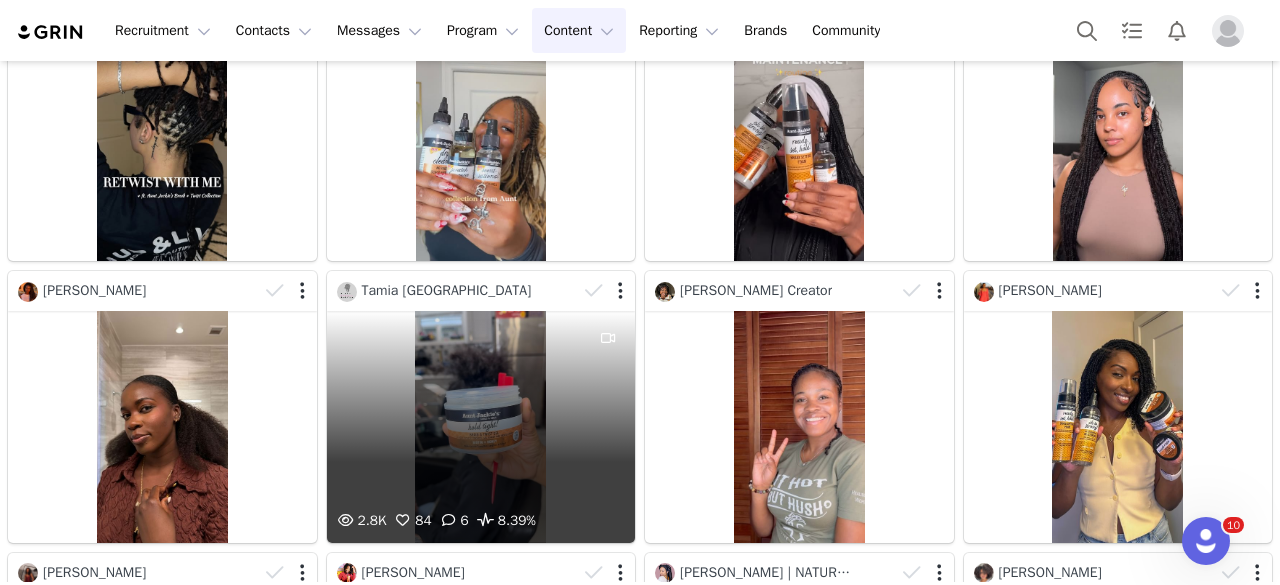 click on "2.8K  84  6  8.39%" at bounding box center [481, 426] 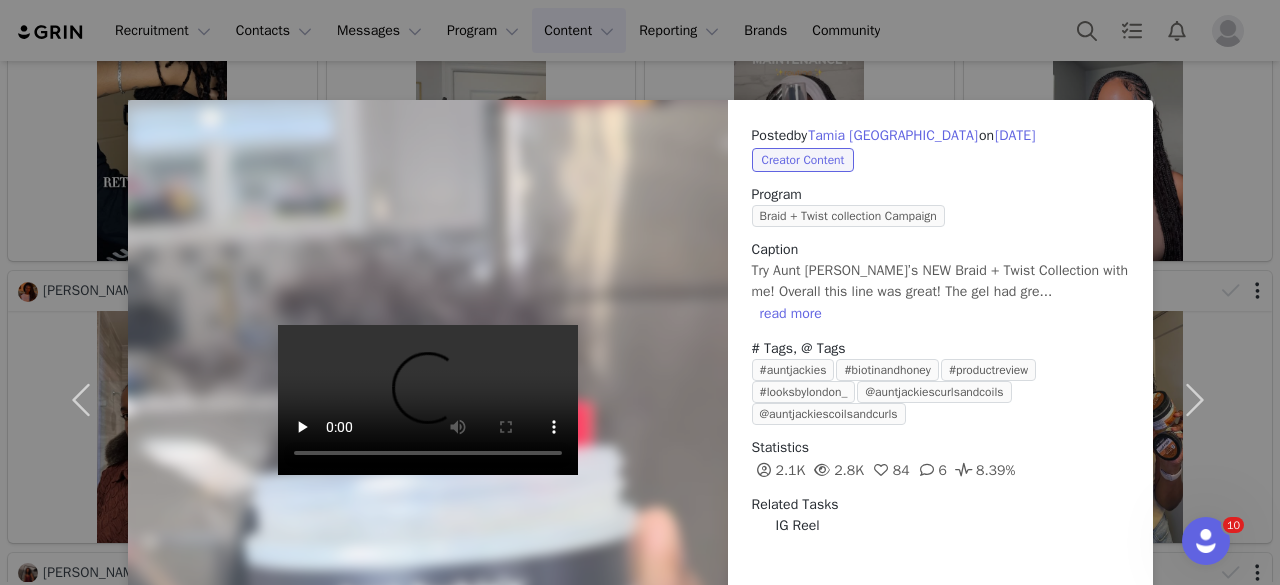 scroll, scrollTop: 138, scrollLeft: 0, axis: vertical 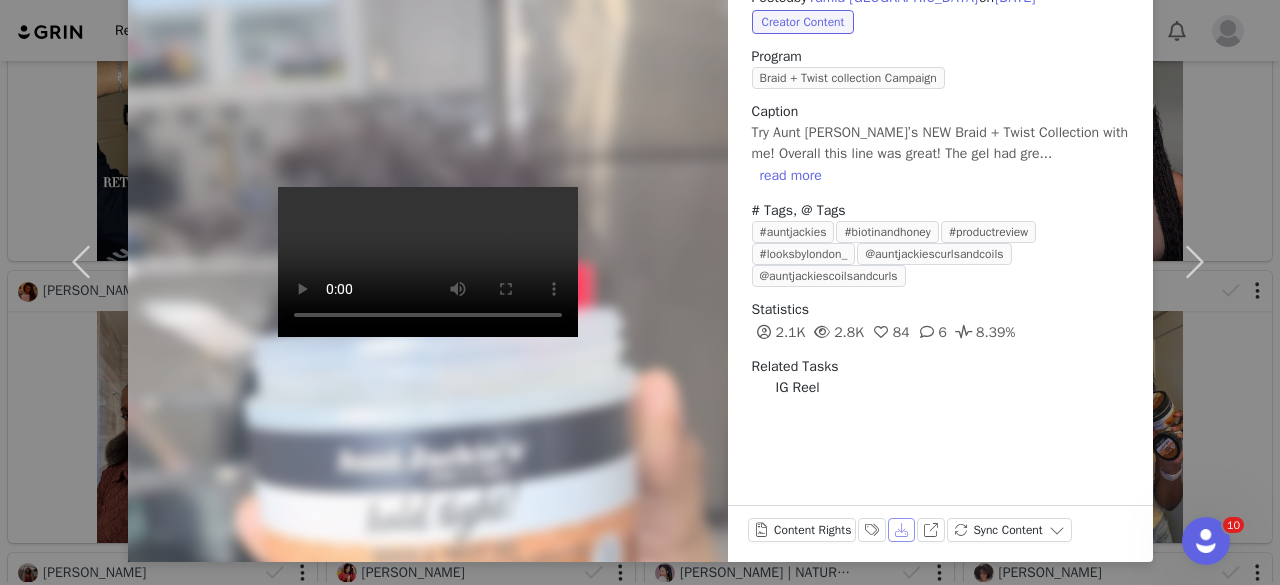 click on "Download" at bounding box center (902, 530) 